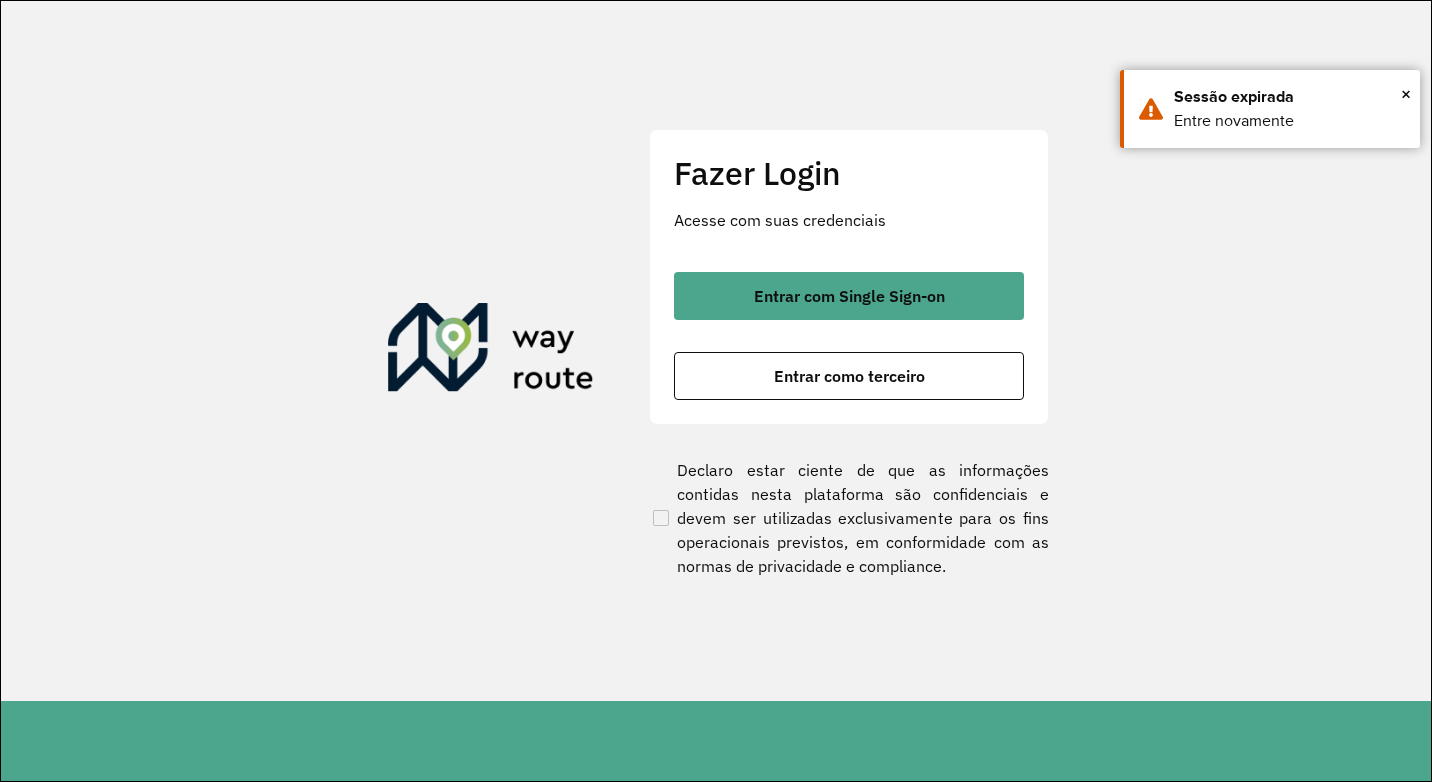 scroll, scrollTop: 0, scrollLeft: 0, axis: both 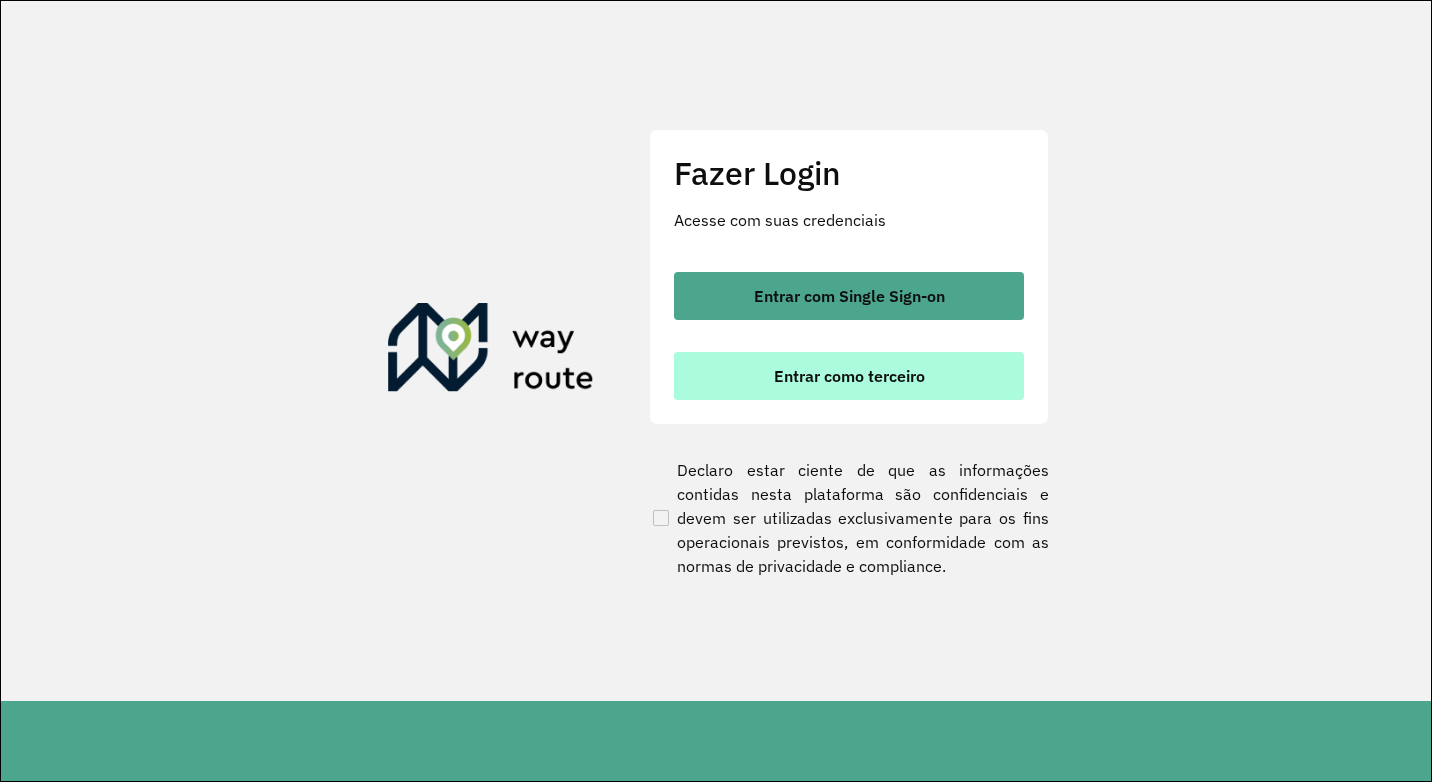 click on "Entrar como terceiro" at bounding box center (849, 376) 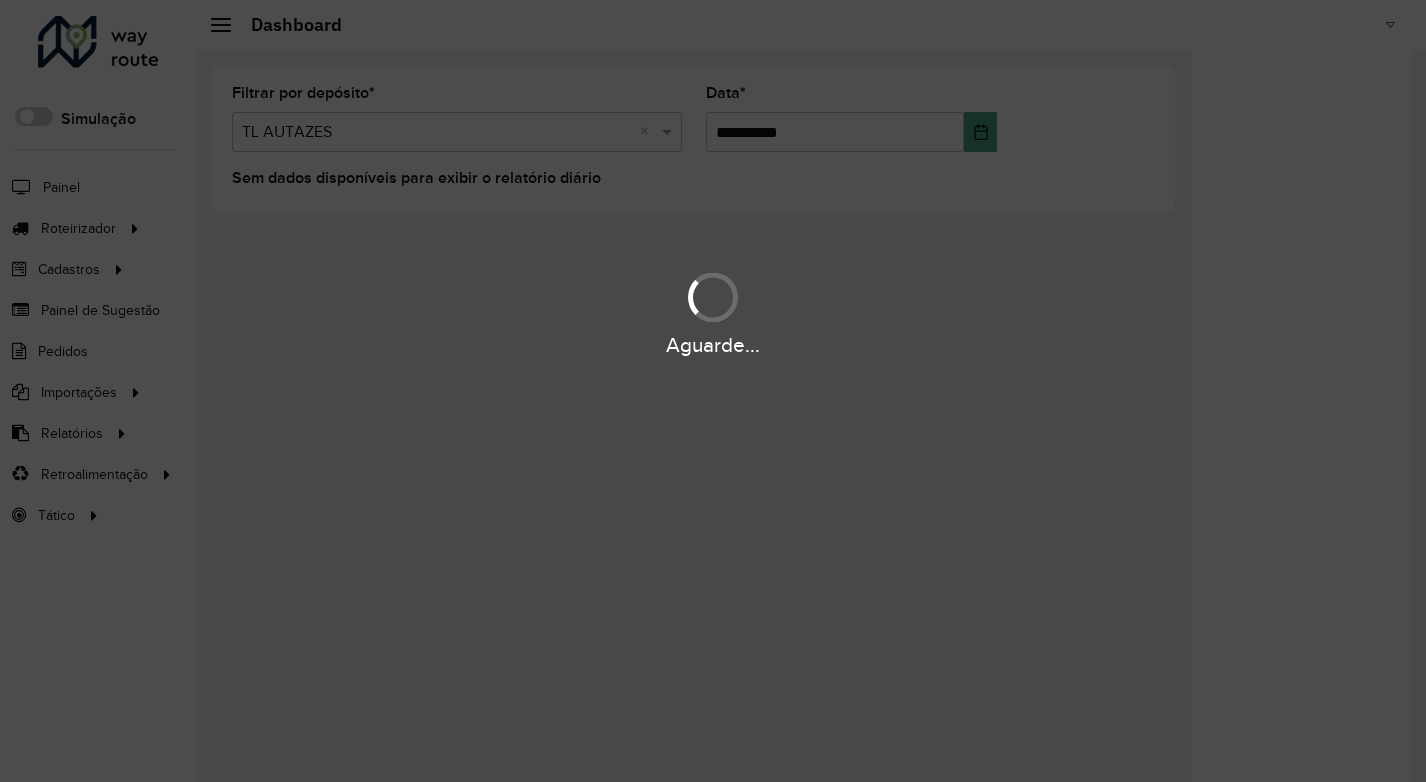 scroll, scrollTop: 0, scrollLeft: 0, axis: both 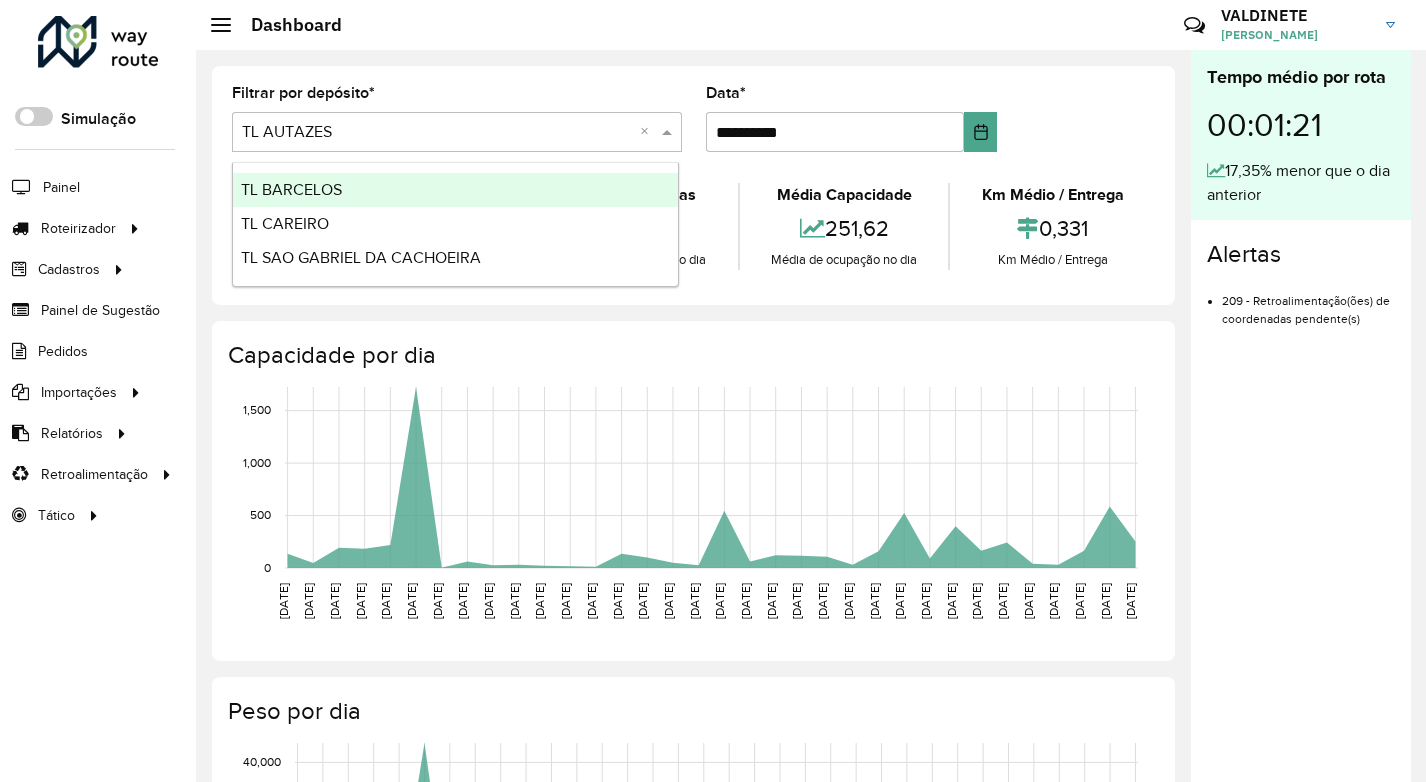click at bounding box center (437, 133) 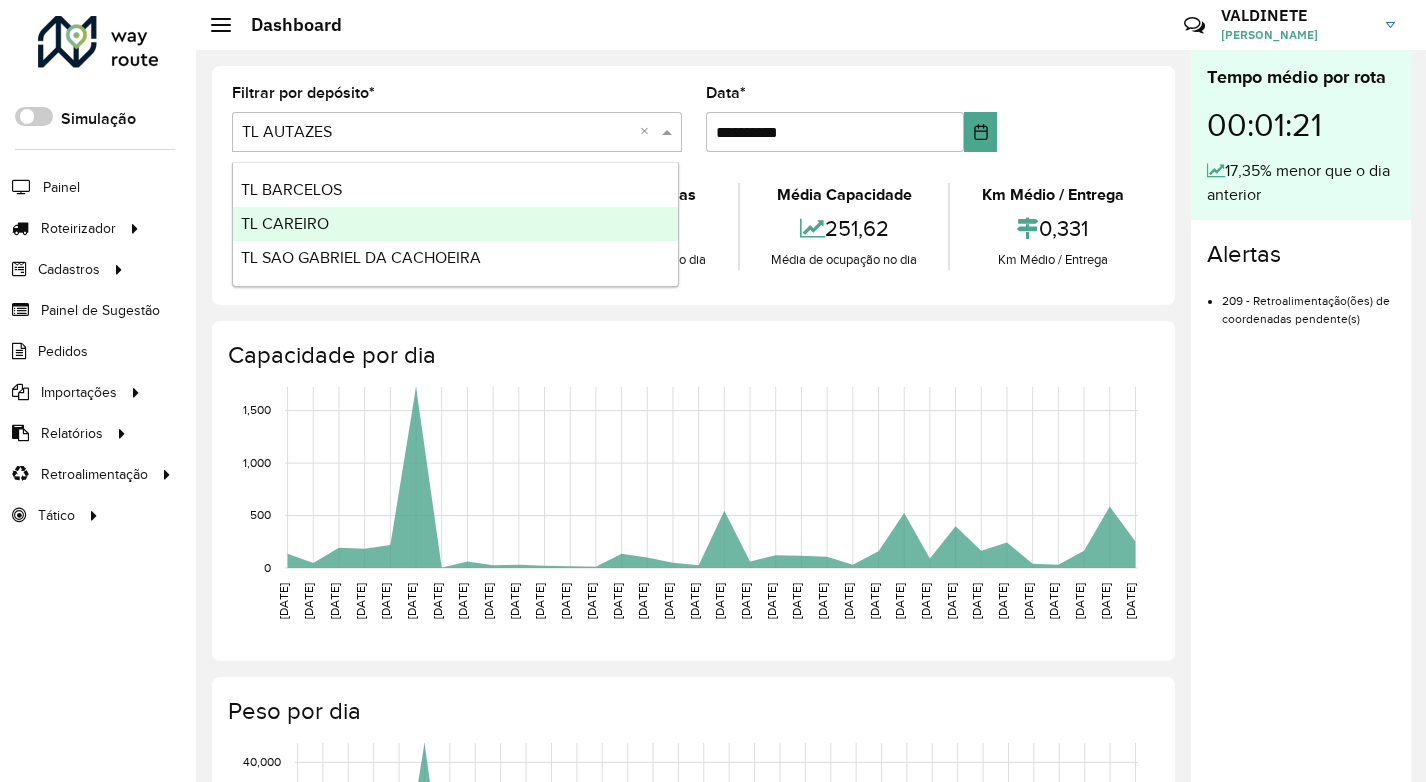 click on "TL CAREIRO" at bounding box center [285, 223] 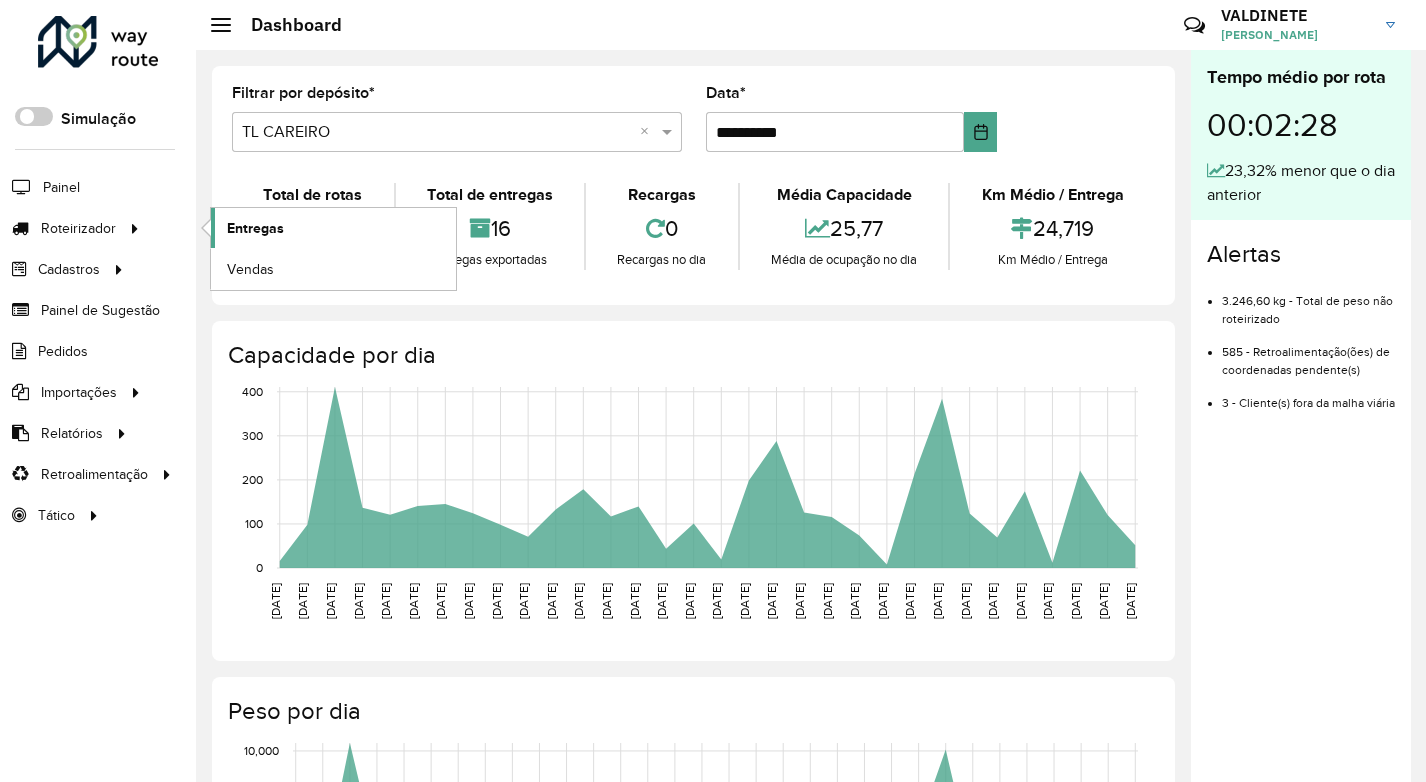 click on "Entregas" 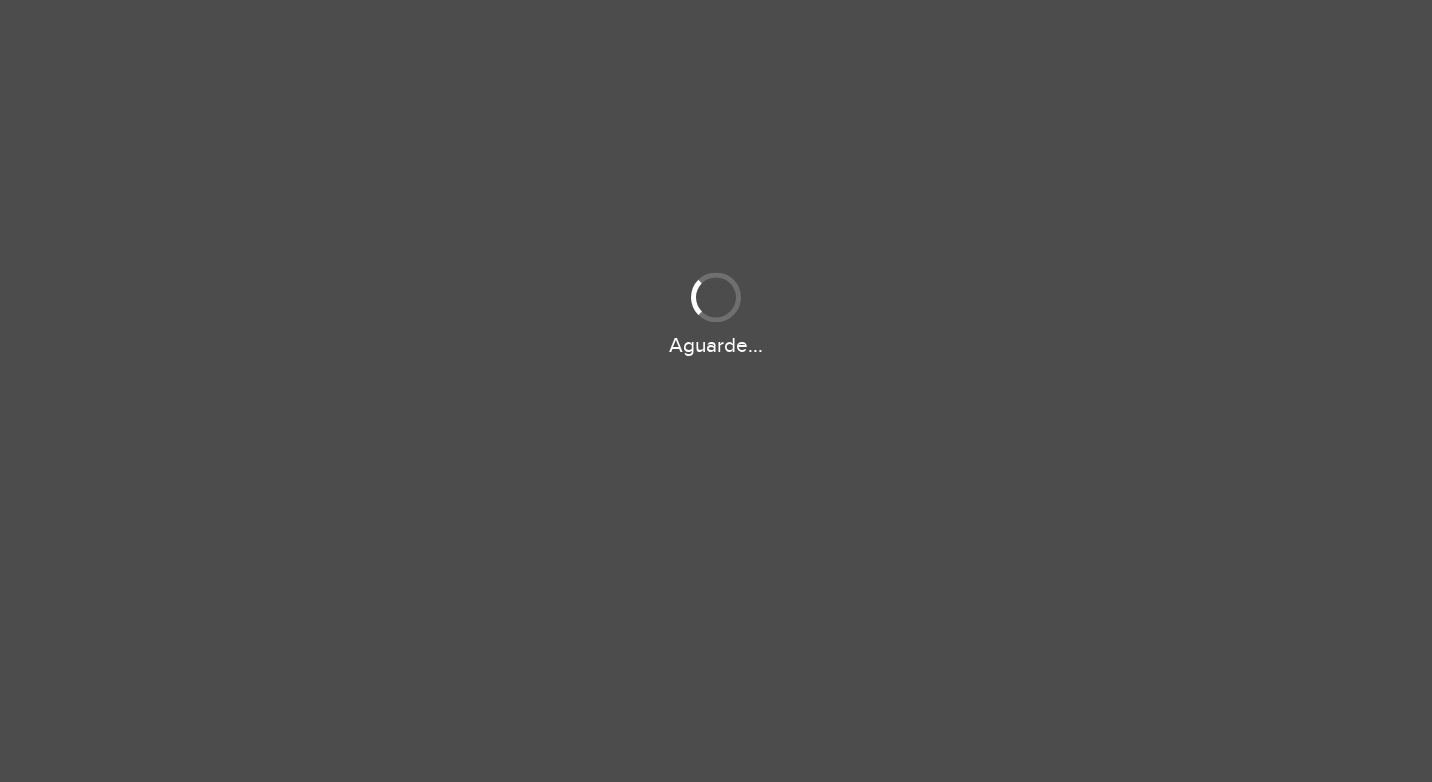 scroll, scrollTop: 0, scrollLeft: 0, axis: both 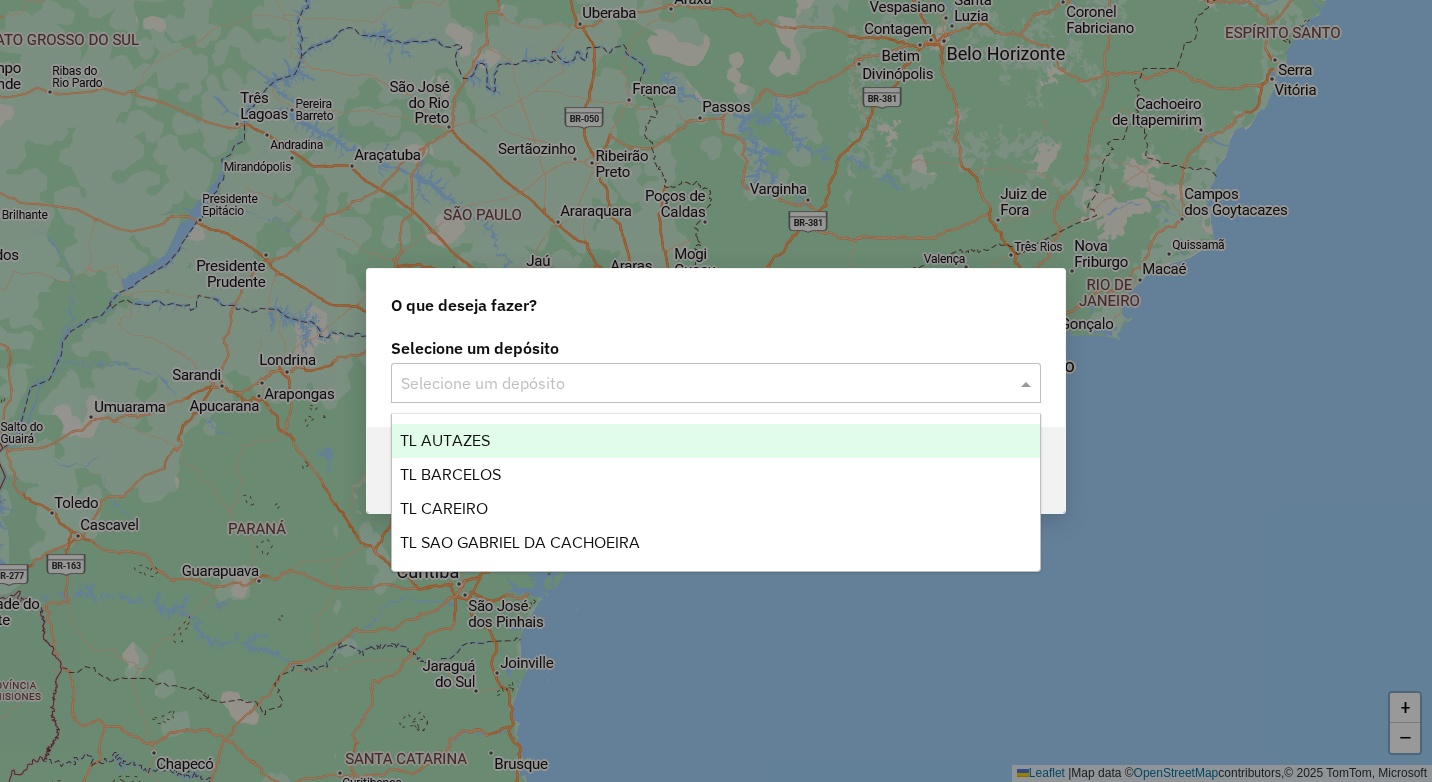 drag, startPoint x: 725, startPoint y: 393, endPoint x: 690, endPoint y: 457, distance: 72.94518 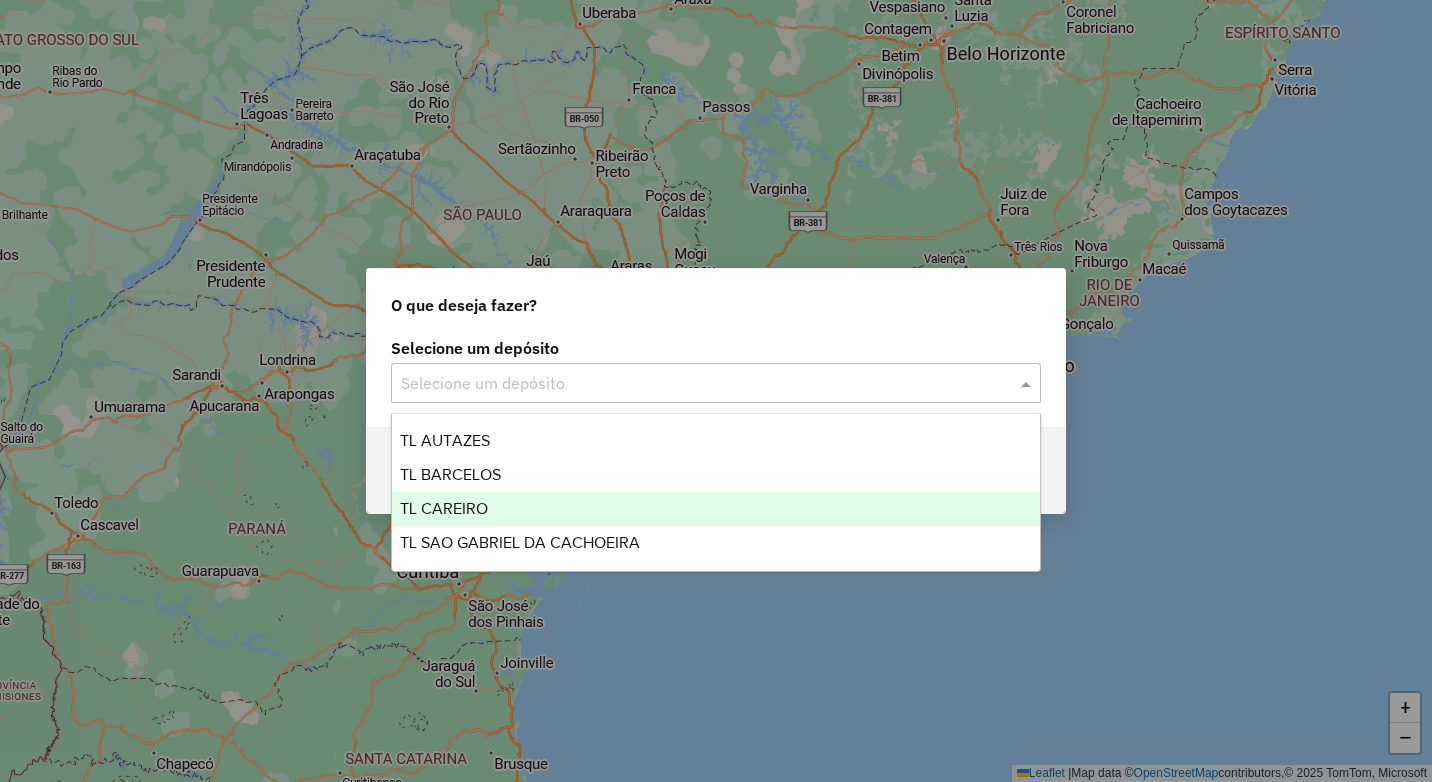 click on "TL CAREIRO" at bounding box center [716, 509] 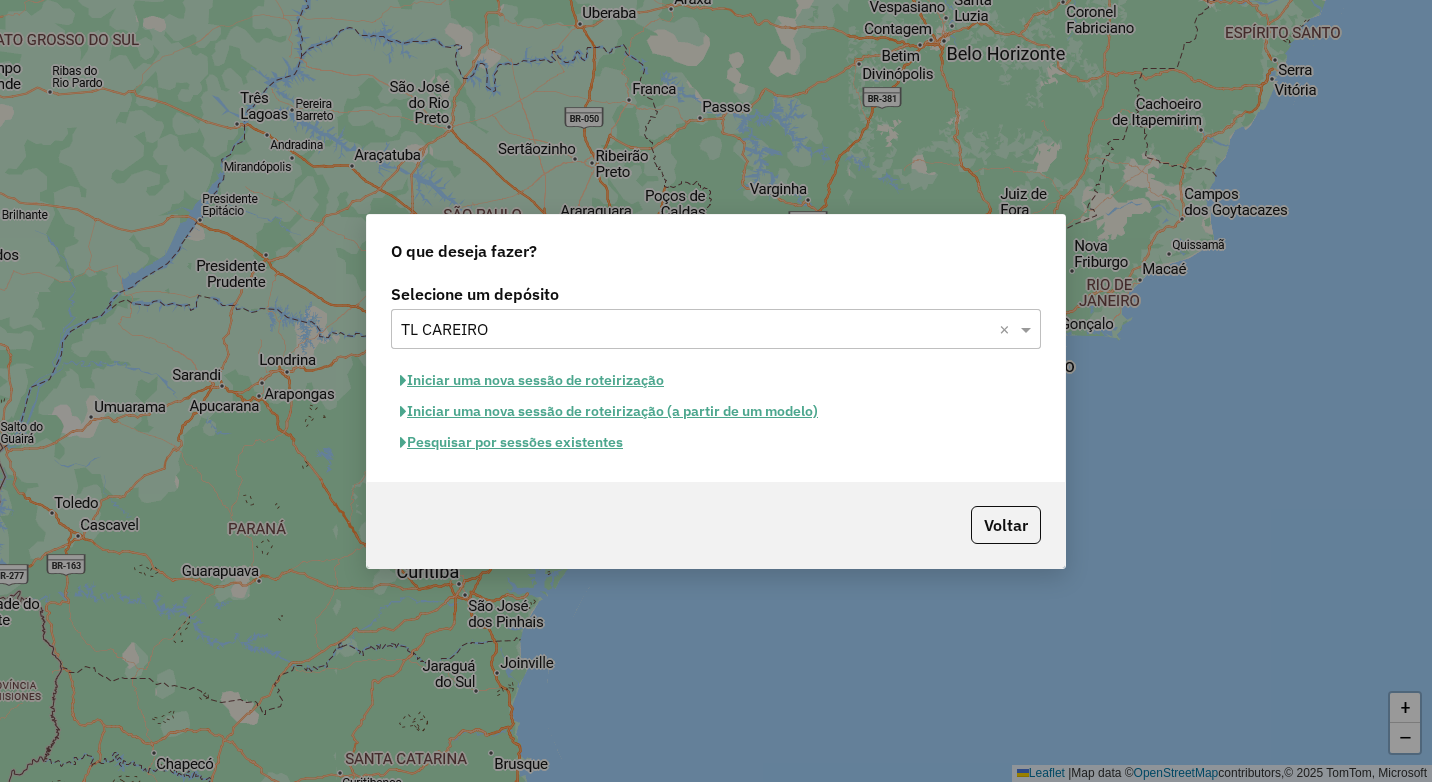 click on "Iniciar uma nova sessão de roteirização" 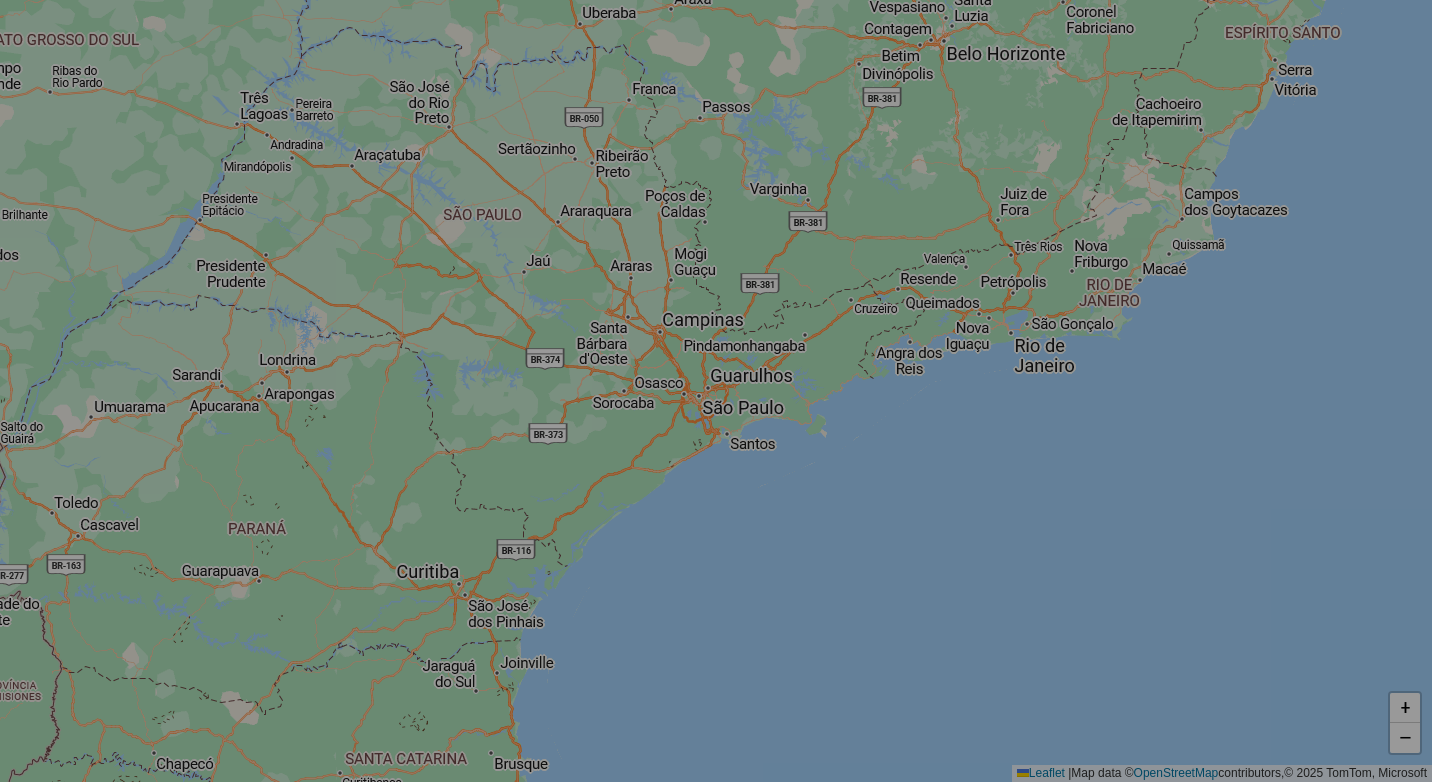 select on "*" 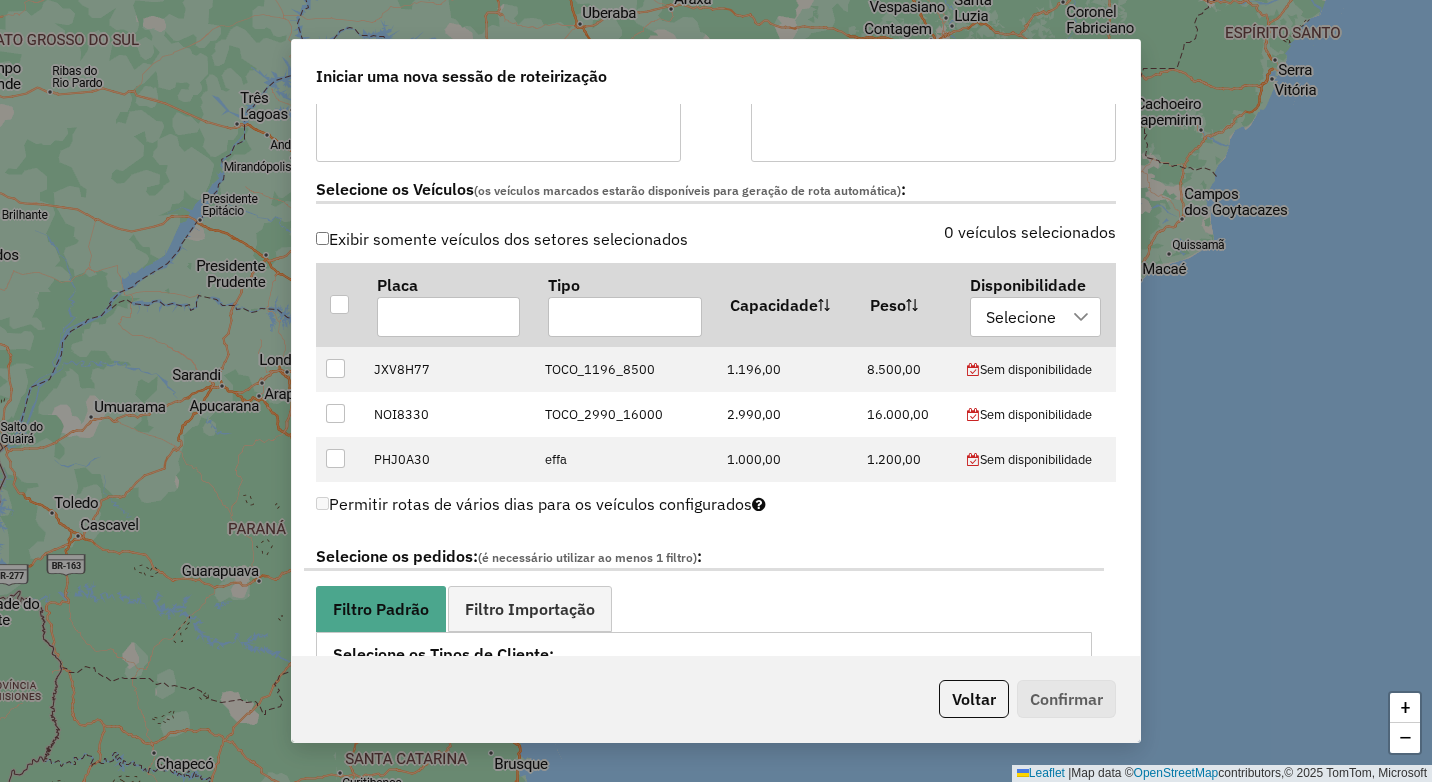 scroll, scrollTop: 600, scrollLeft: 0, axis: vertical 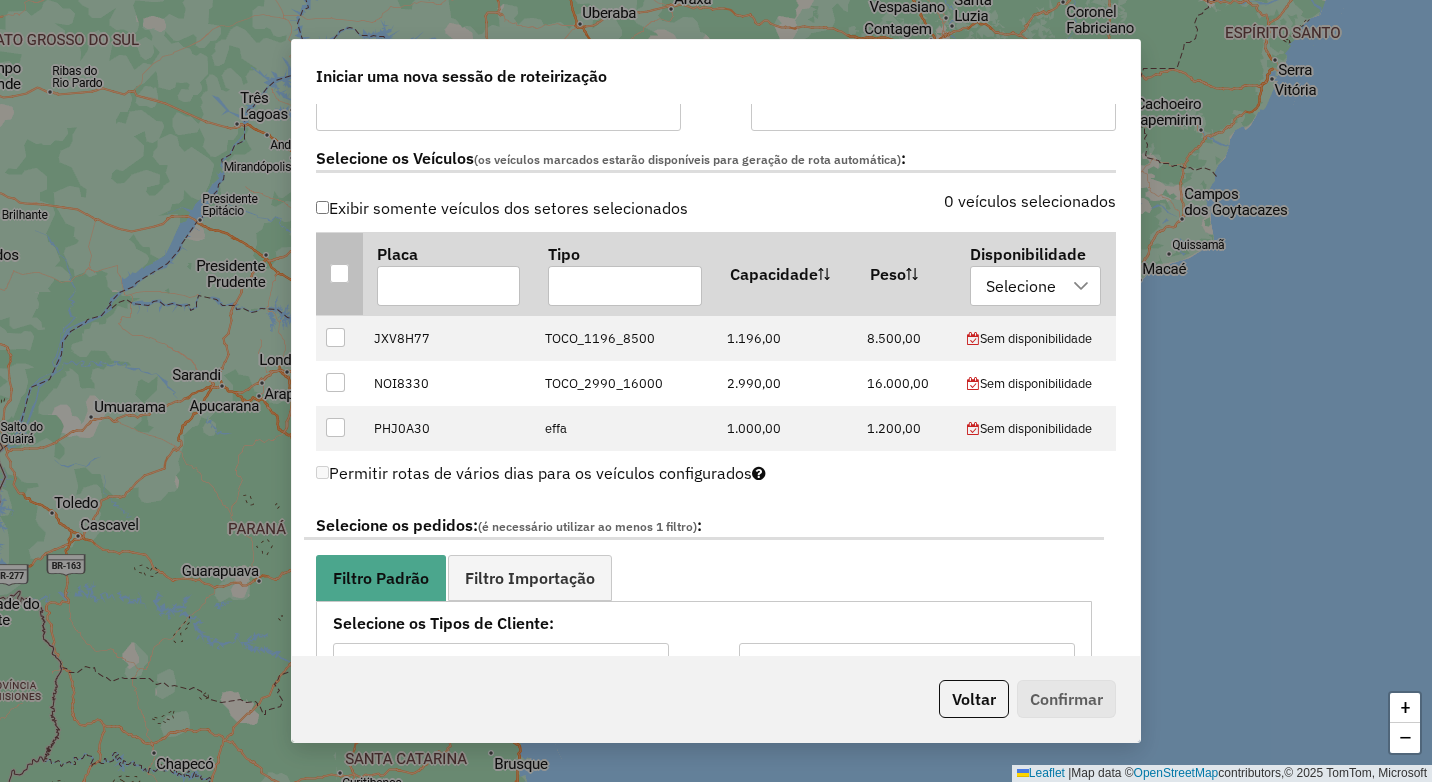 drag, startPoint x: 332, startPoint y: 281, endPoint x: 417, endPoint y: 426, distance: 168.07736 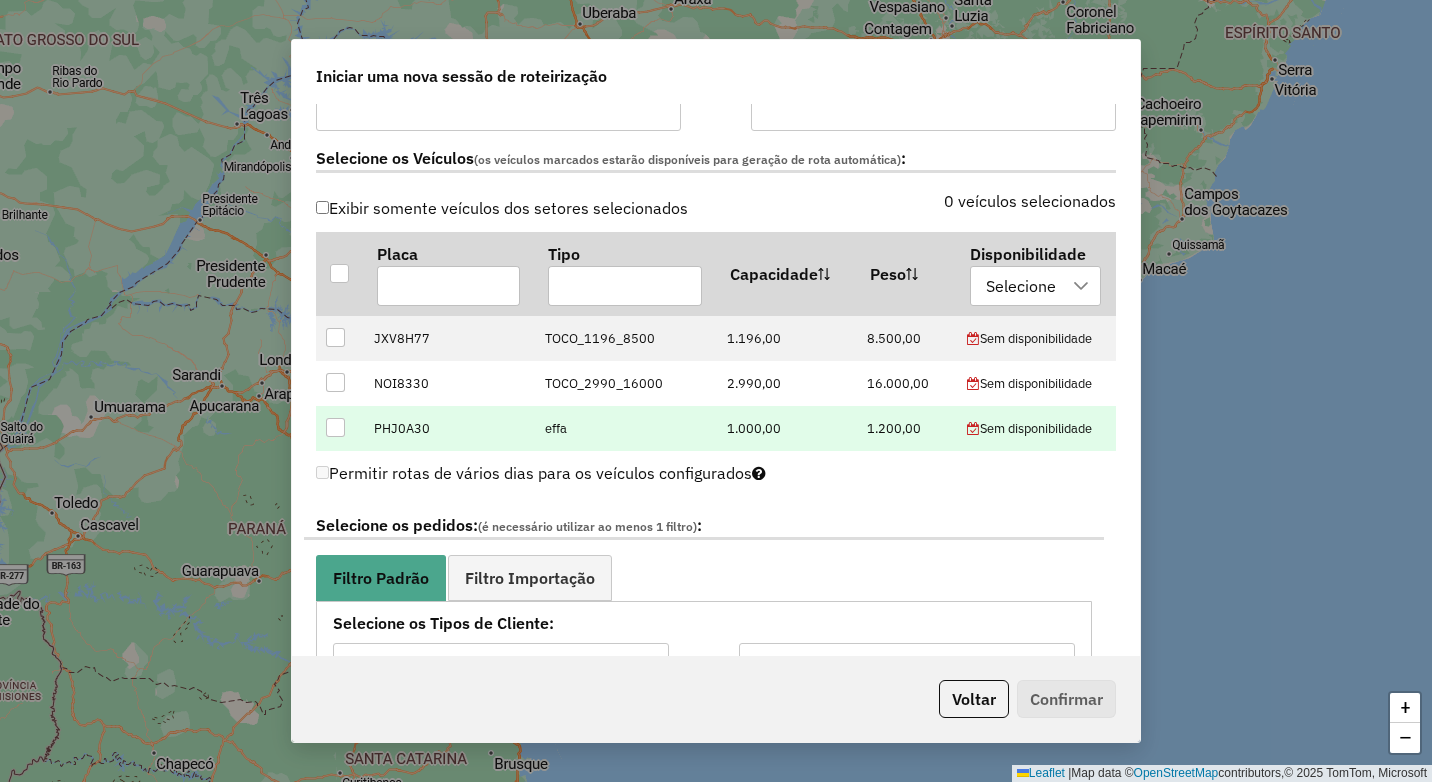 click at bounding box center [339, 273] 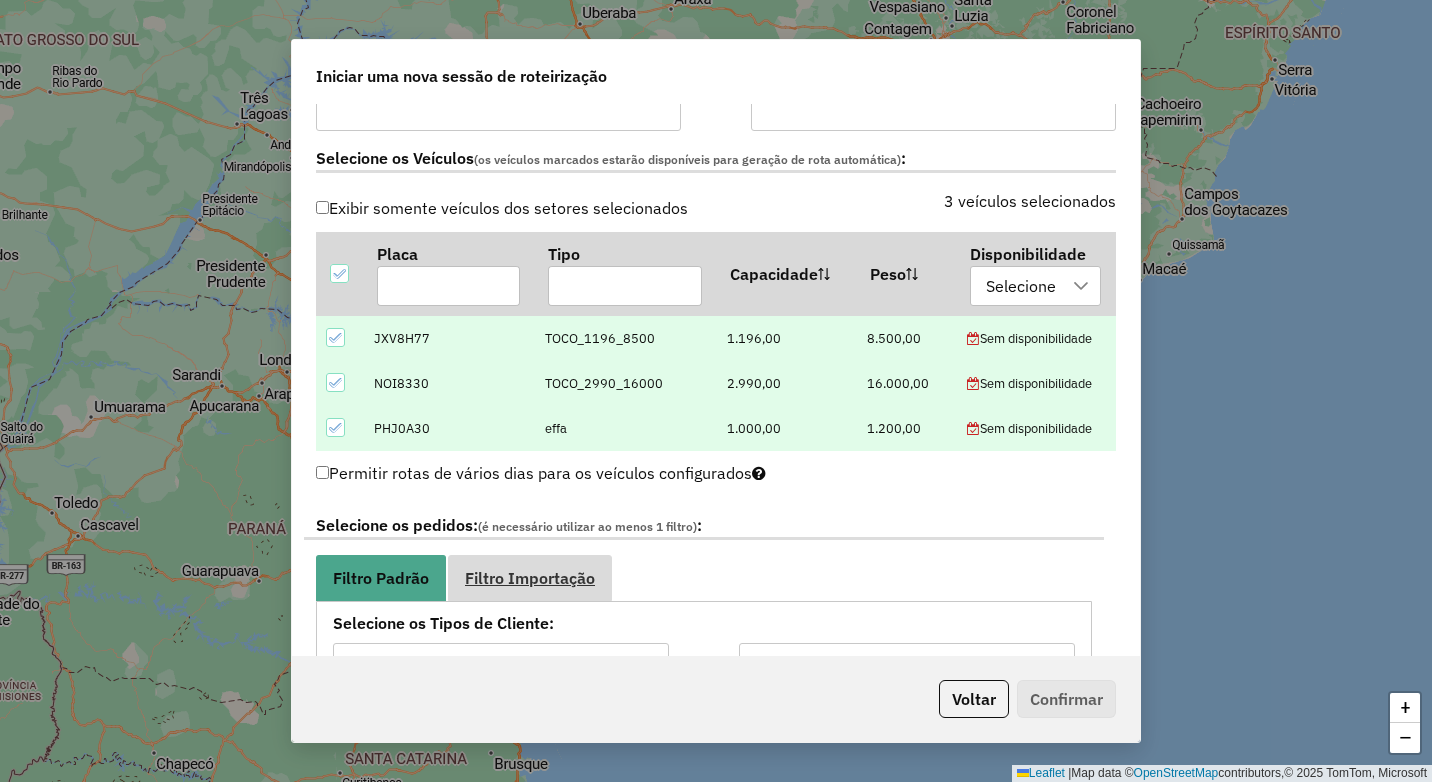 click on "Filtro Importação" at bounding box center [530, 578] 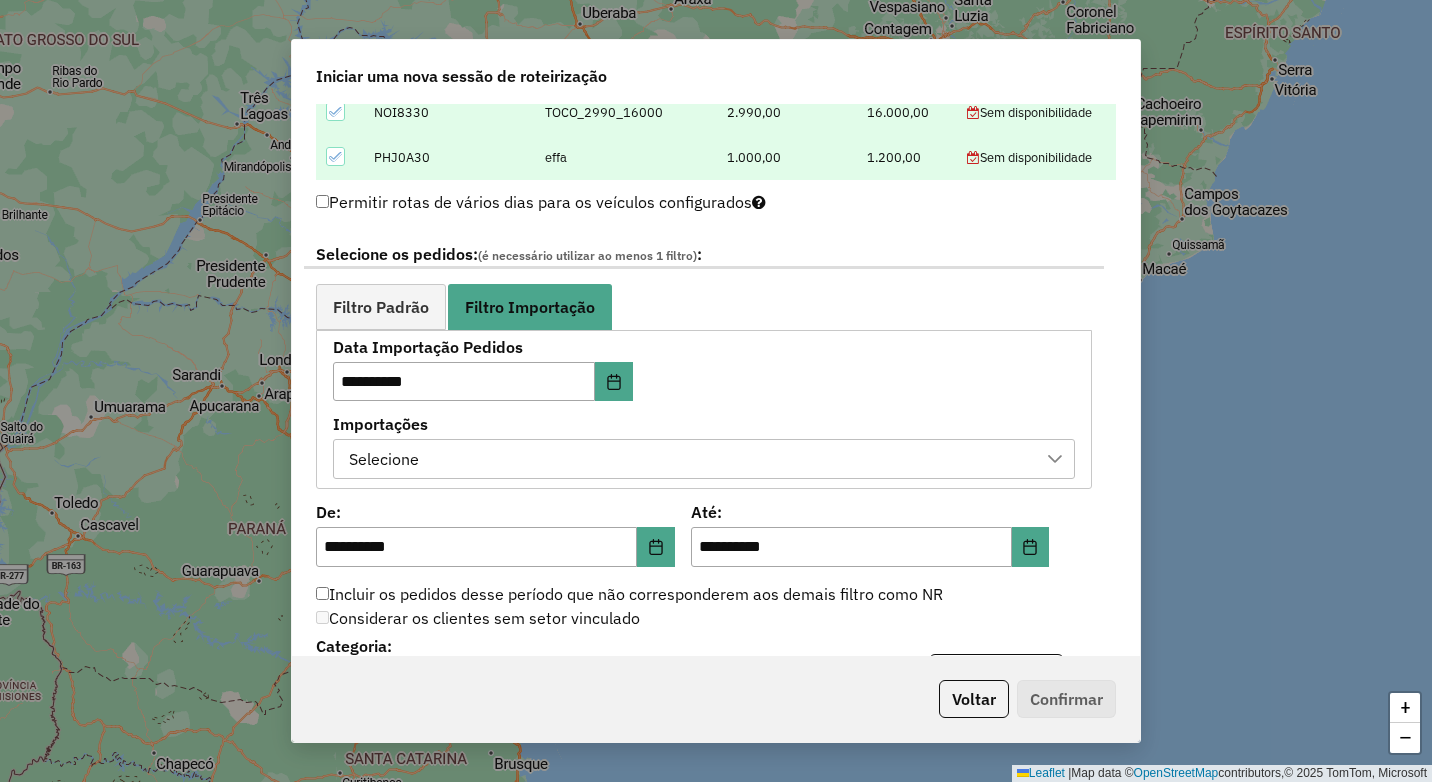 scroll, scrollTop: 1200, scrollLeft: 0, axis: vertical 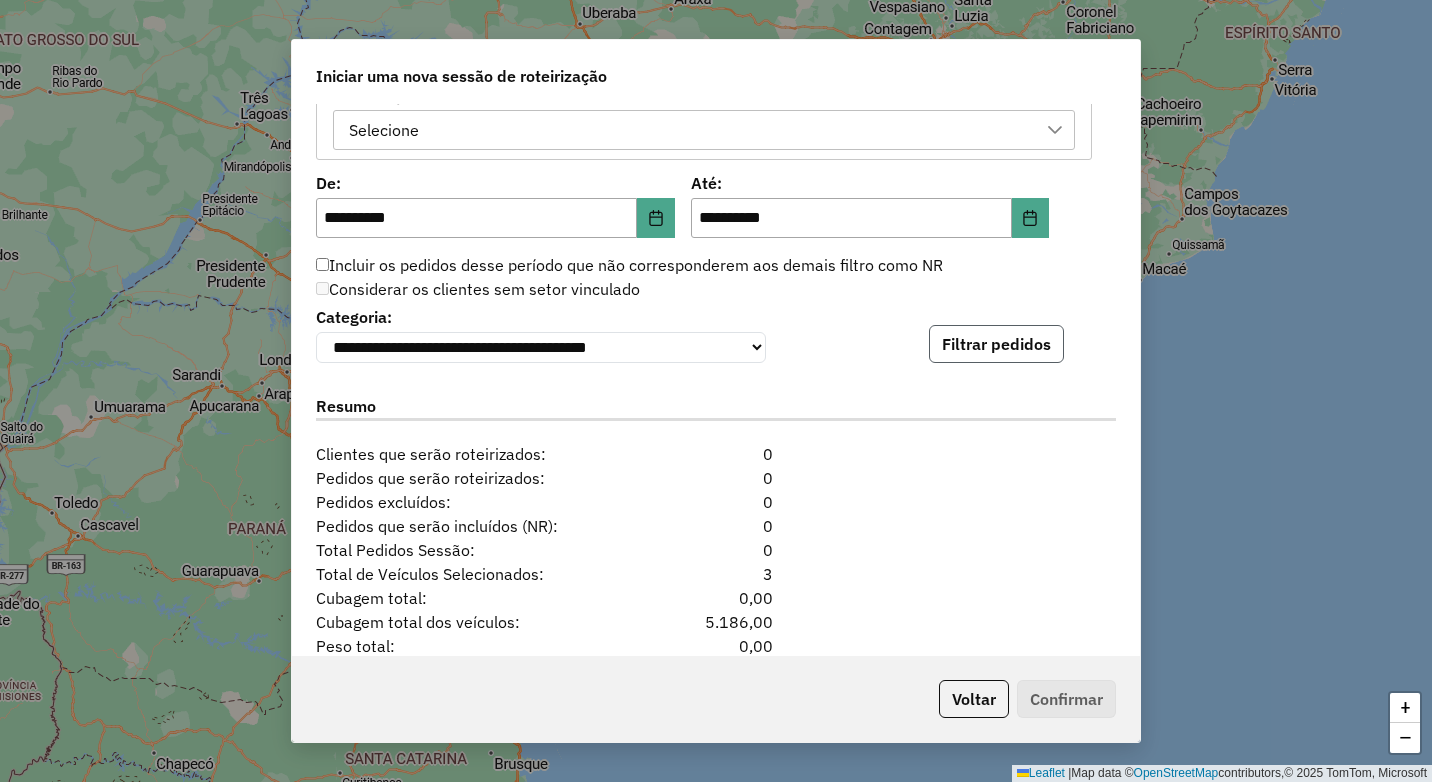 click on "Filtrar pedidos" 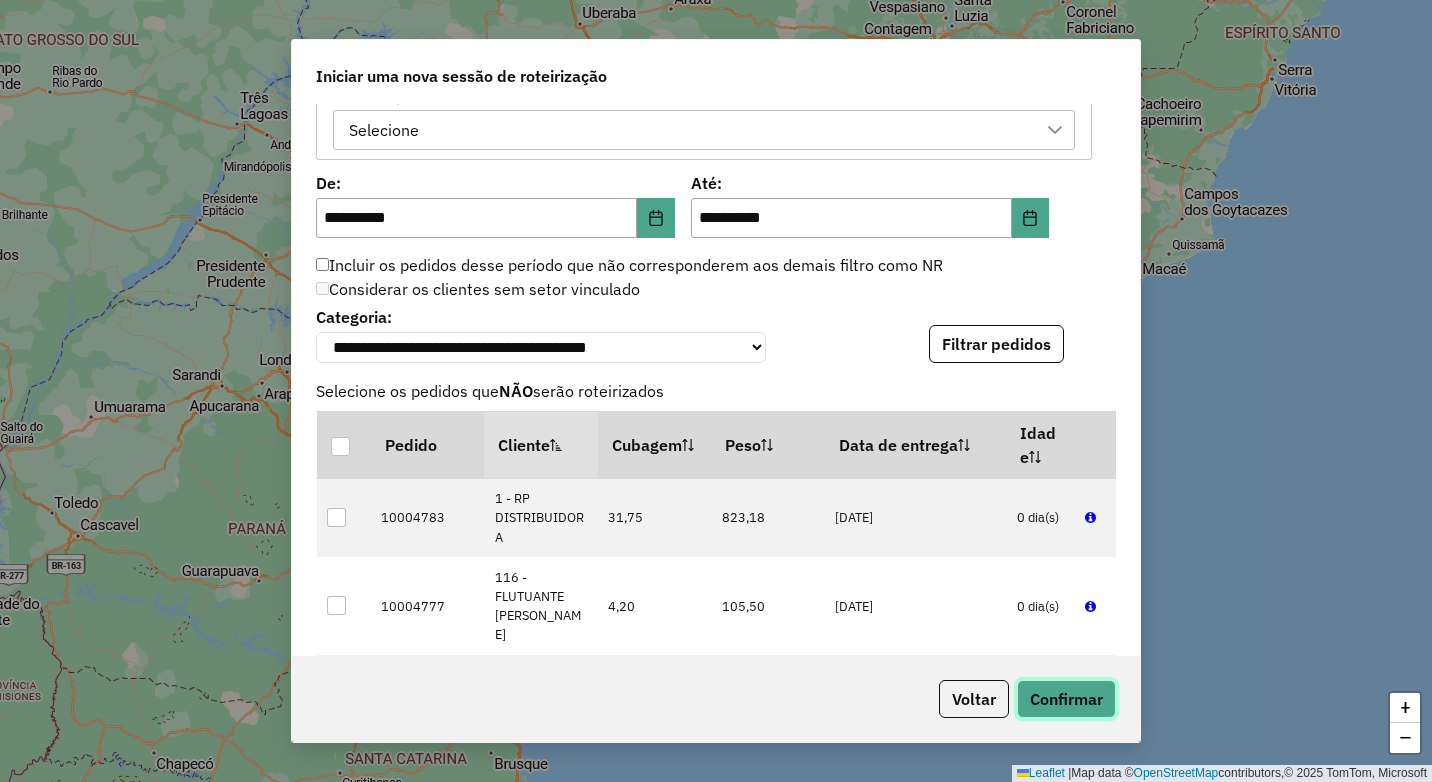 click on "Confirmar" 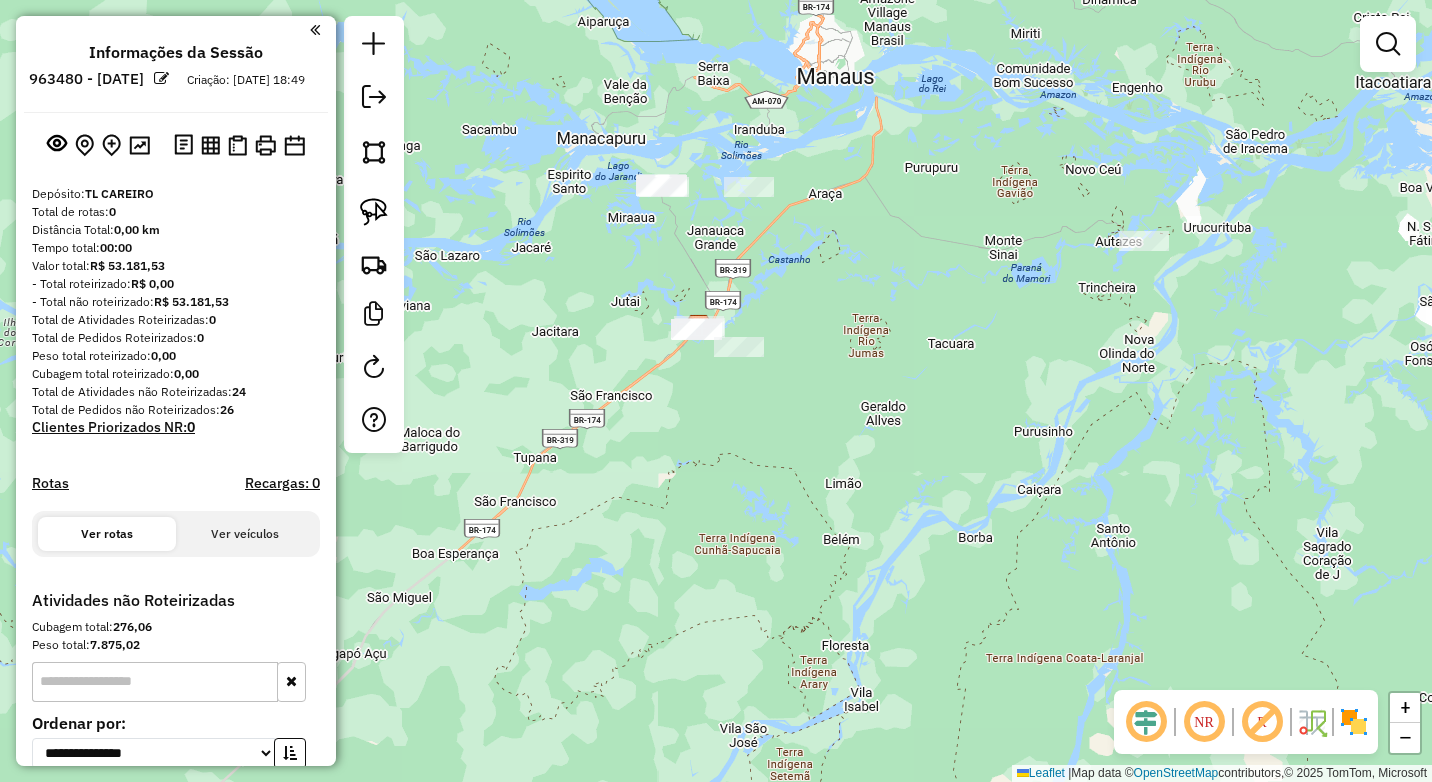 drag, startPoint x: 752, startPoint y: 372, endPoint x: 883, endPoint y: 481, distance: 170.41713 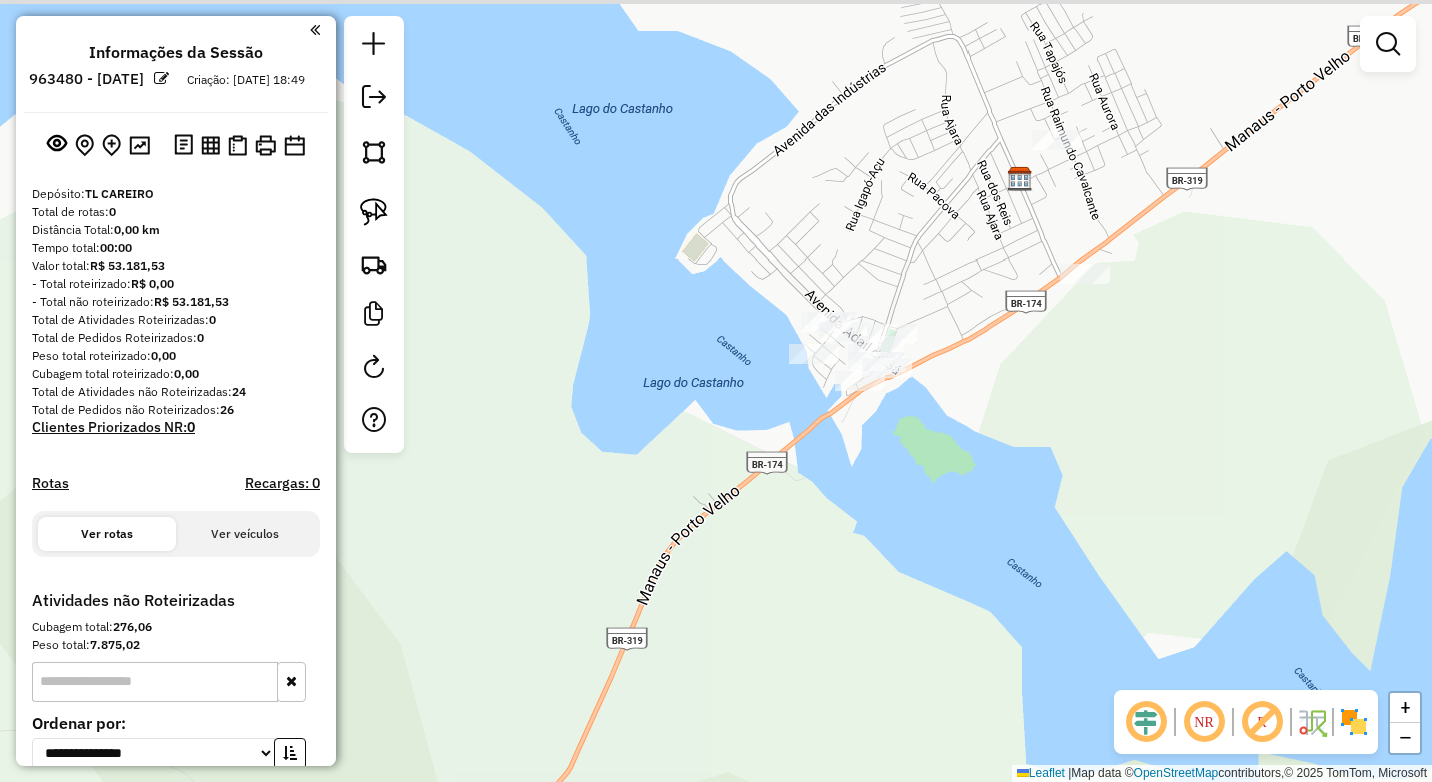 drag, startPoint x: 728, startPoint y: 349, endPoint x: 779, endPoint y: 524, distance: 182.28 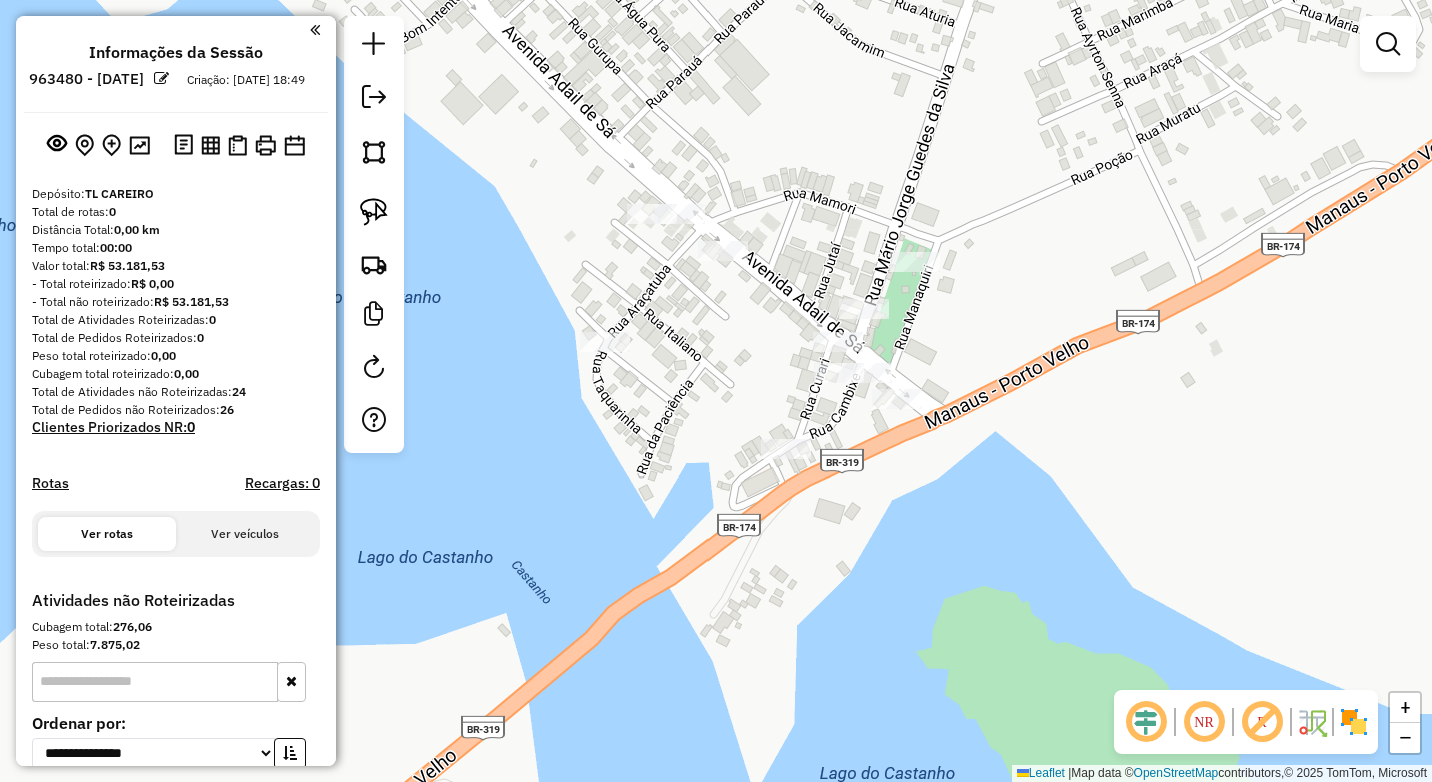 drag, startPoint x: 915, startPoint y: 405, endPoint x: 914, endPoint y: 551, distance: 146.00342 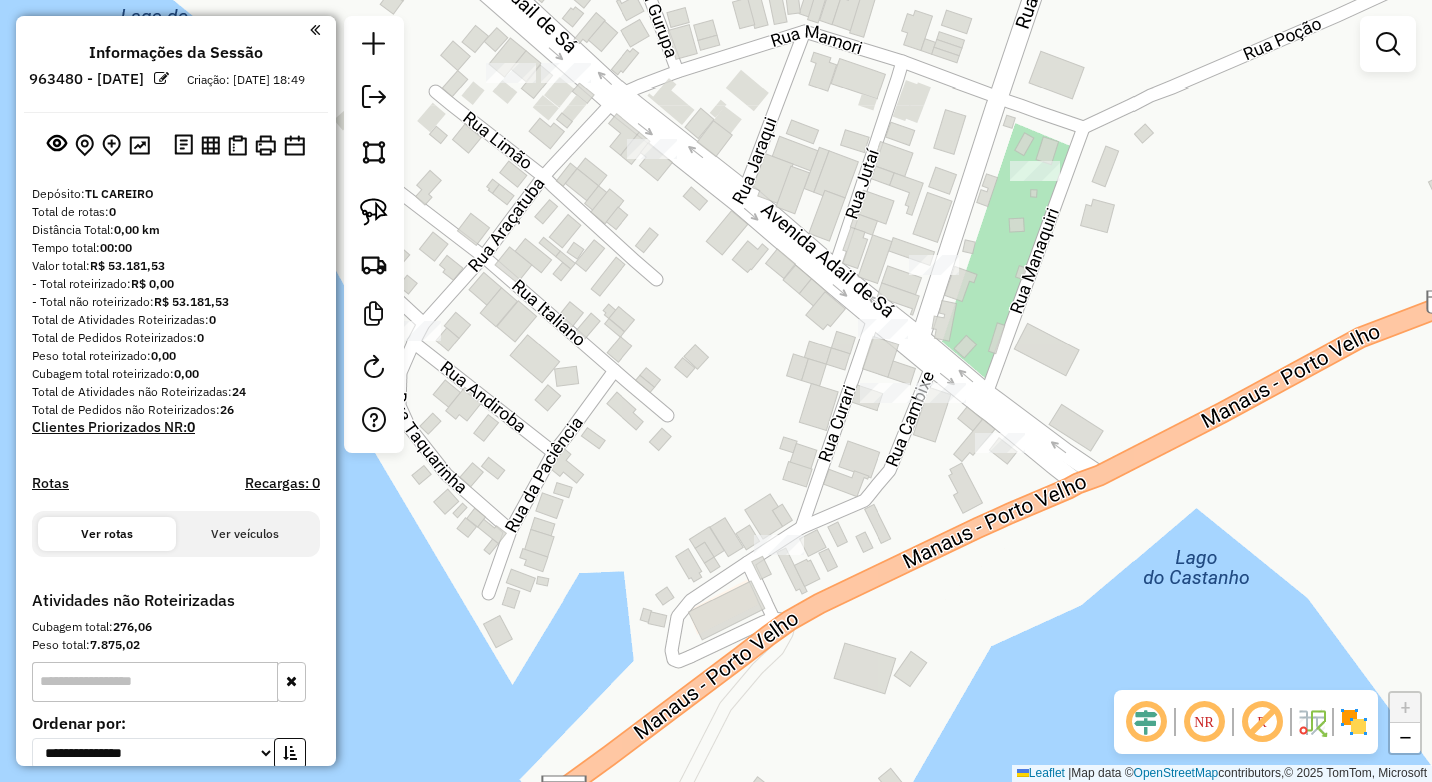 drag, startPoint x: 841, startPoint y: 416, endPoint x: 897, endPoint y: 465, distance: 74.41102 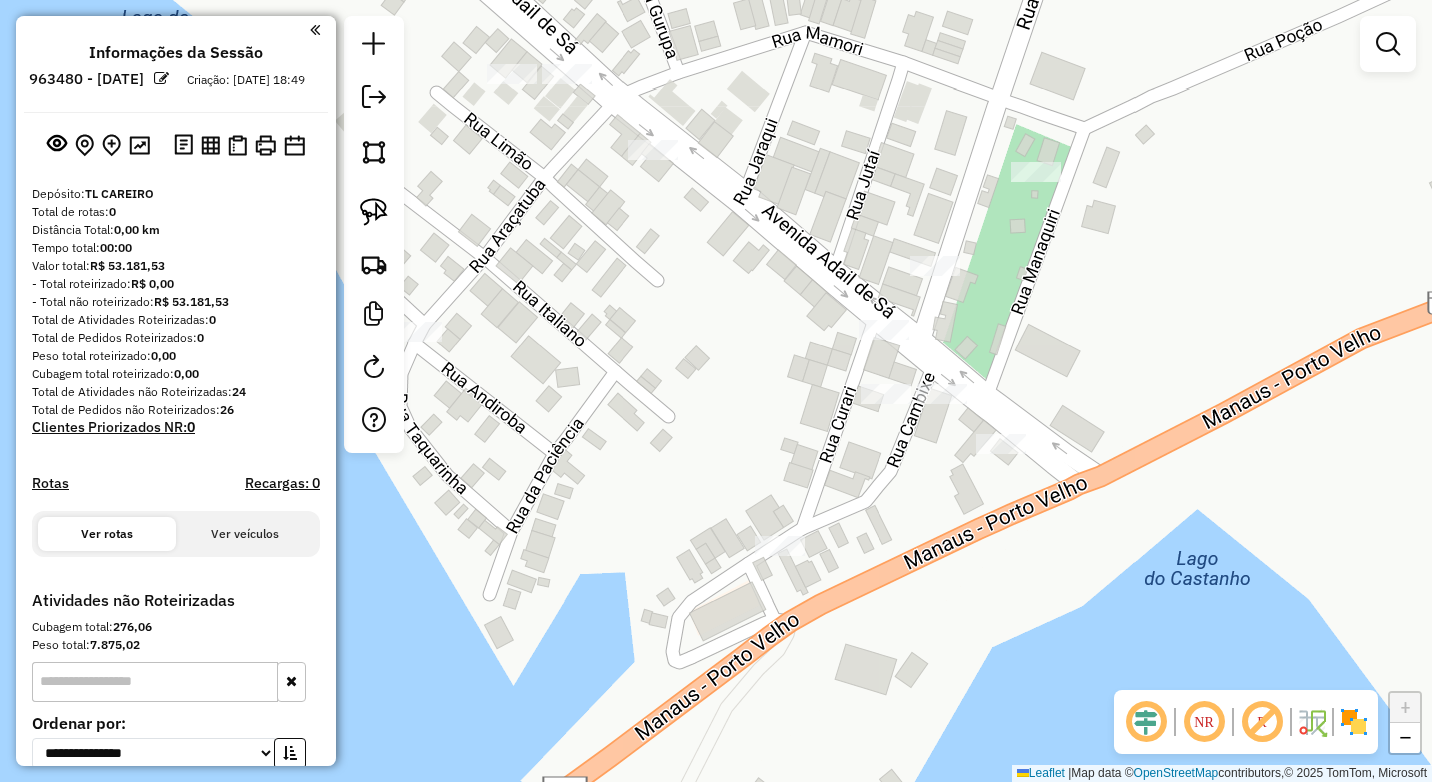 drag, startPoint x: 711, startPoint y: 350, endPoint x: 726, endPoint y: 358, distance: 17 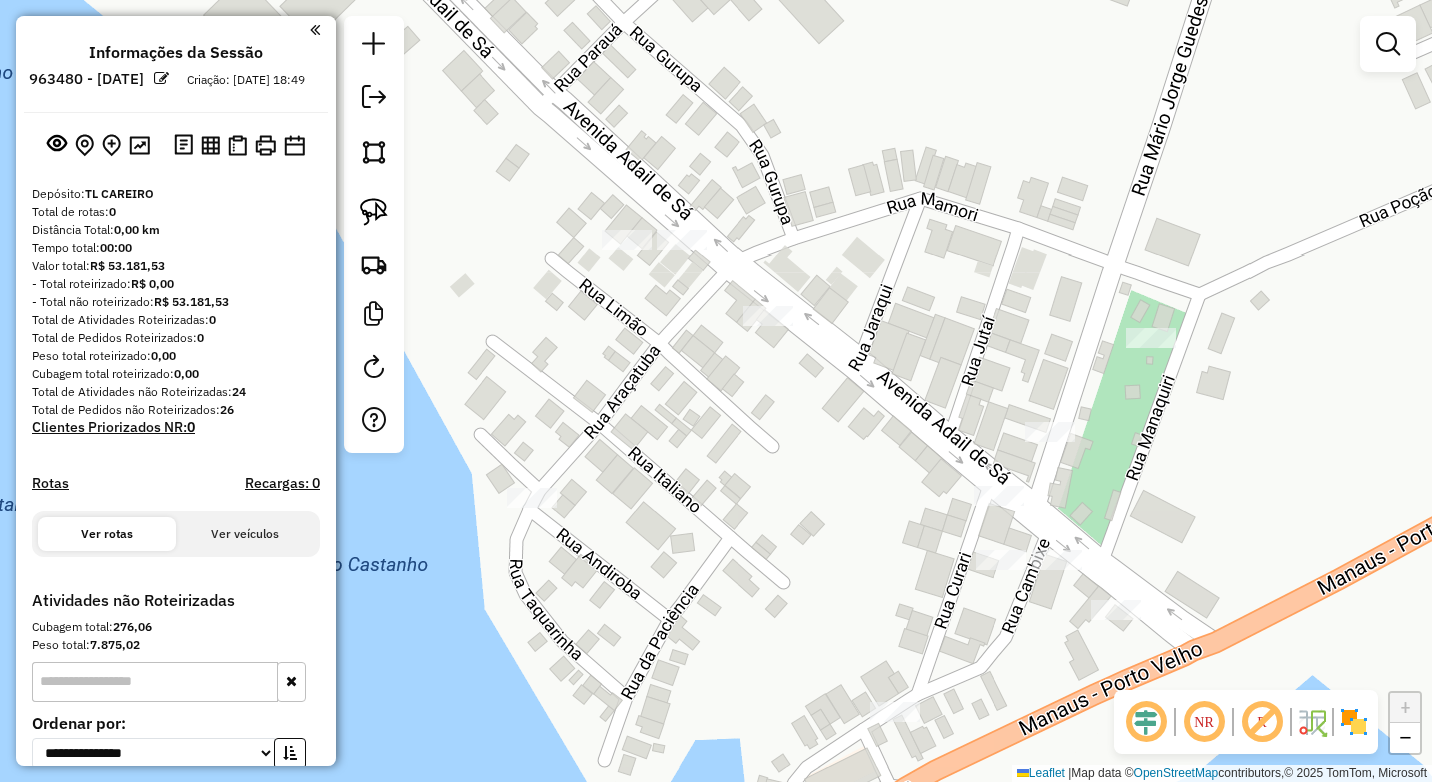 drag, startPoint x: 636, startPoint y: 355, endPoint x: 676, endPoint y: 682, distance: 329.4374 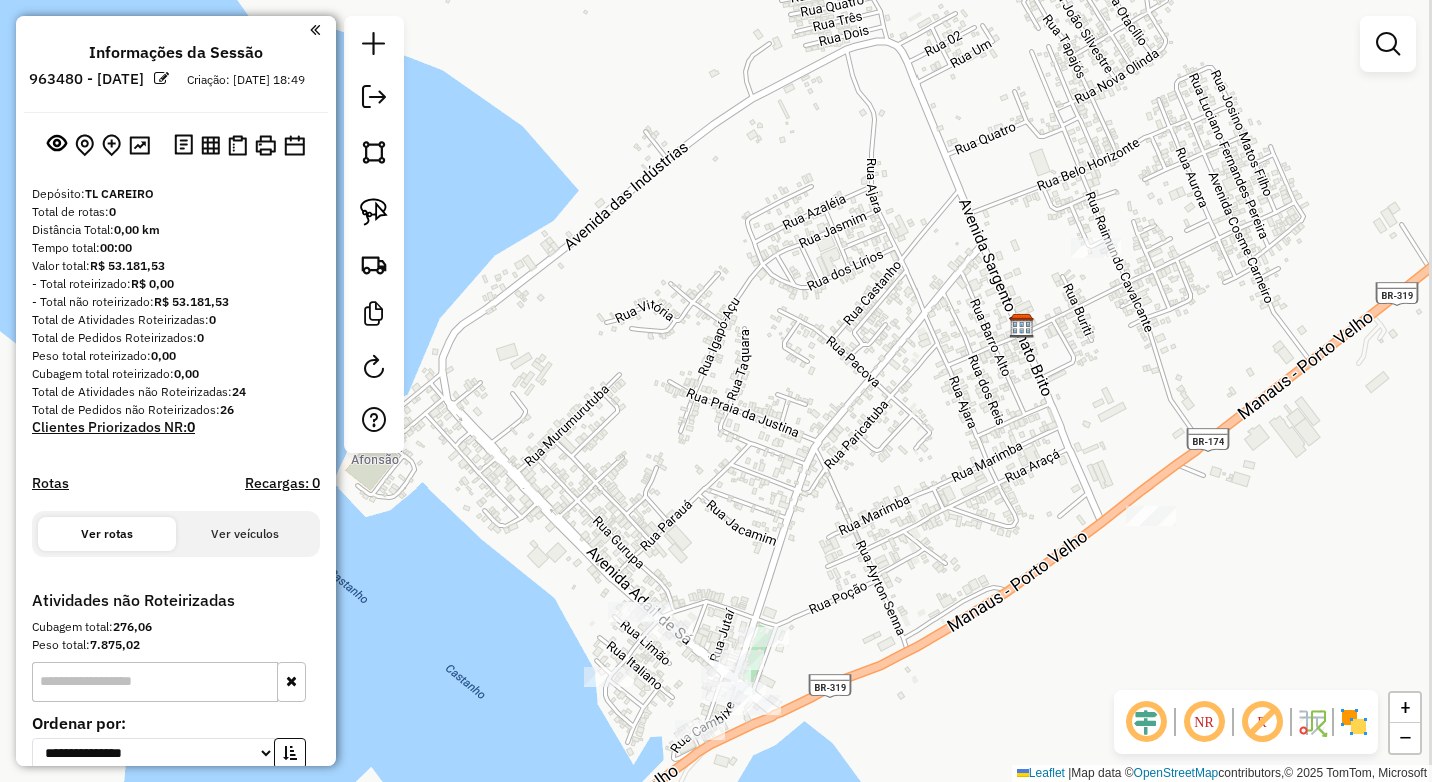 drag, startPoint x: 1246, startPoint y: 490, endPoint x: 1102, endPoint y: 541, distance: 152.76453 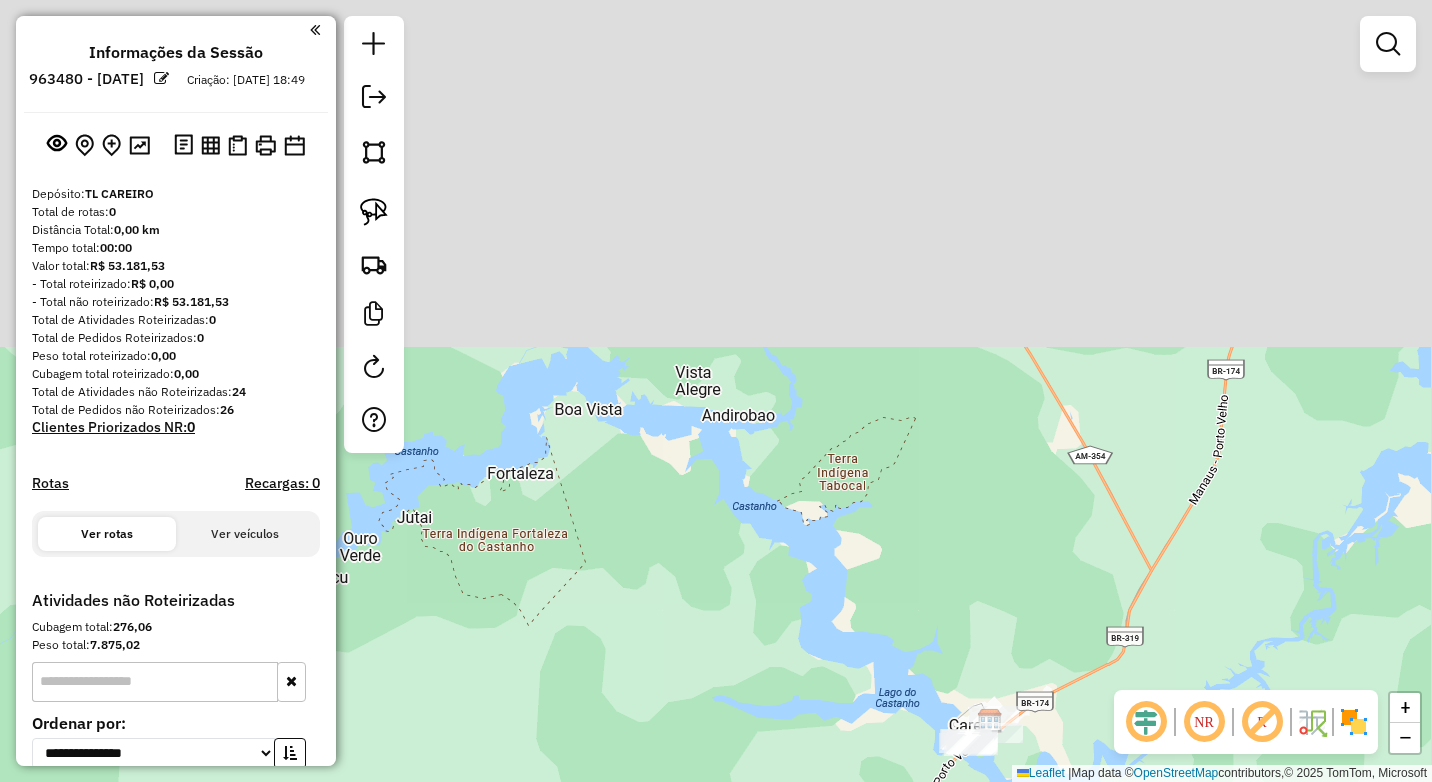 click on "**********" at bounding box center (716, 391) 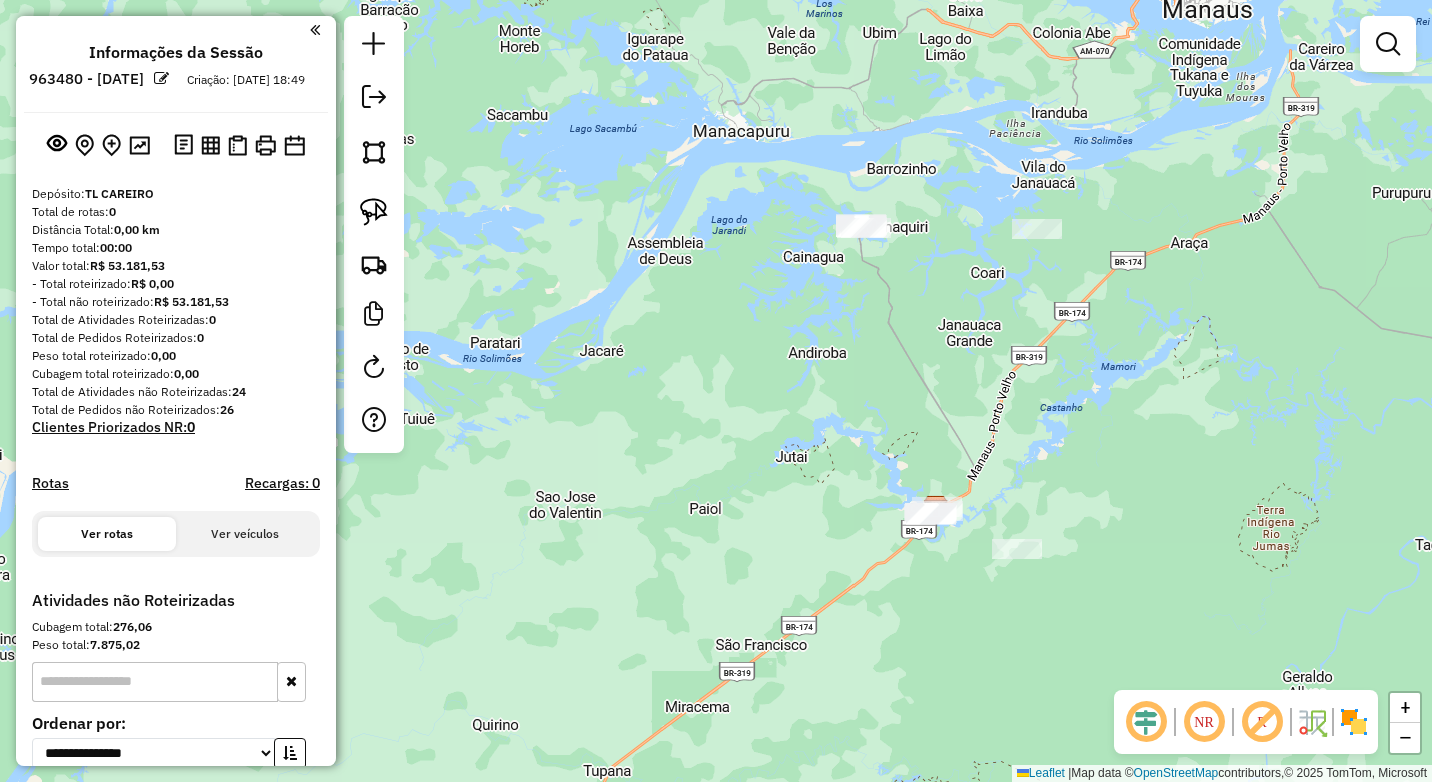 drag, startPoint x: 917, startPoint y: 420, endPoint x: 912, endPoint y: 468, distance: 48.259712 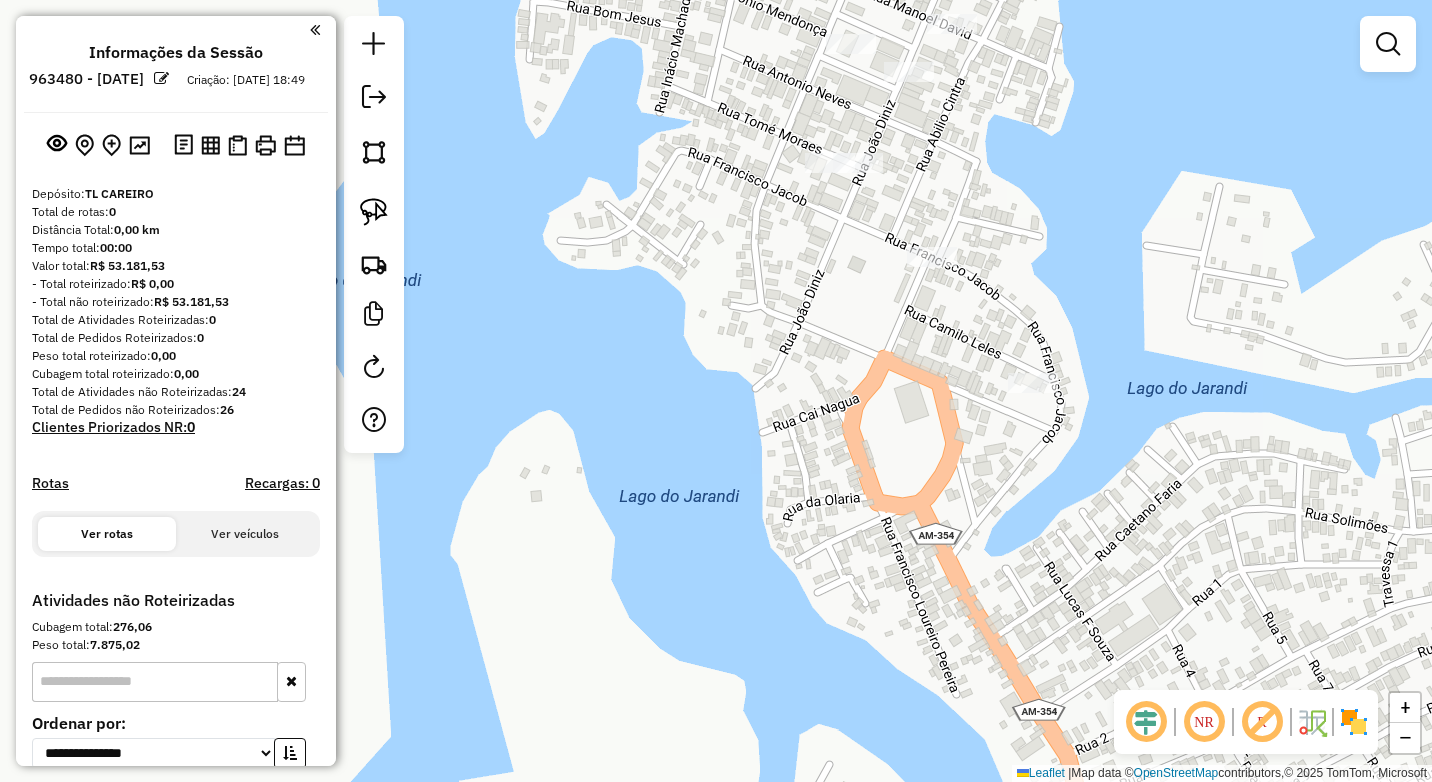 drag, startPoint x: 925, startPoint y: 445, endPoint x: 860, endPoint y: 560, distance: 132.09845 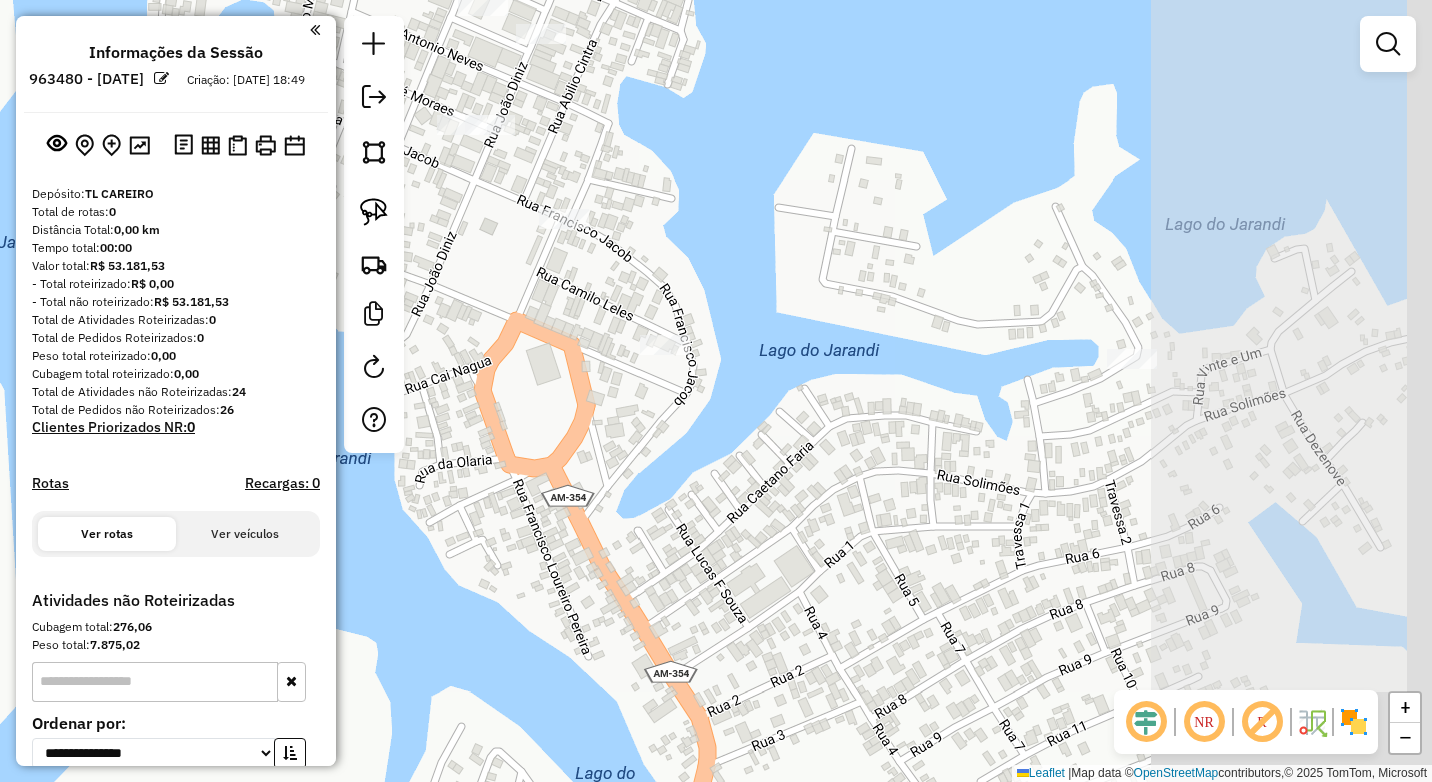 drag, startPoint x: 1192, startPoint y: 437, endPoint x: 819, endPoint y: 380, distance: 377.3301 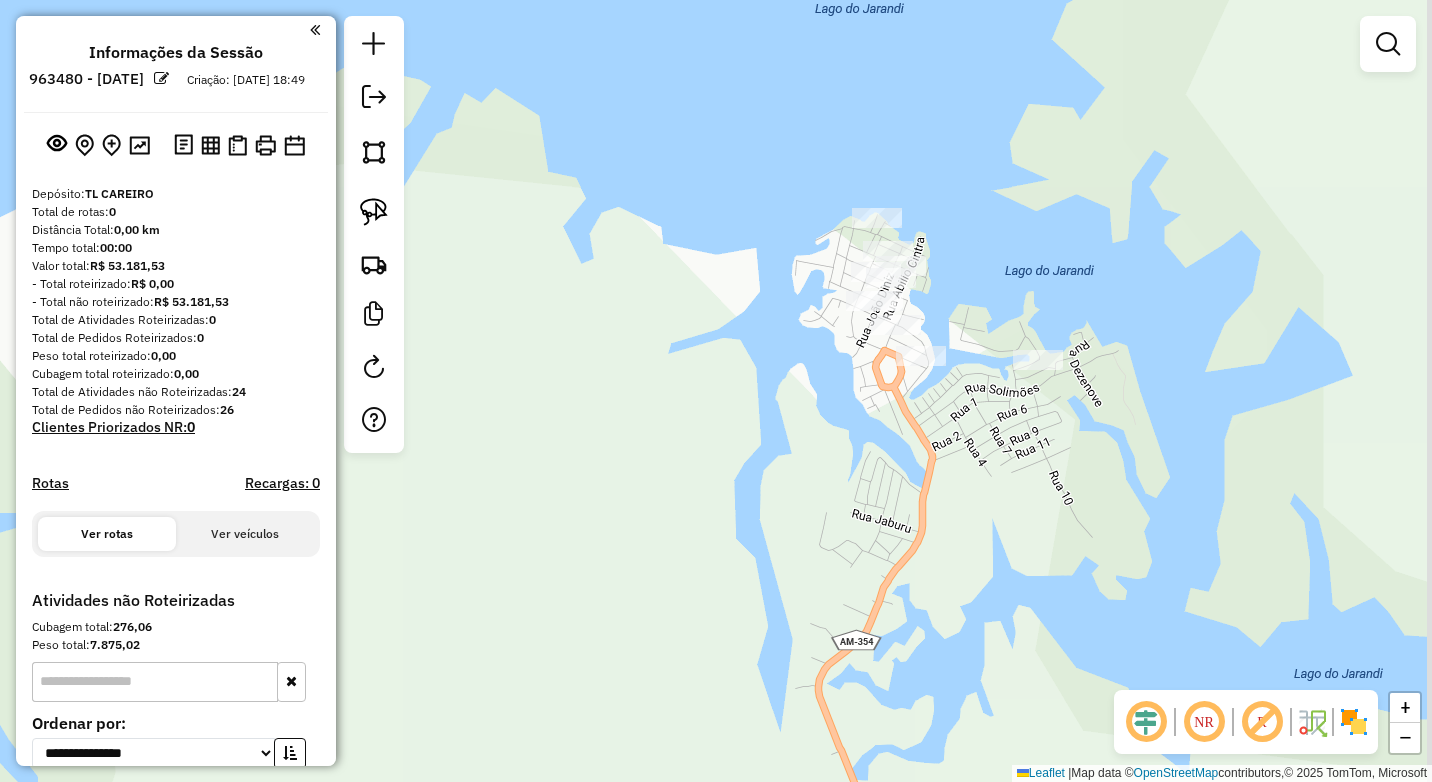 drag, startPoint x: 1045, startPoint y: 478, endPoint x: 589, endPoint y: 195, distance: 536.6796 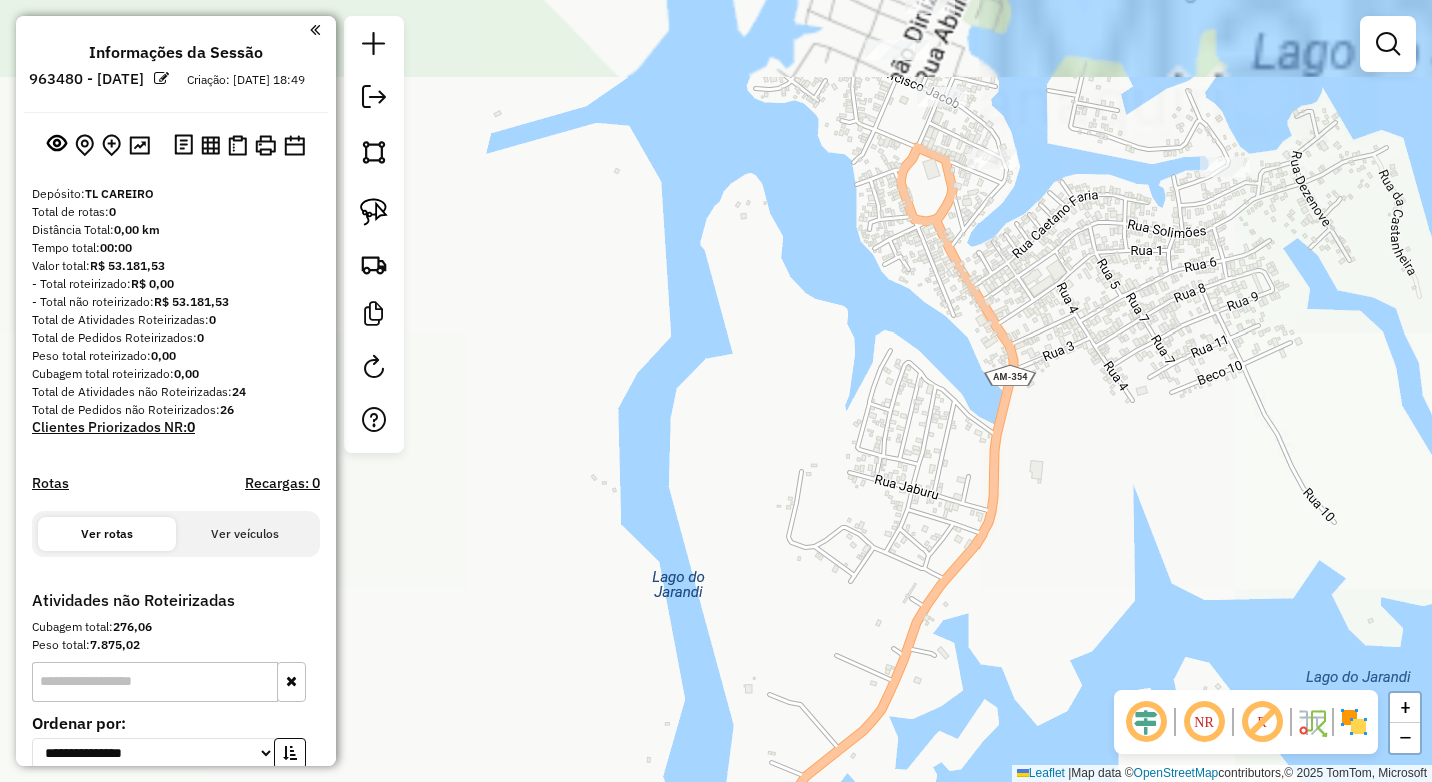 drag, startPoint x: 892, startPoint y: 487, endPoint x: 777, endPoint y: 750, distance: 287.04355 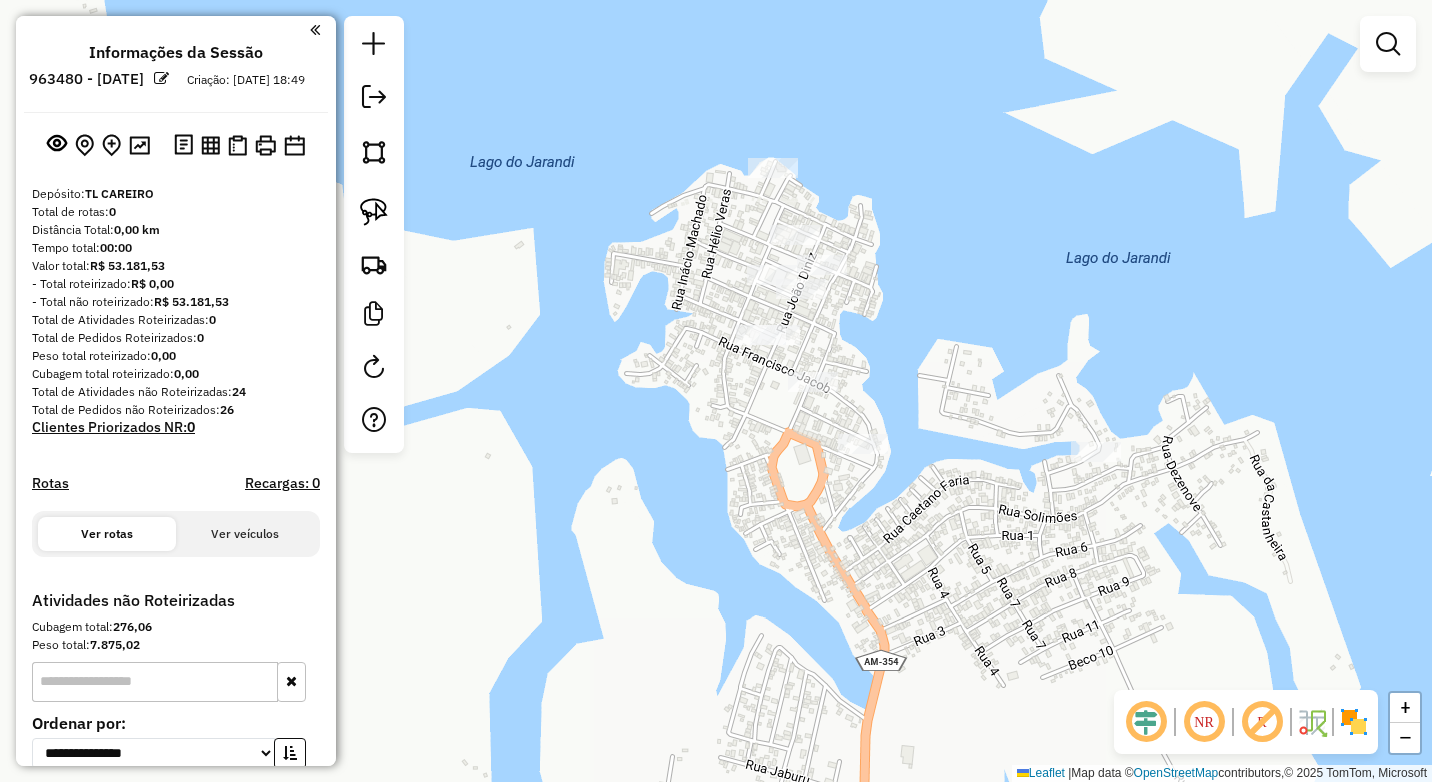 click 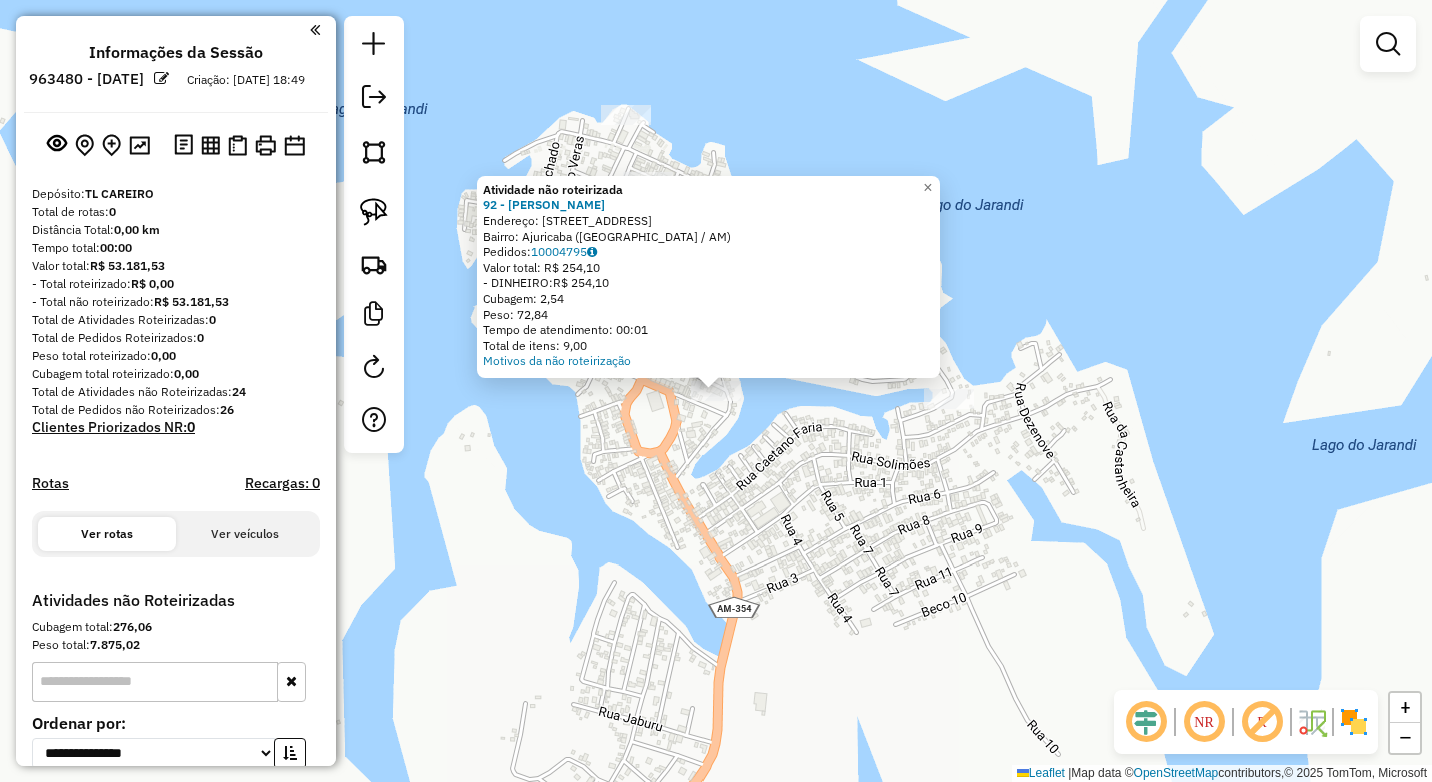 click on "Atividade não roteirizada 92 - MERCADINHO [PERSON_NAME]:  [STREET_ADDRESS]   Pedidos:  10004795   Valor total: R$ 254,10   - DINHEIRO:  R$ 254,10   Cubagem: 2,54   Peso: 72,84   Tempo de atendimento: 00:01   Total de itens: 9,00  Motivos da não roteirização × Janela de atendimento Grade de atendimento Capacidade Transportadoras Veículos Cliente Pedidos  Rotas Selecione os dias de semana para filtrar as janelas de atendimento  Seg   Ter   Qua   Qui   Sex   Sáb   Dom  Informe o período da janela de atendimento: De: Até:  Filtrar exatamente a janela do cliente  Considerar janela de atendimento padrão  Selecione os dias de semana para filtrar as grades de atendimento  Seg   Ter   Qua   Qui   Sex   Sáb   Dom   Considerar clientes sem dia de atendimento cadastrado  Clientes fora do dia de atendimento selecionado Filtrar as atividades entre os valores definidos abaixo:  Peso mínimo:   Peso máximo:   Cubagem mínima:   Cubagem máxima:   De:   Até:  De:" 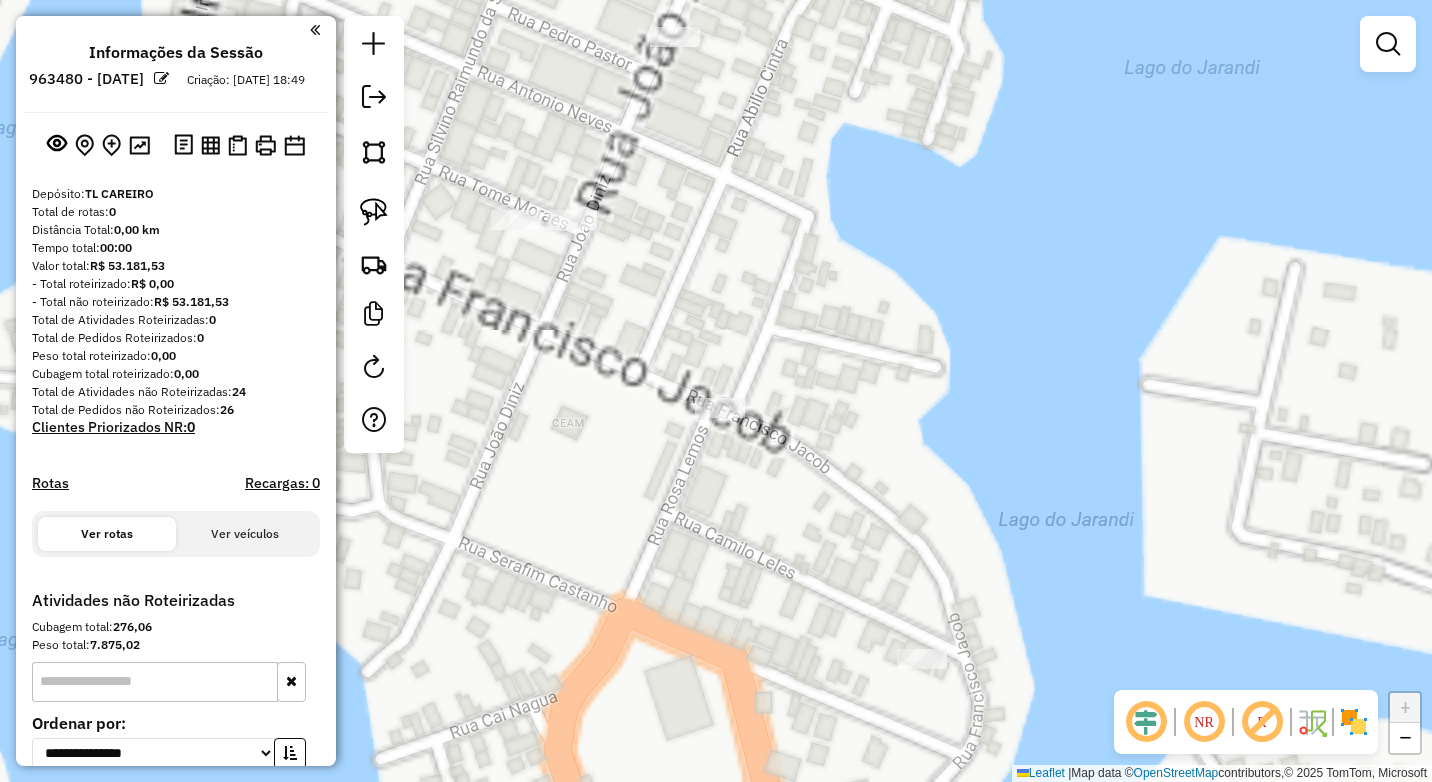drag, startPoint x: 673, startPoint y: 319, endPoint x: 788, endPoint y: 392, distance: 136.21307 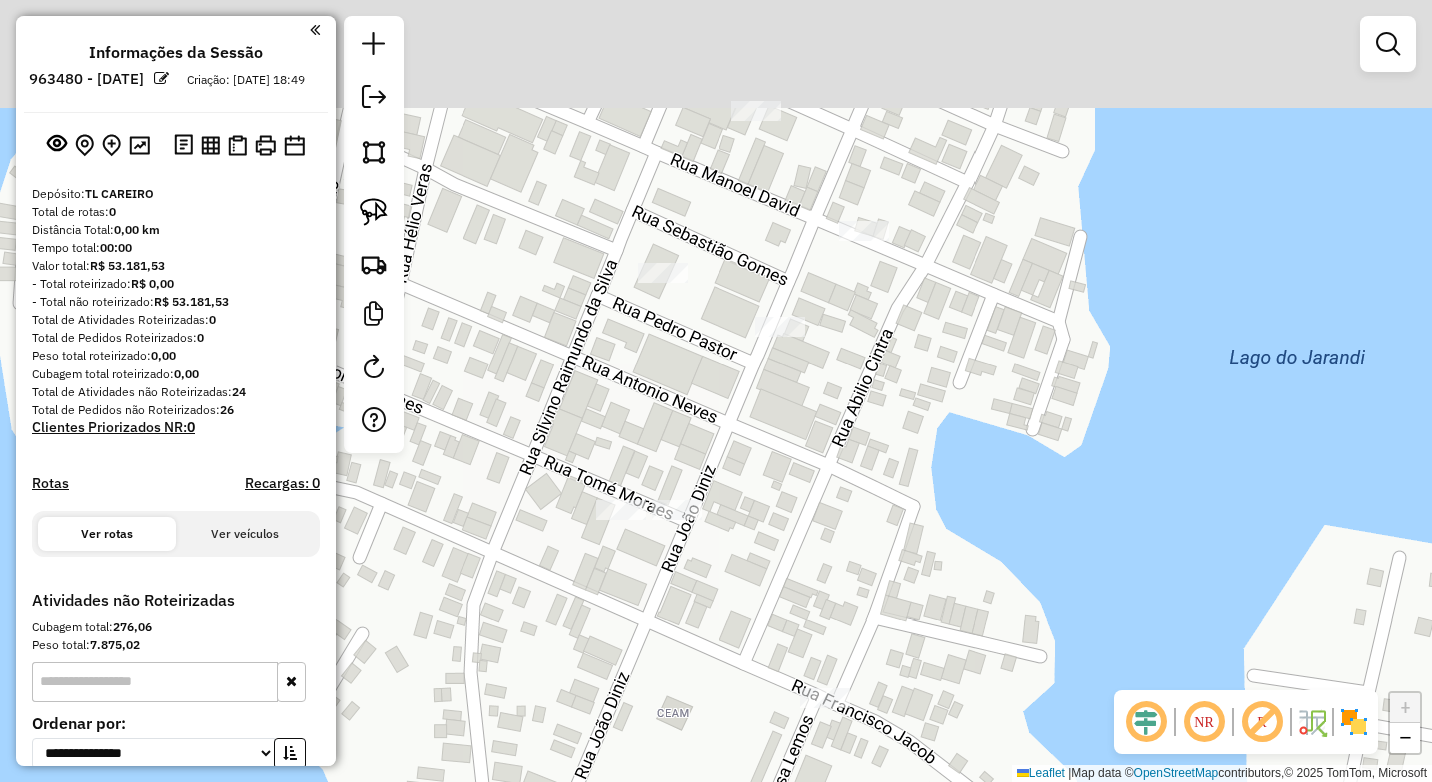 drag, startPoint x: 696, startPoint y: 432, endPoint x: 692, endPoint y: 488, distance: 56.142673 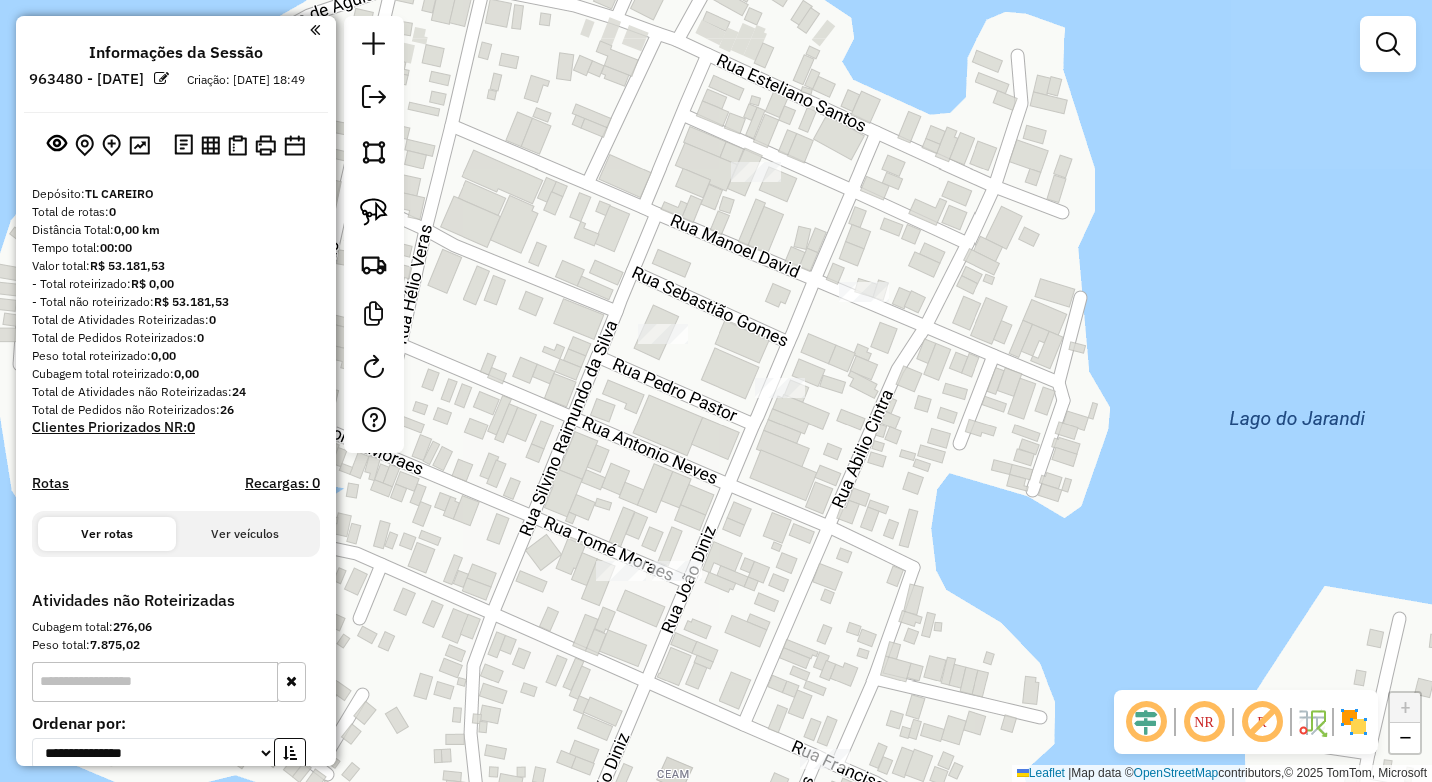 drag, startPoint x: 804, startPoint y: 447, endPoint x: 804, endPoint y: 548, distance: 101 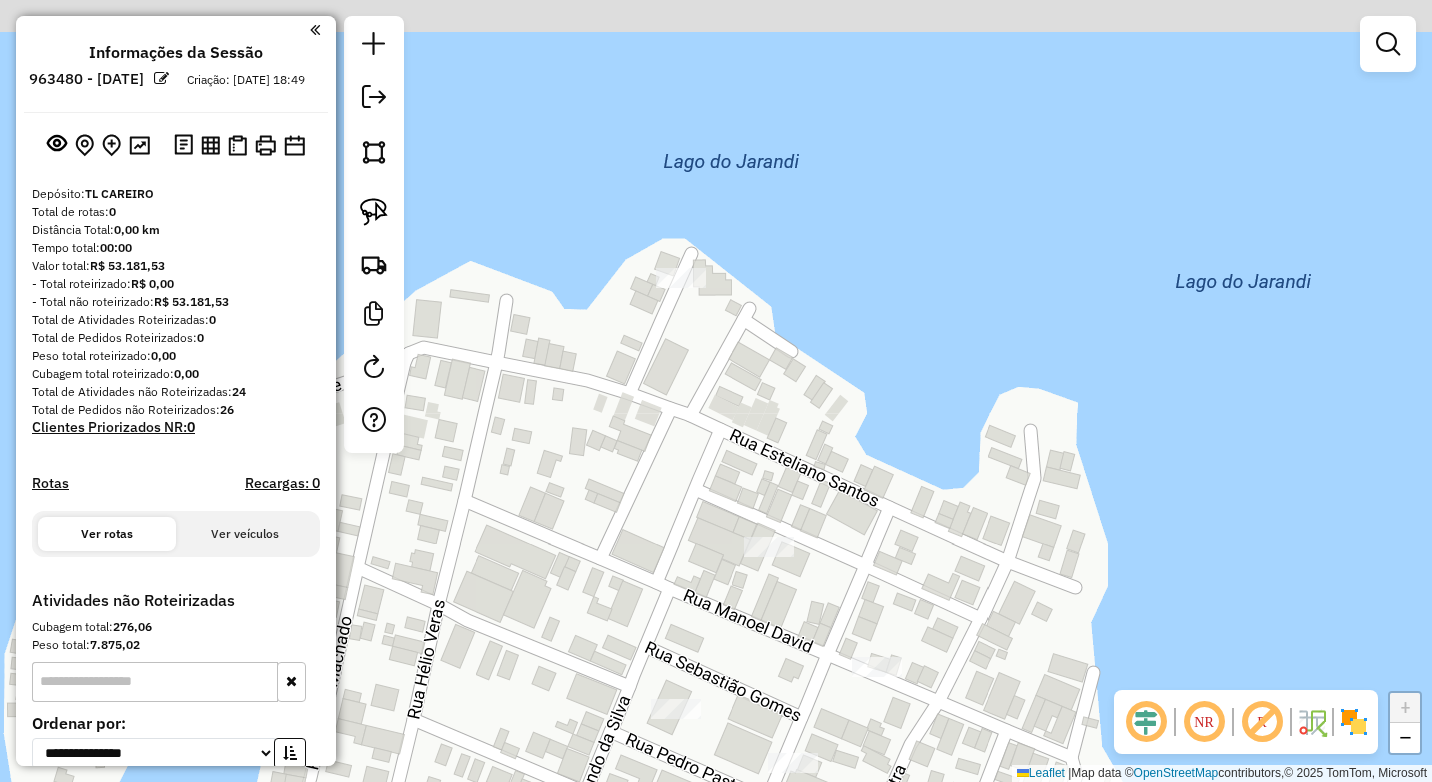 drag, startPoint x: 756, startPoint y: 584, endPoint x: 764, endPoint y: 629, distance: 45.705578 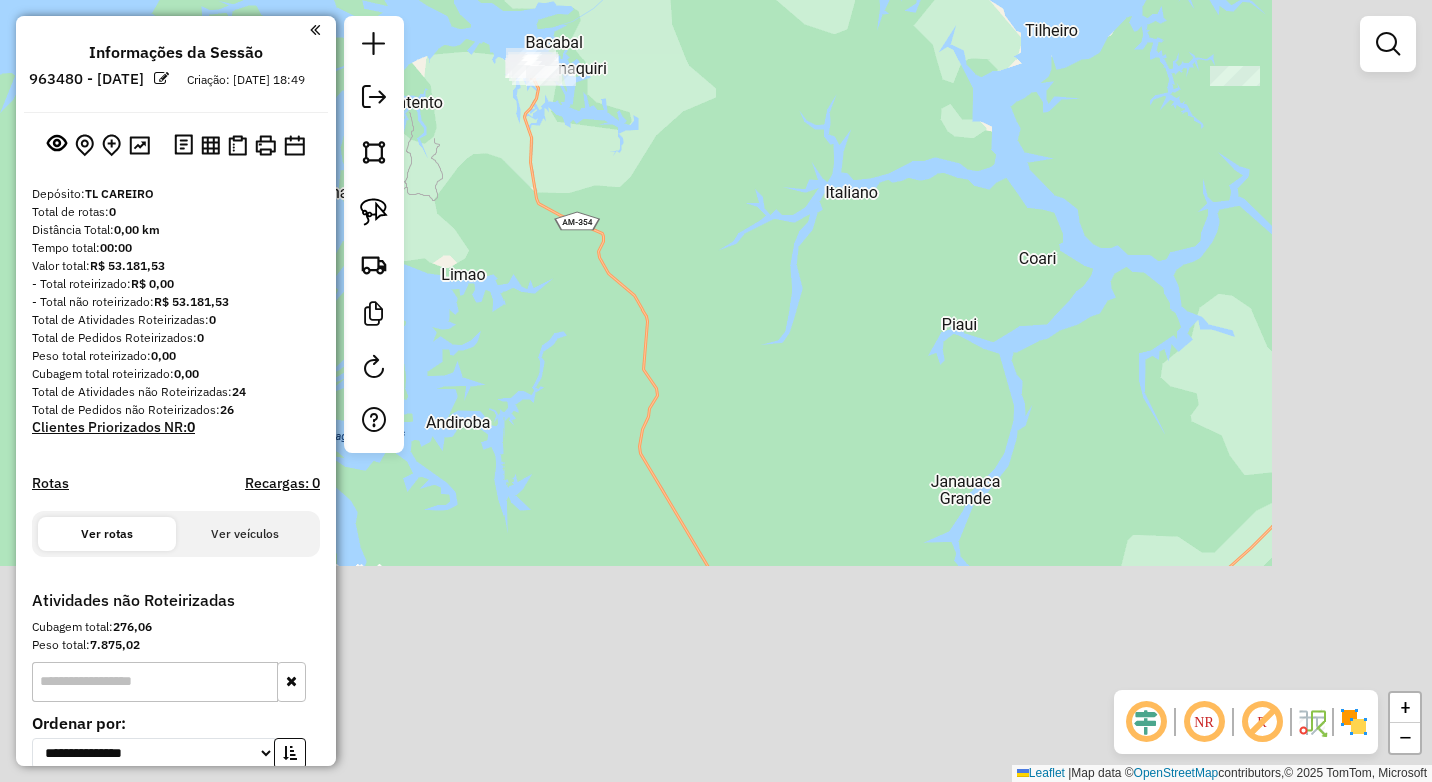 drag, startPoint x: 1047, startPoint y: 491, endPoint x: 769, endPoint y: 117, distance: 466.0043 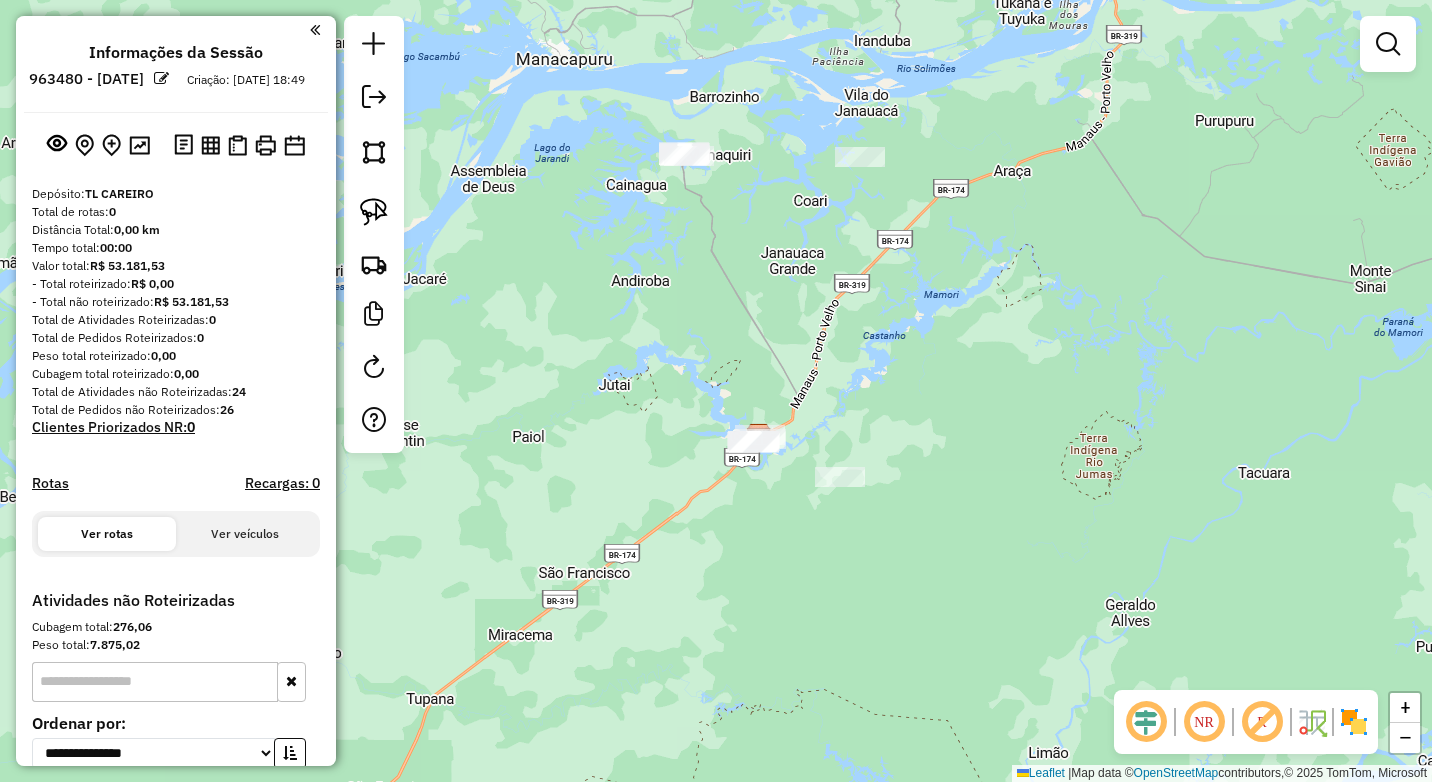 drag, startPoint x: 911, startPoint y: 415, endPoint x: 873, endPoint y: 384, distance: 49.0408 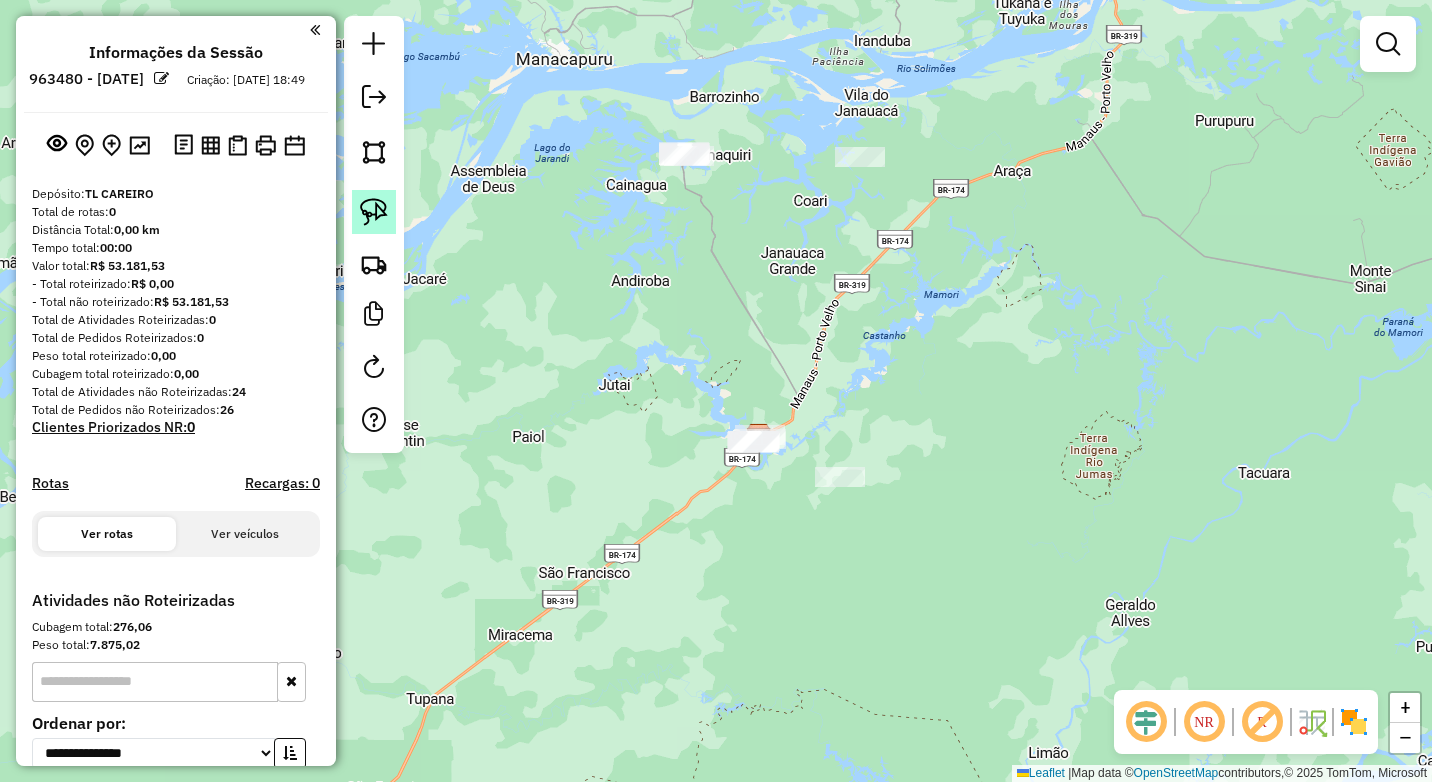 click 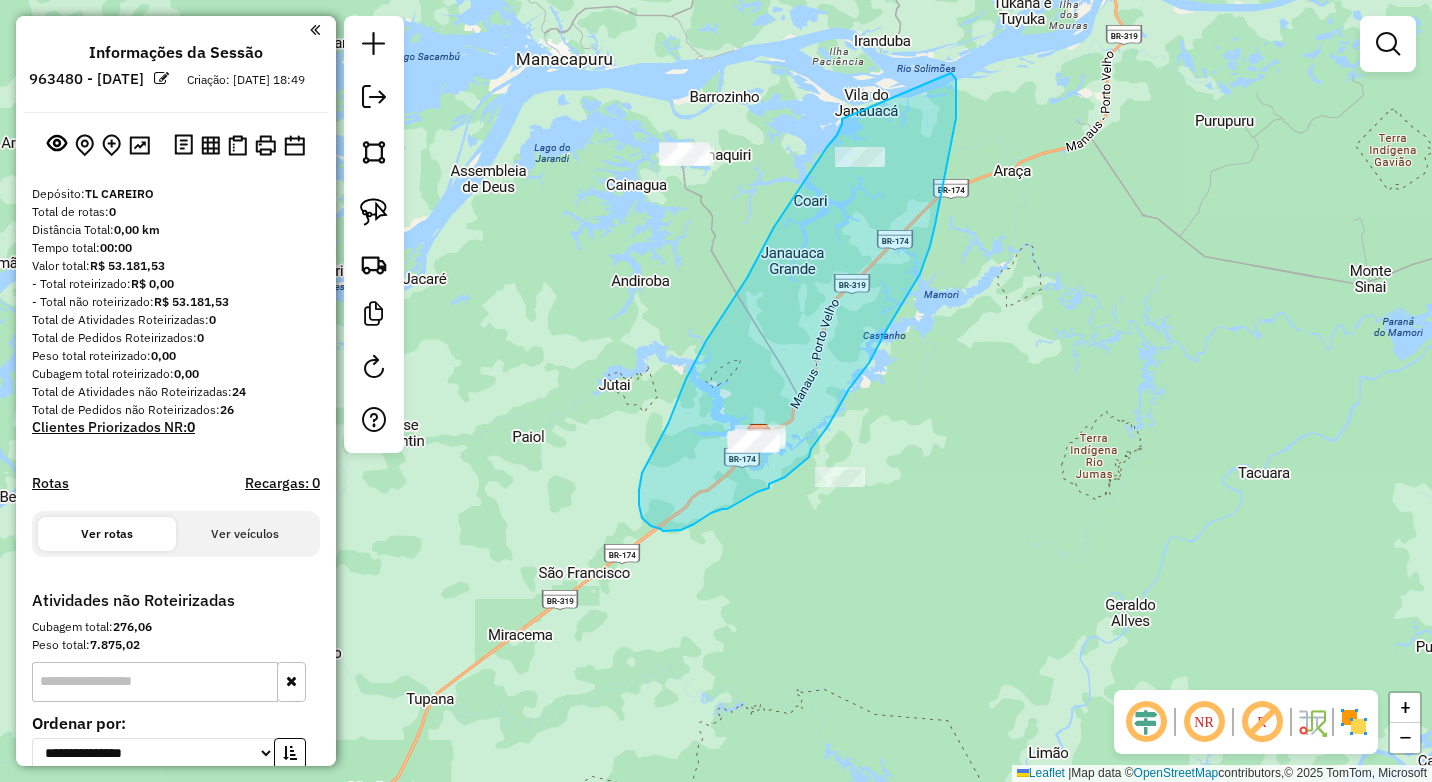 drag, startPoint x: 842, startPoint y: 119, endPoint x: 951, endPoint y: 73, distance: 118.308914 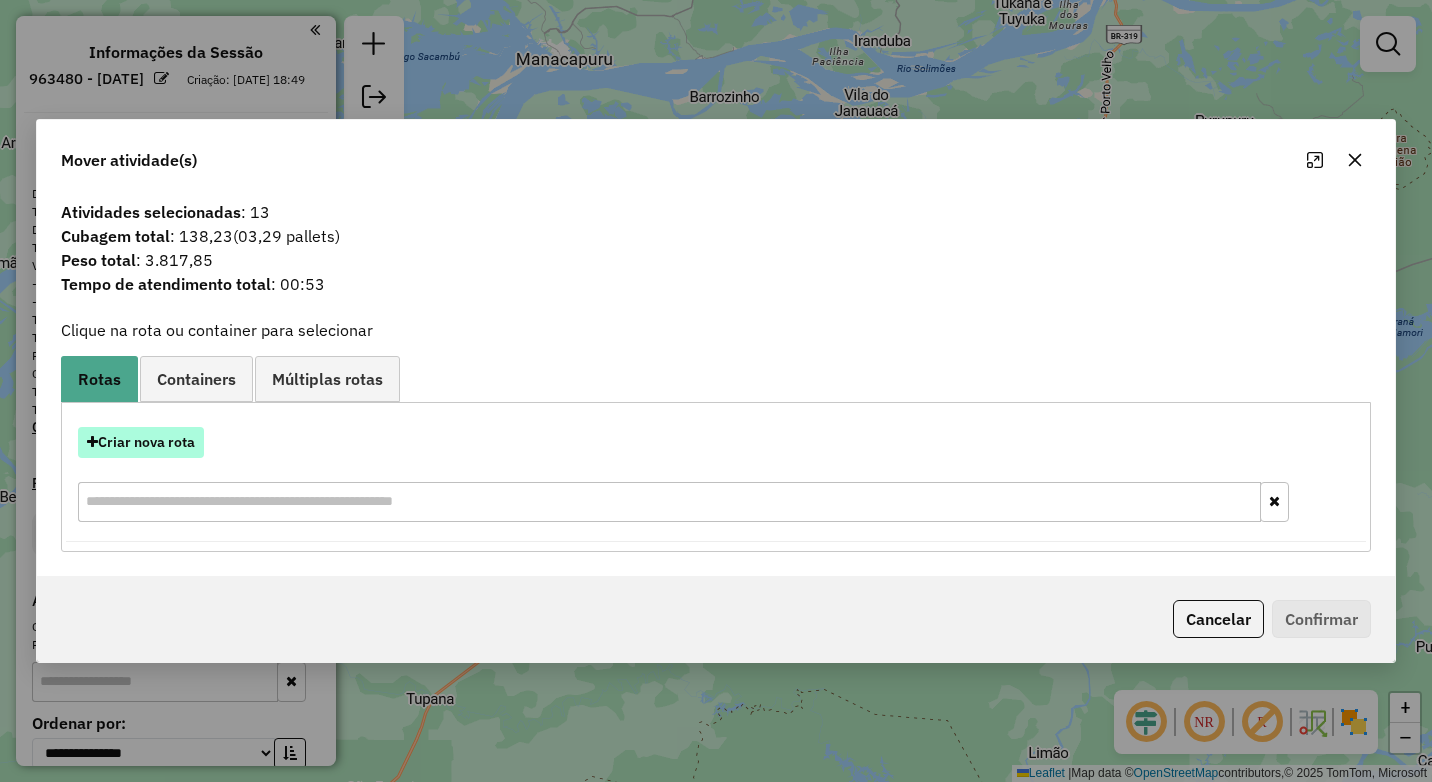 click on "Criar nova rota" at bounding box center (141, 442) 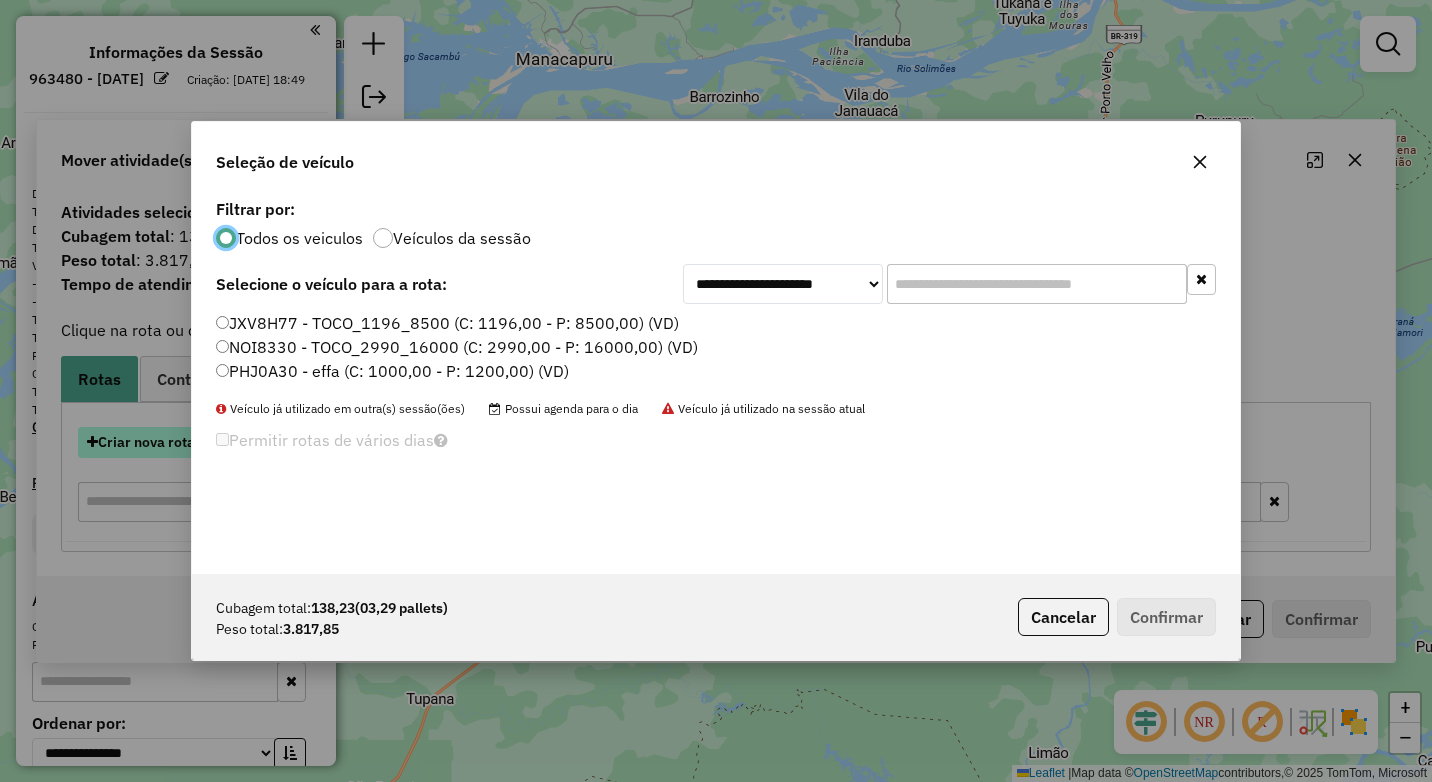 scroll, scrollTop: 11, scrollLeft: 6, axis: both 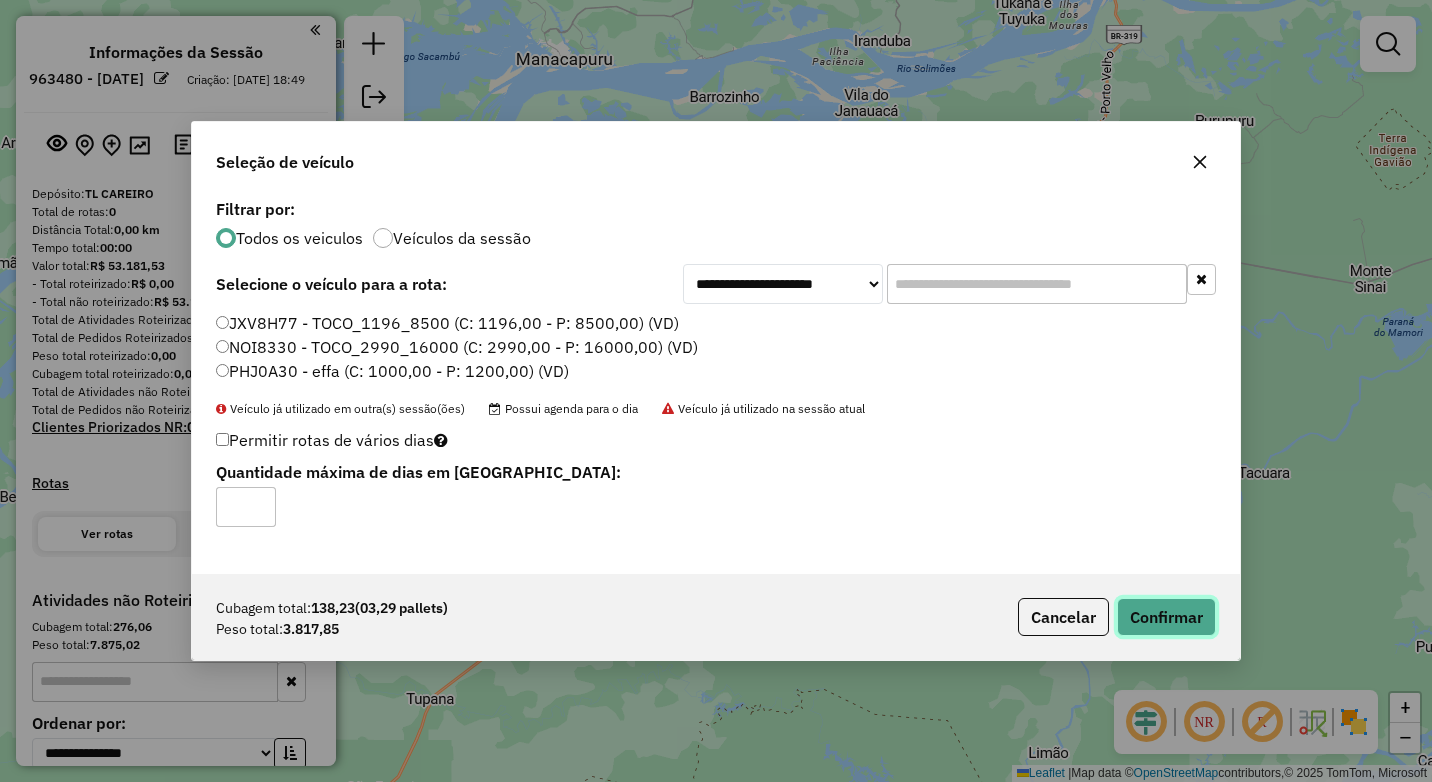 click on "Confirmar" 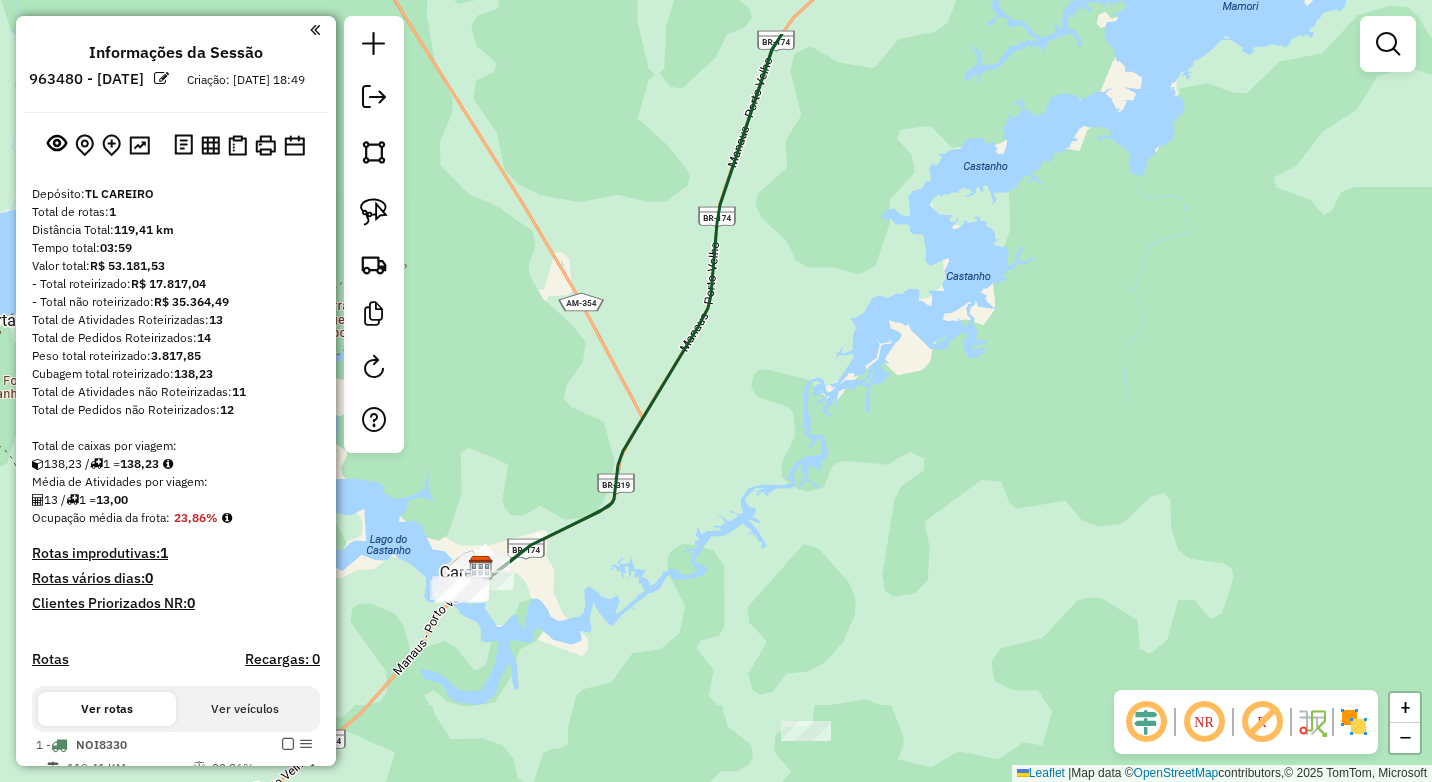 drag, startPoint x: 828, startPoint y: 430, endPoint x: 712, endPoint y: 523, distance: 148.6775 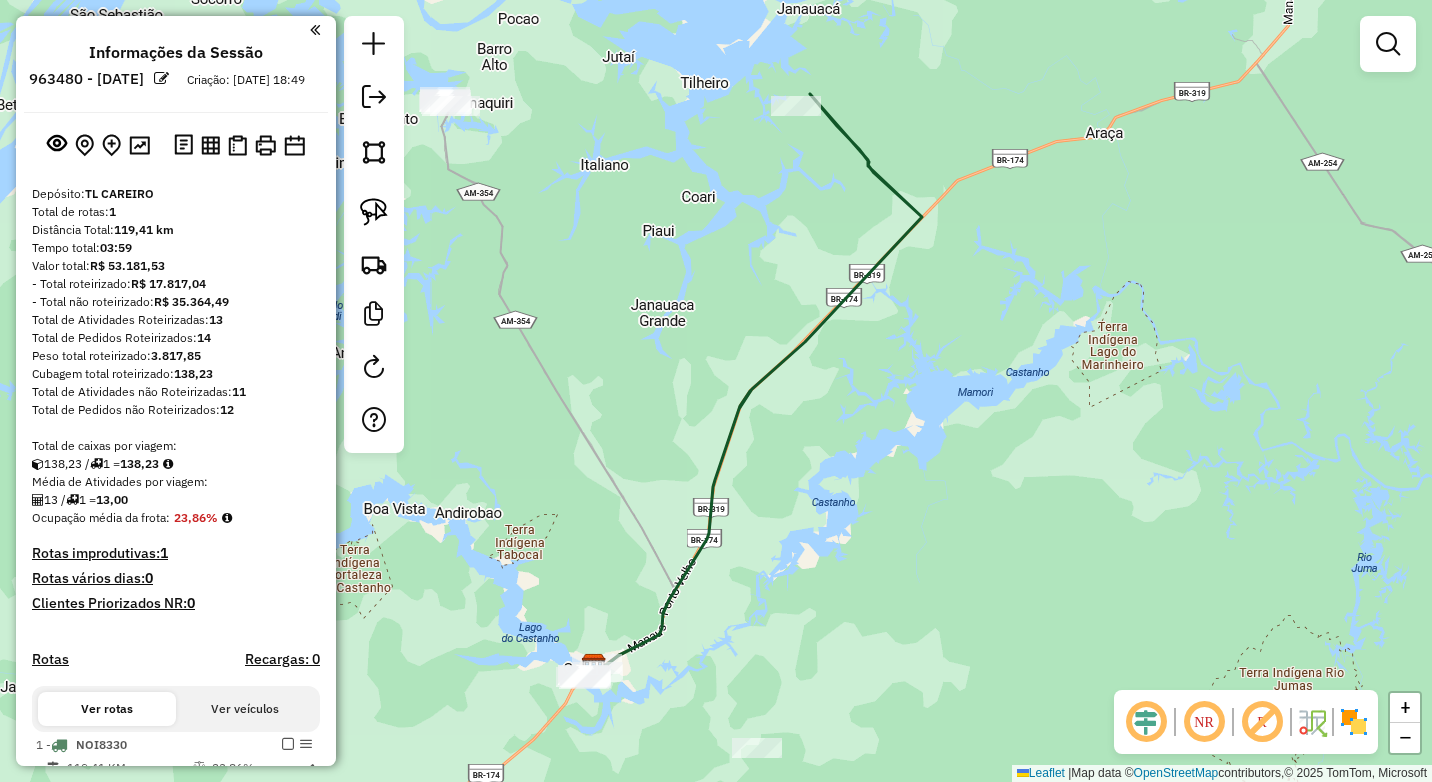 drag, startPoint x: 1042, startPoint y: 470, endPoint x: 1080, endPoint y: 560, distance: 97.6934 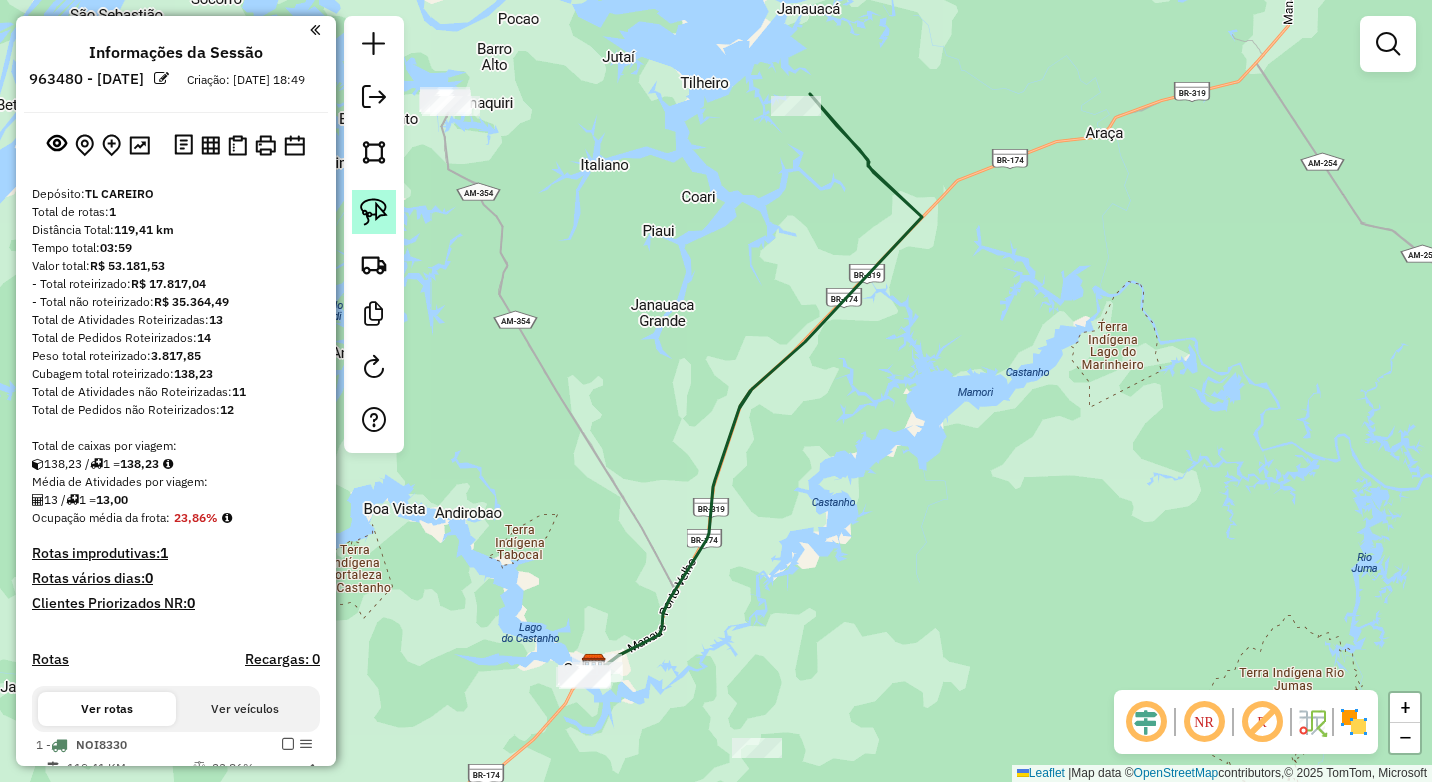 click 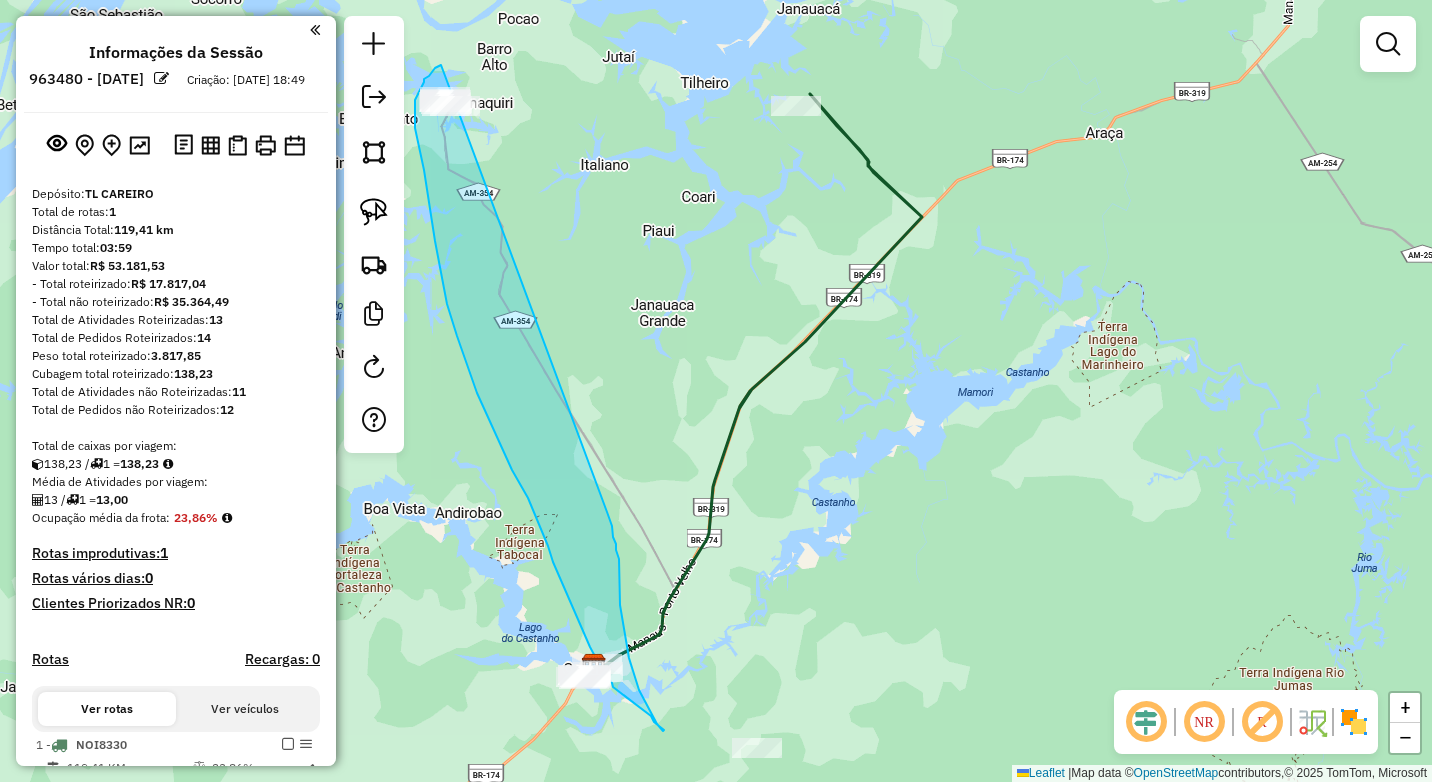 drag, startPoint x: 439, startPoint y: 66, endPoint x: 607, endPoint y: 512, distance: 476.59207 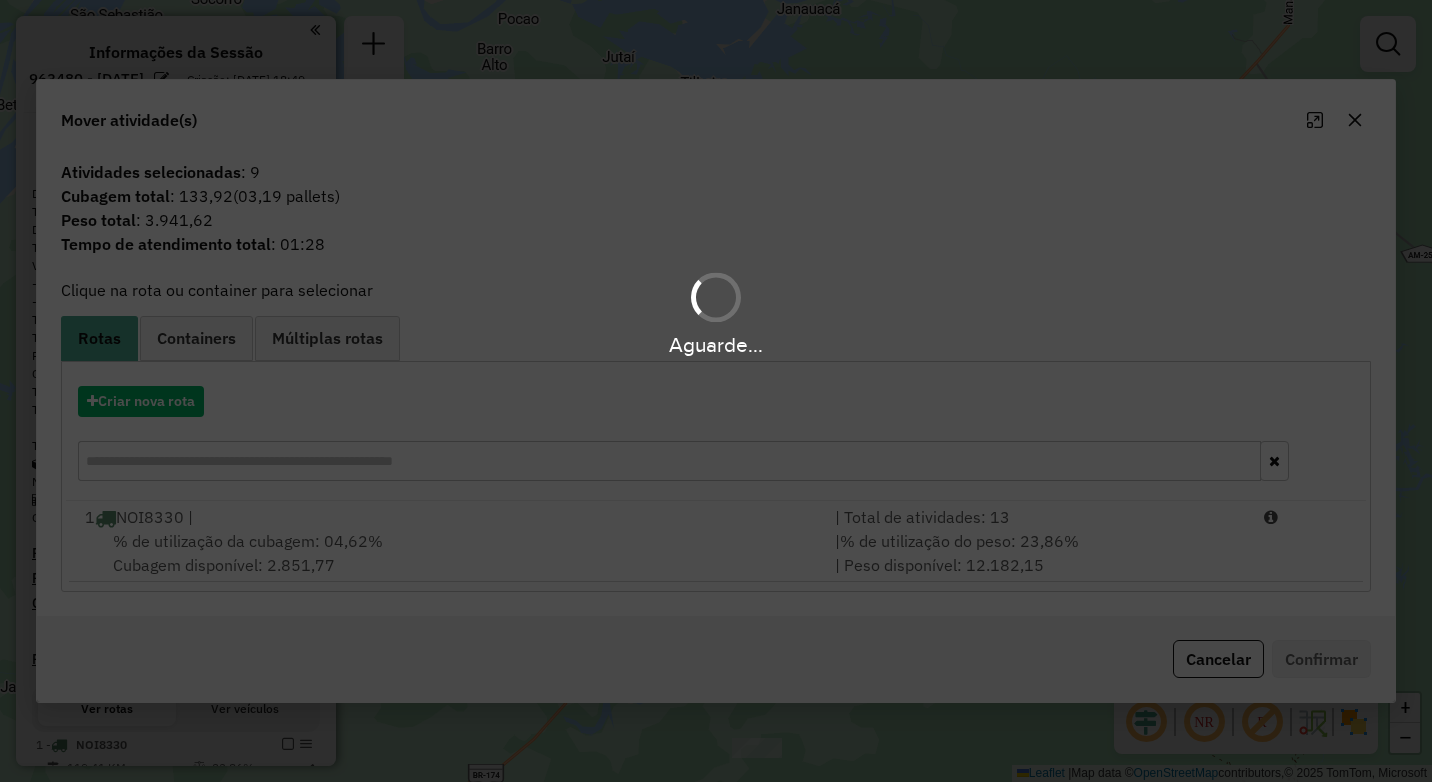 click on "Aguarde..." at bounding box center [716, 391] 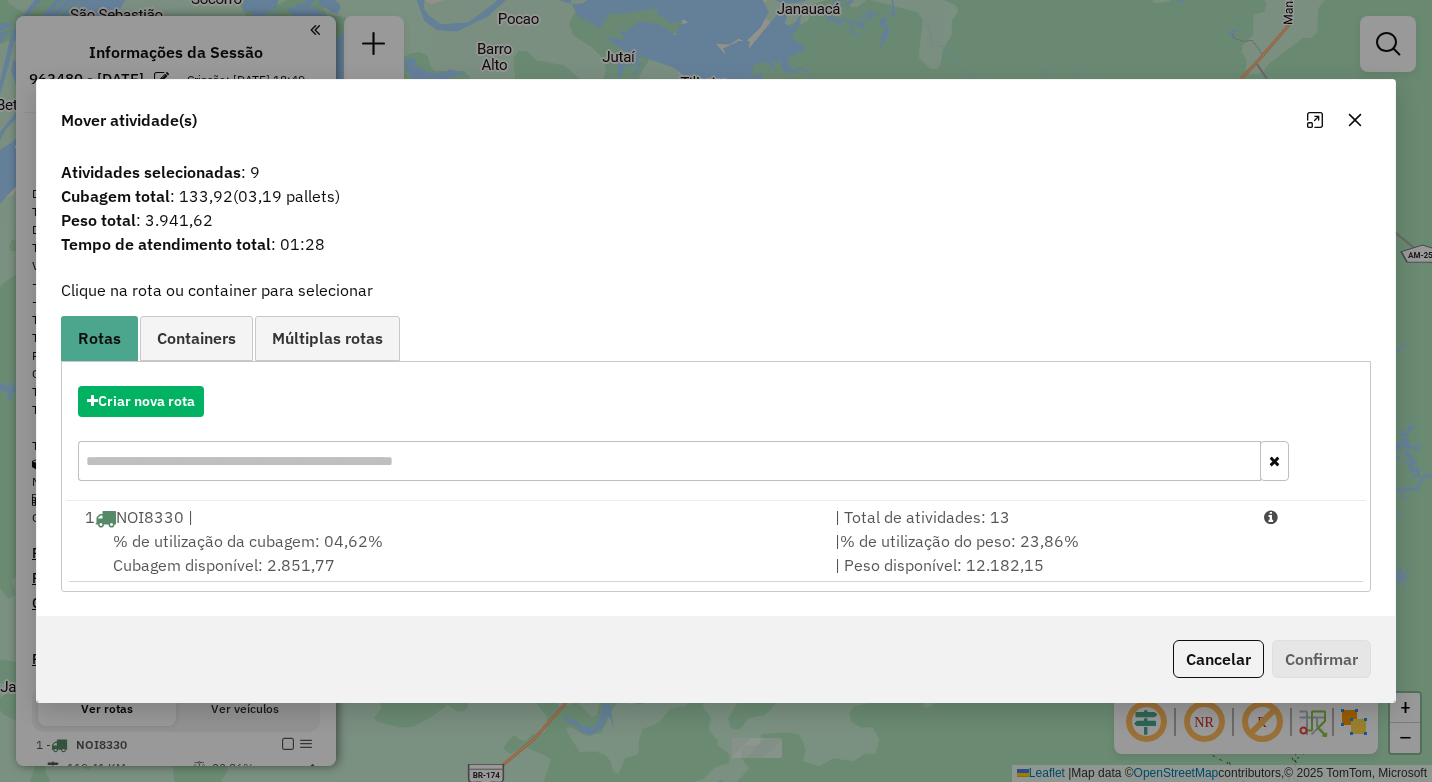 click 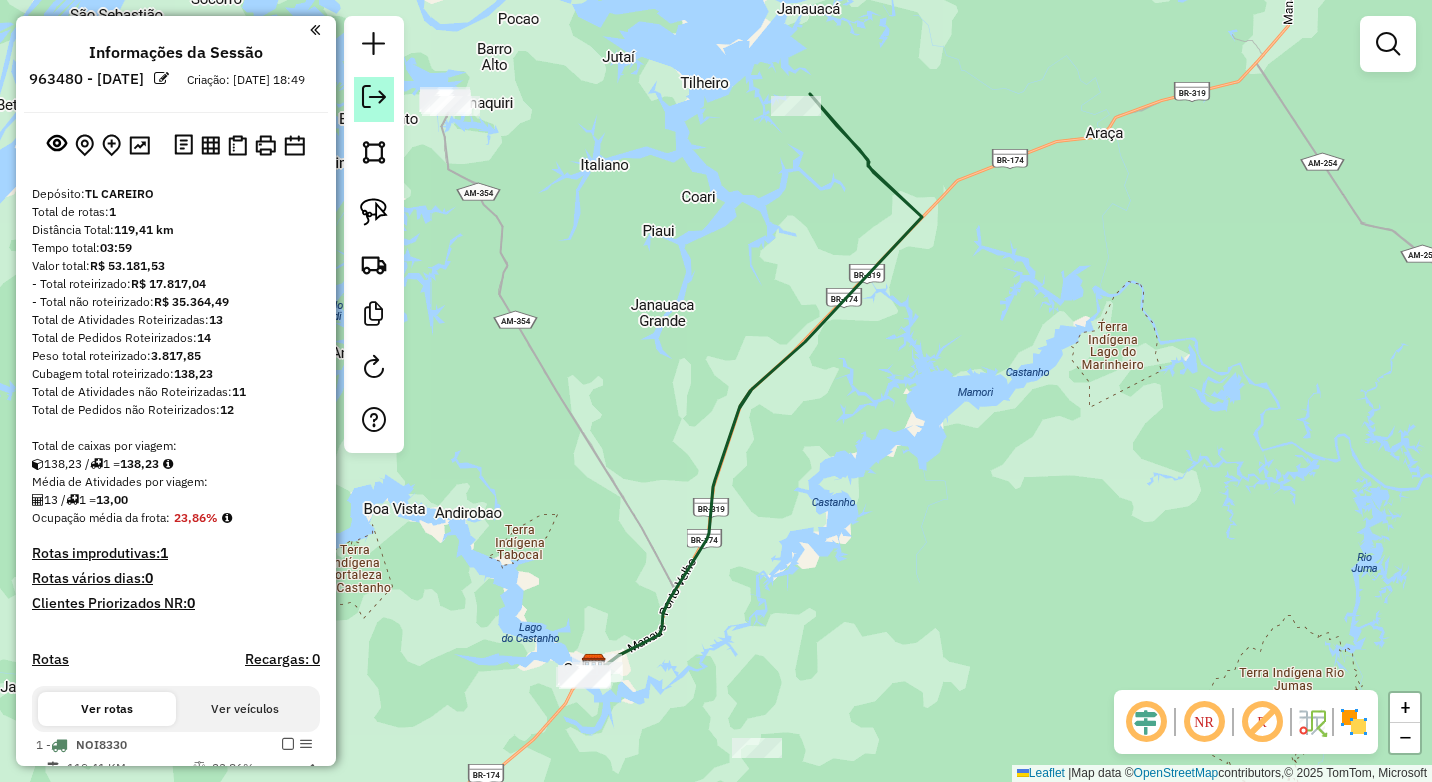 click 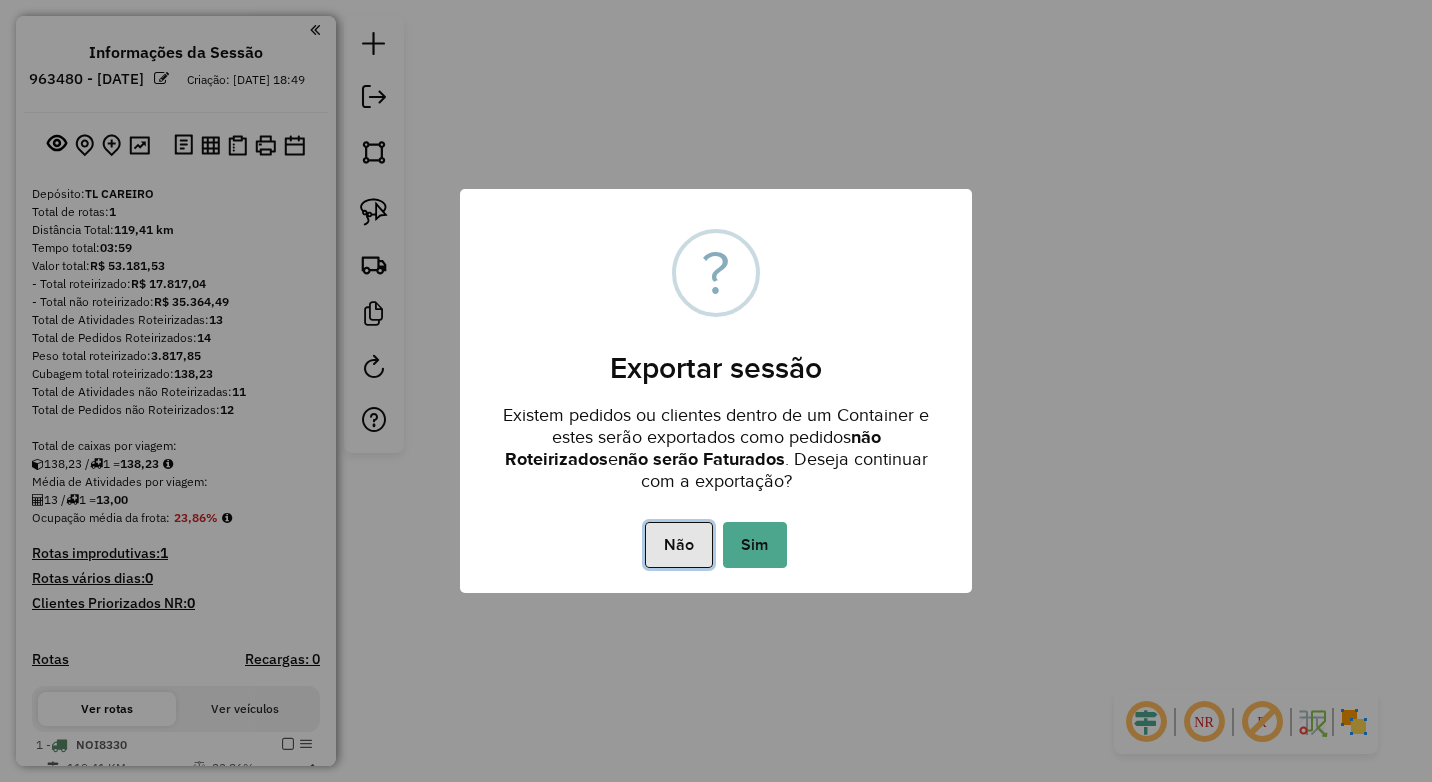 click on "Não" at bounding box center [678, 545] 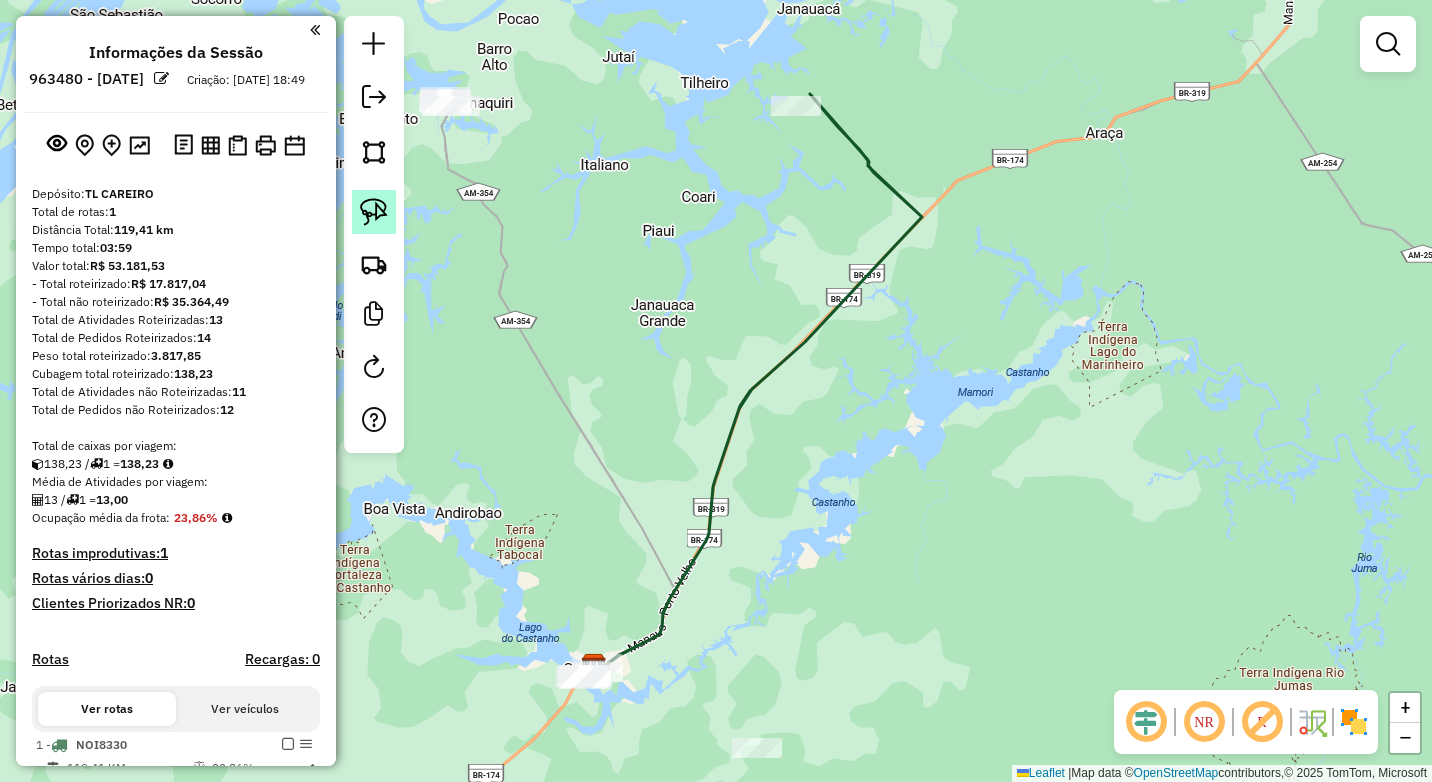 click 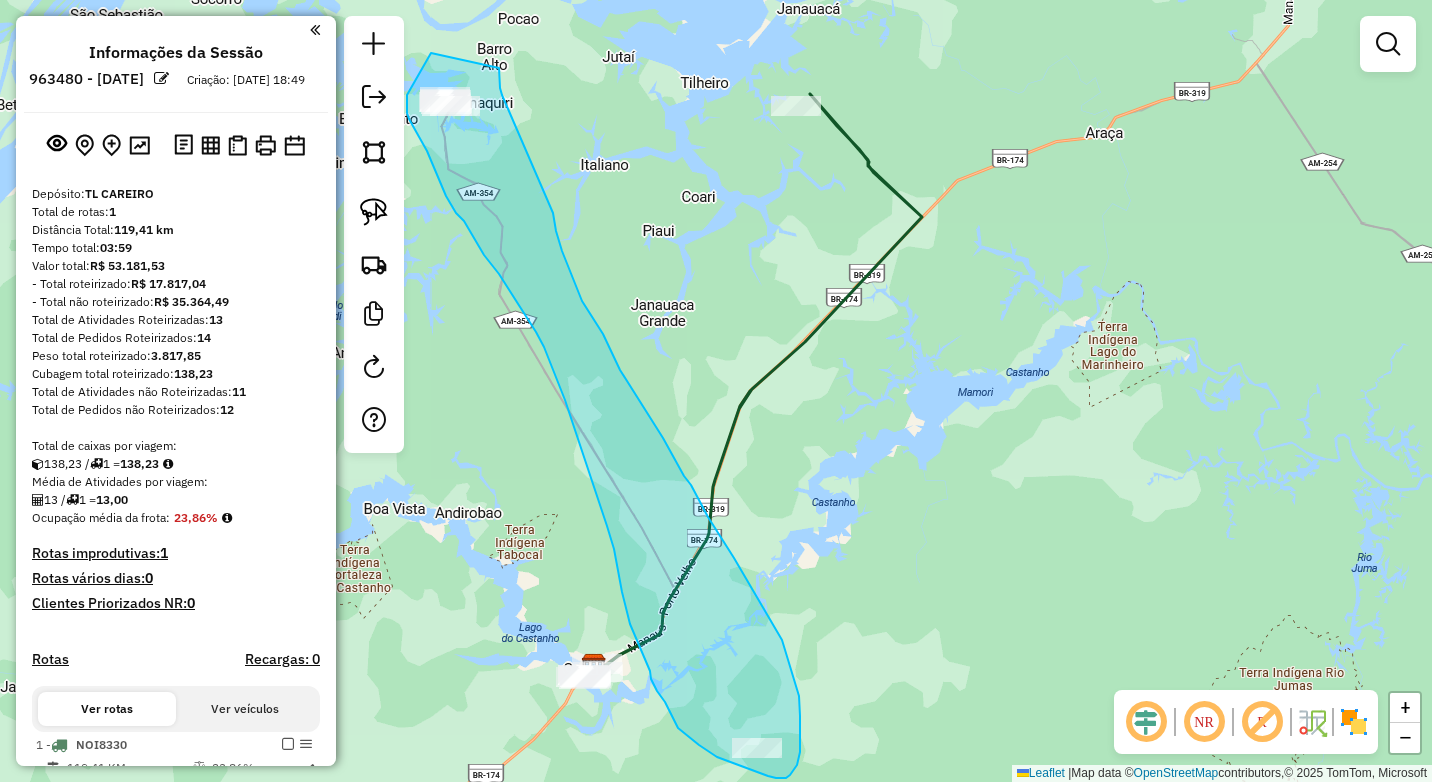 drag, startPoint x: 431, startPoint y: 53, endPoint x: 499, endPoint y: 68, distance: 69.63476 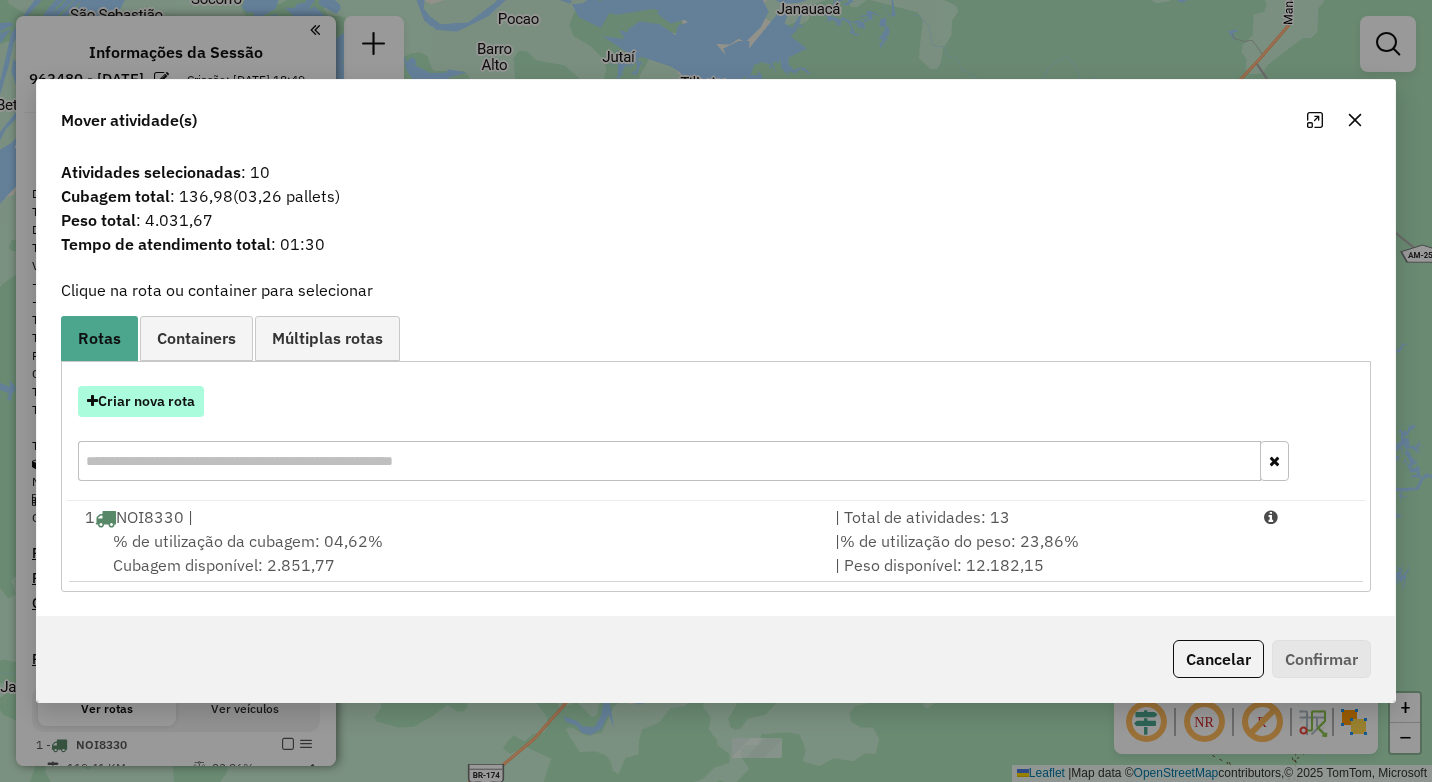 click on "Criar nova rota" at bounding box center [141, 401] 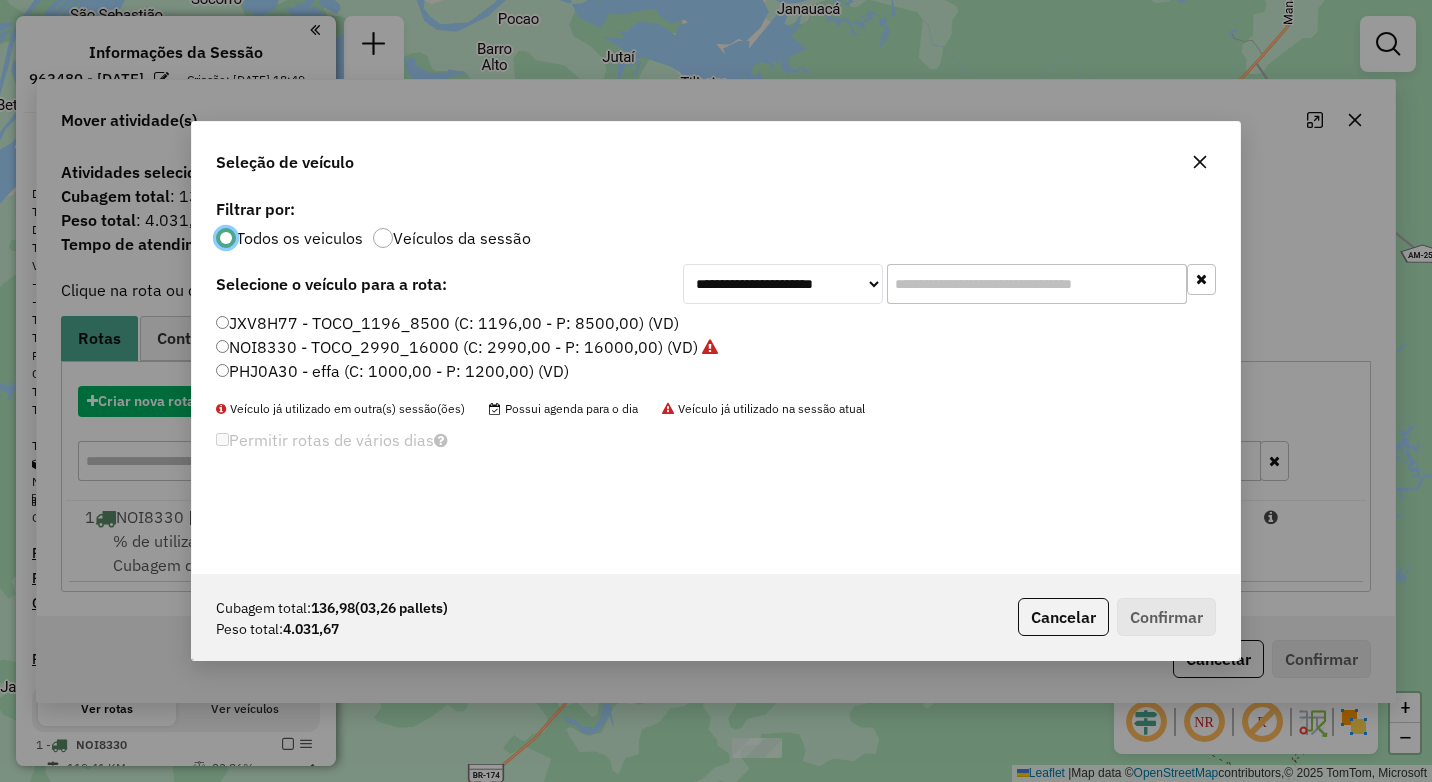 scroll, scrollTop: 11, scrollLeft: 6, axis: both 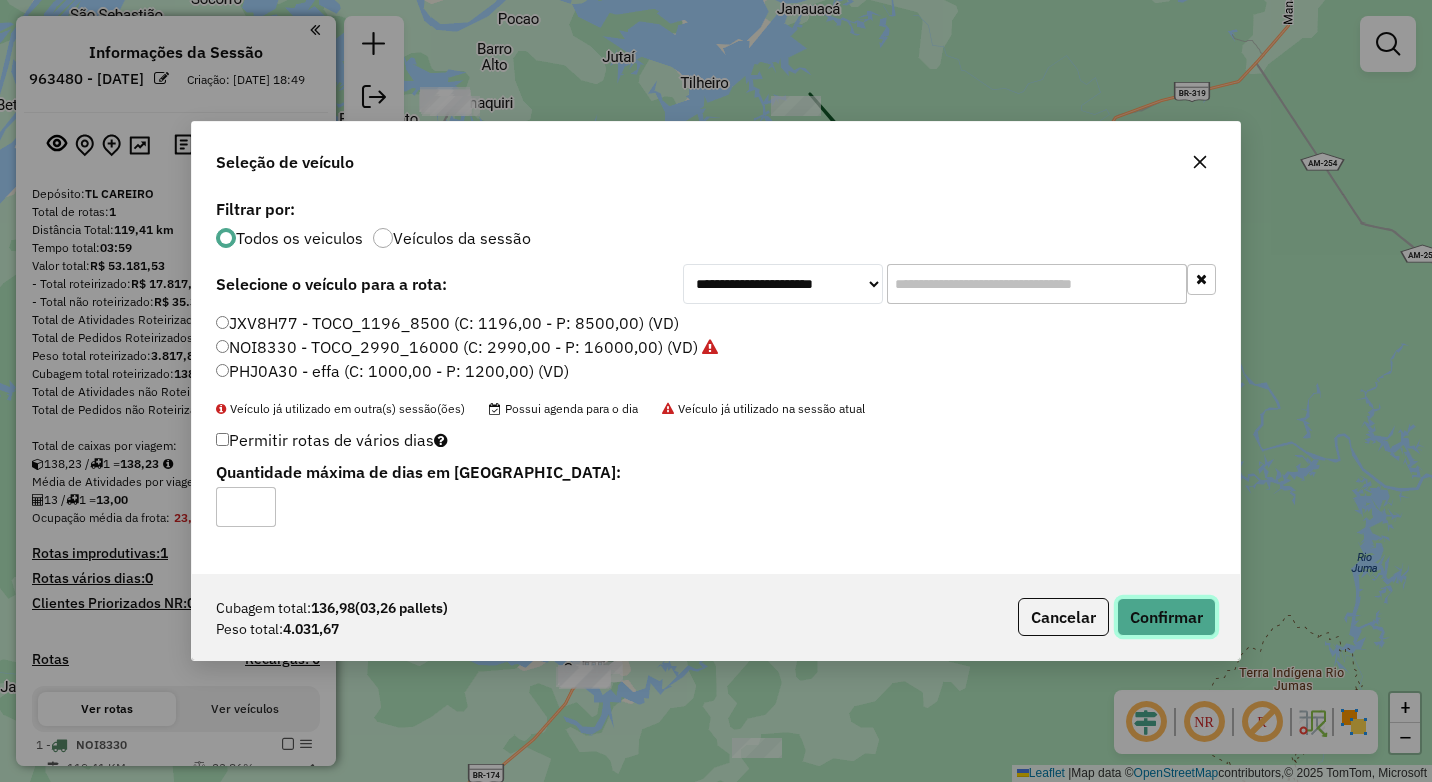 click on "Confirmar" 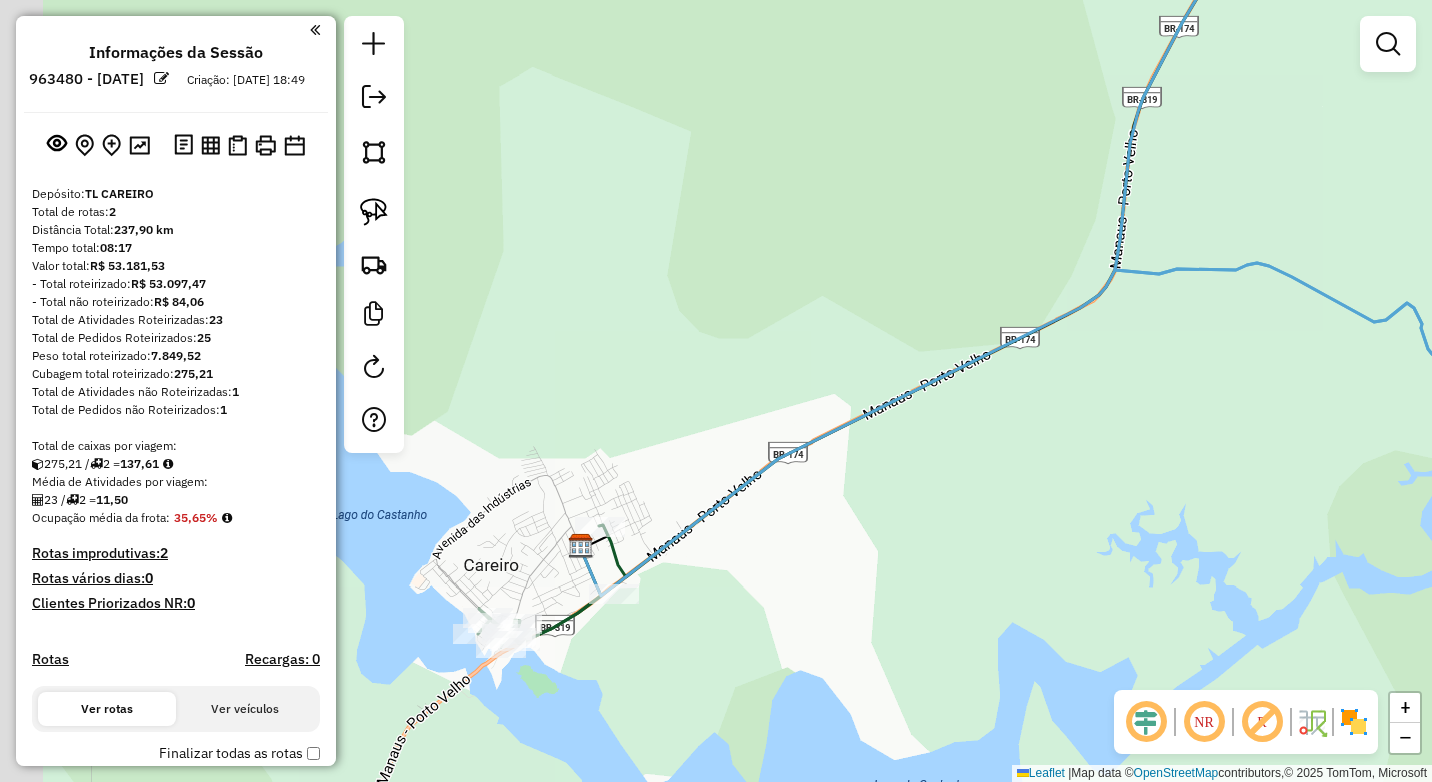 drag, startPoint x: 551, startPoint y: 679, endPoint x: 632, endPoint y: 606, distance: 109.041275 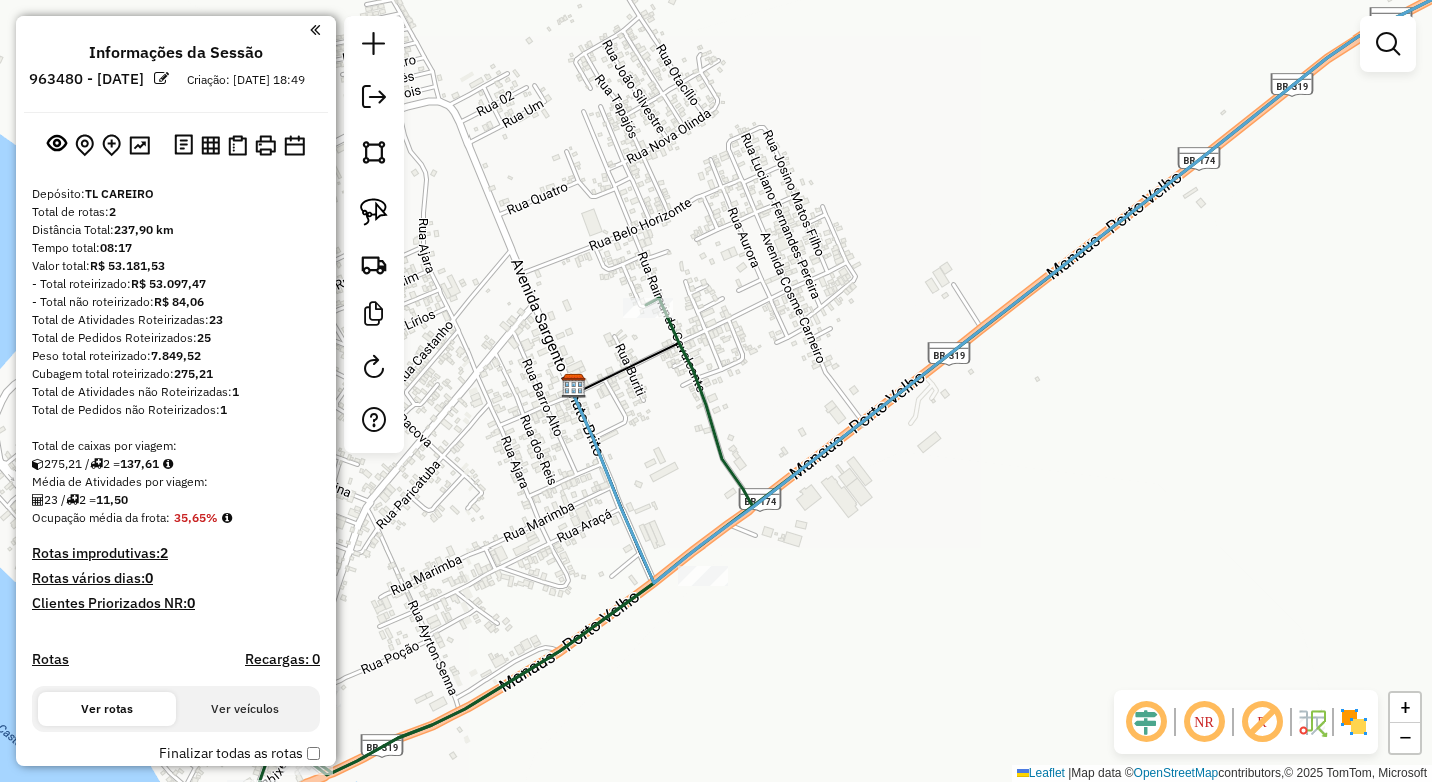drag, startPoint x: 718, startPoint y: 485, endPoint x: 764, endPoint y: 479, distance: 46.389652 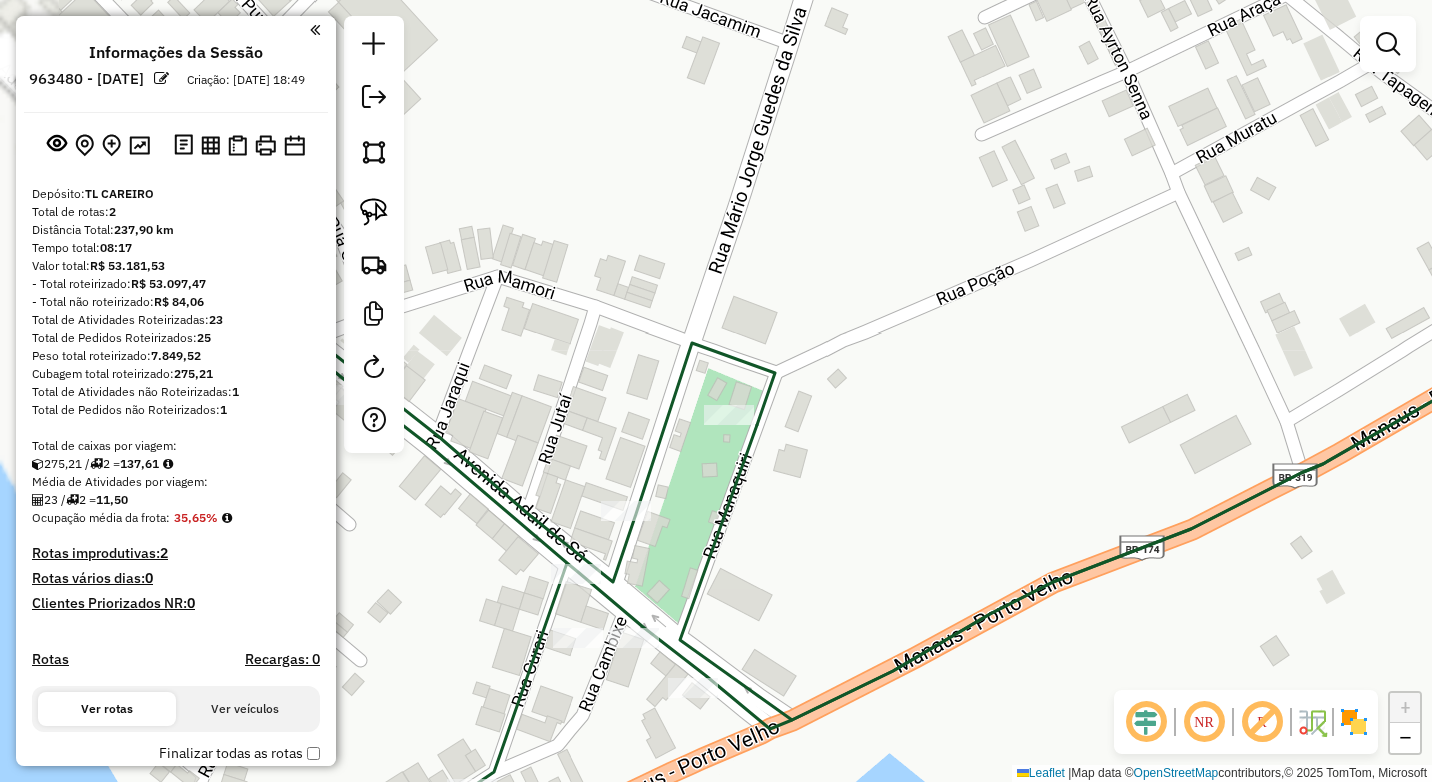 drag, startPoint x: 696, startPoint y: 553, endPoint x: 684, endPoint y: 545, distance: 14.422205 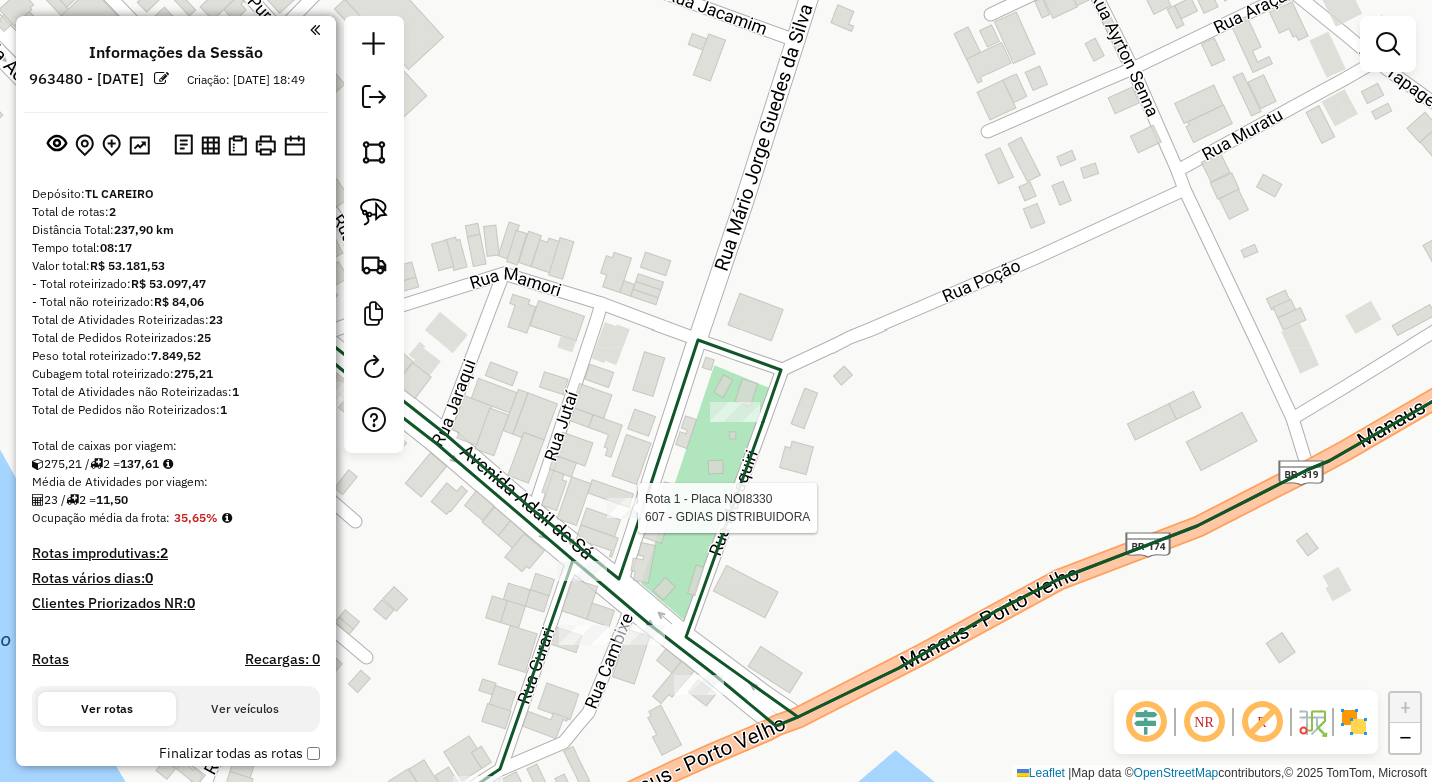 select on "**********" 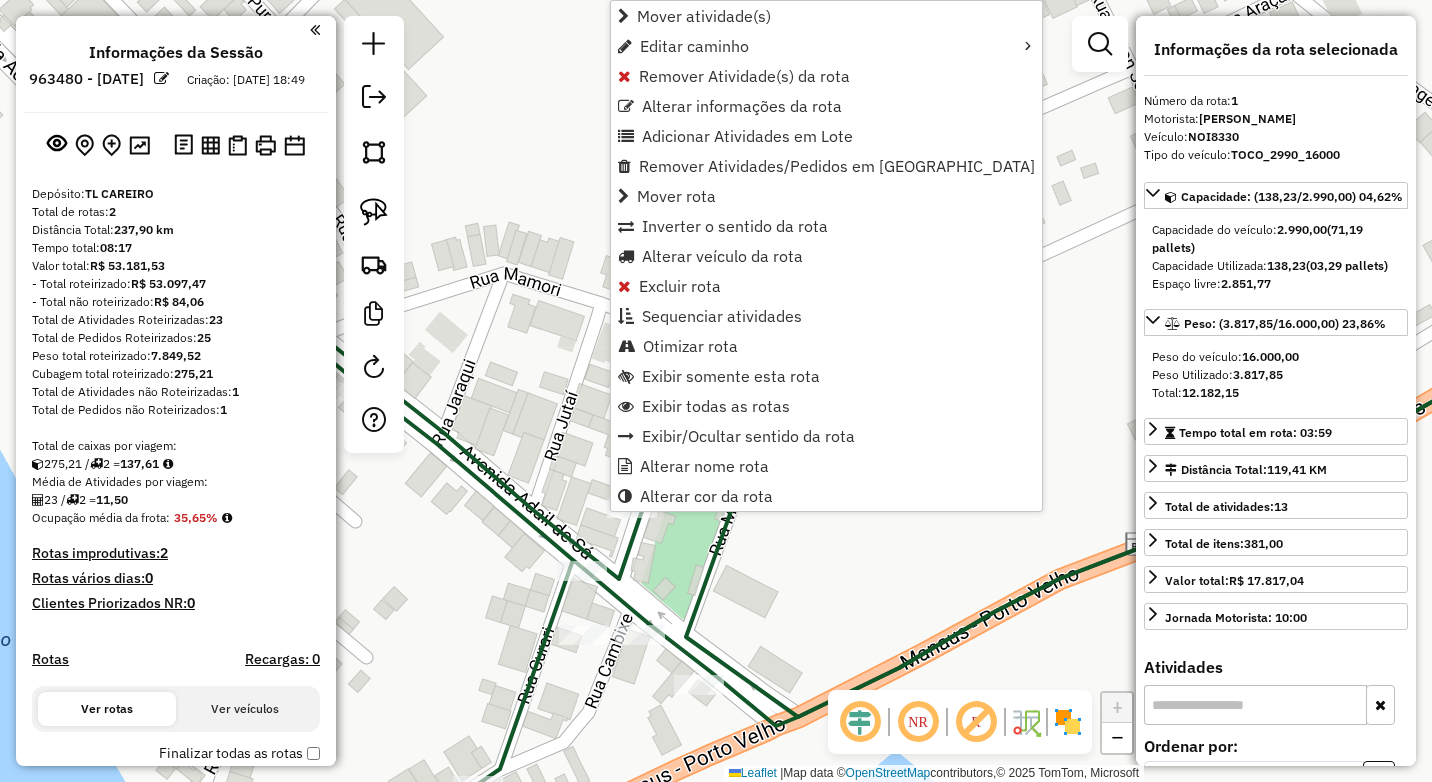 scroll, scrollTop: 606, scrollLeft: 0, axis: vertical 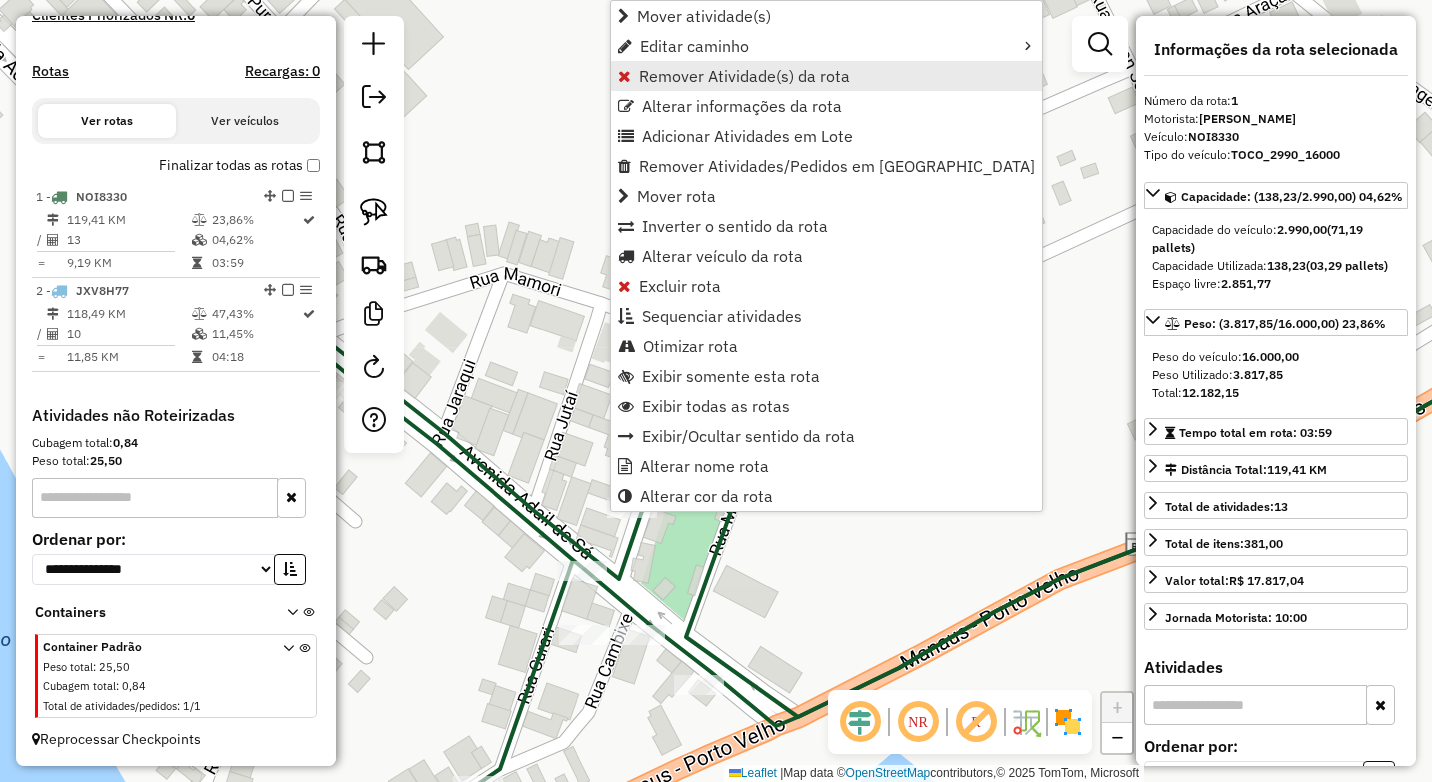click on "Remover Atividade(s) da rota" at bounding box center [744, 76] 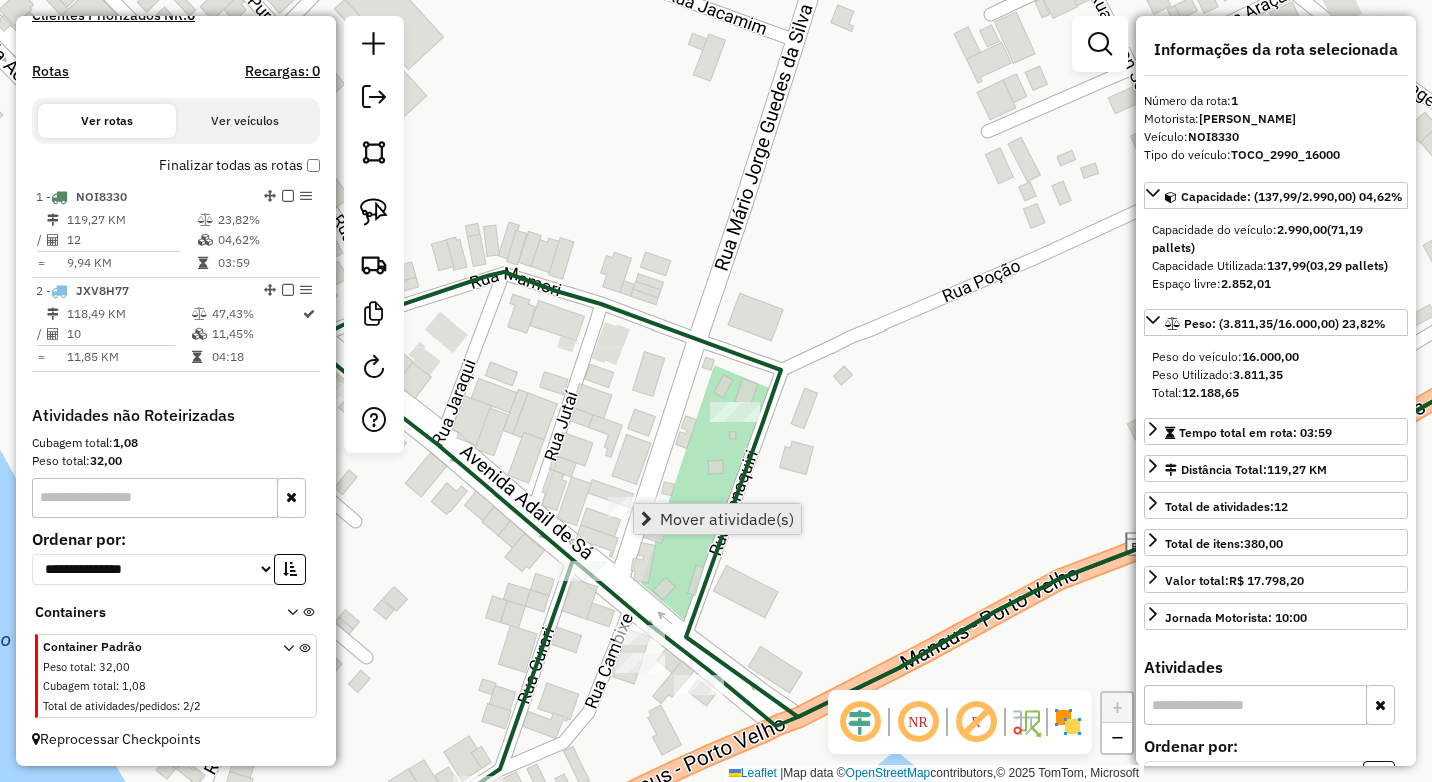 click at bounding box center [646, 519] 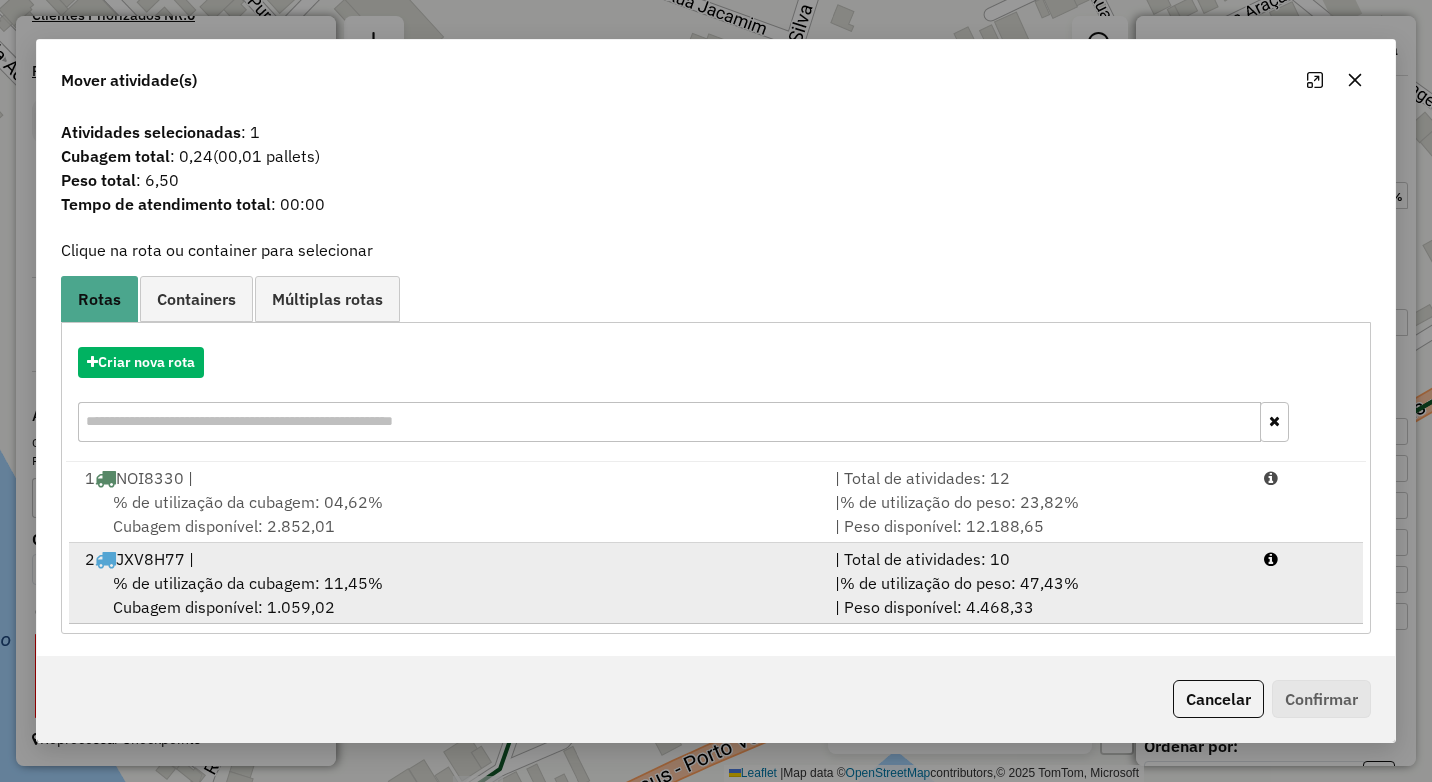click on "2  JXV8H77 |" at bounding box center [448, 559] 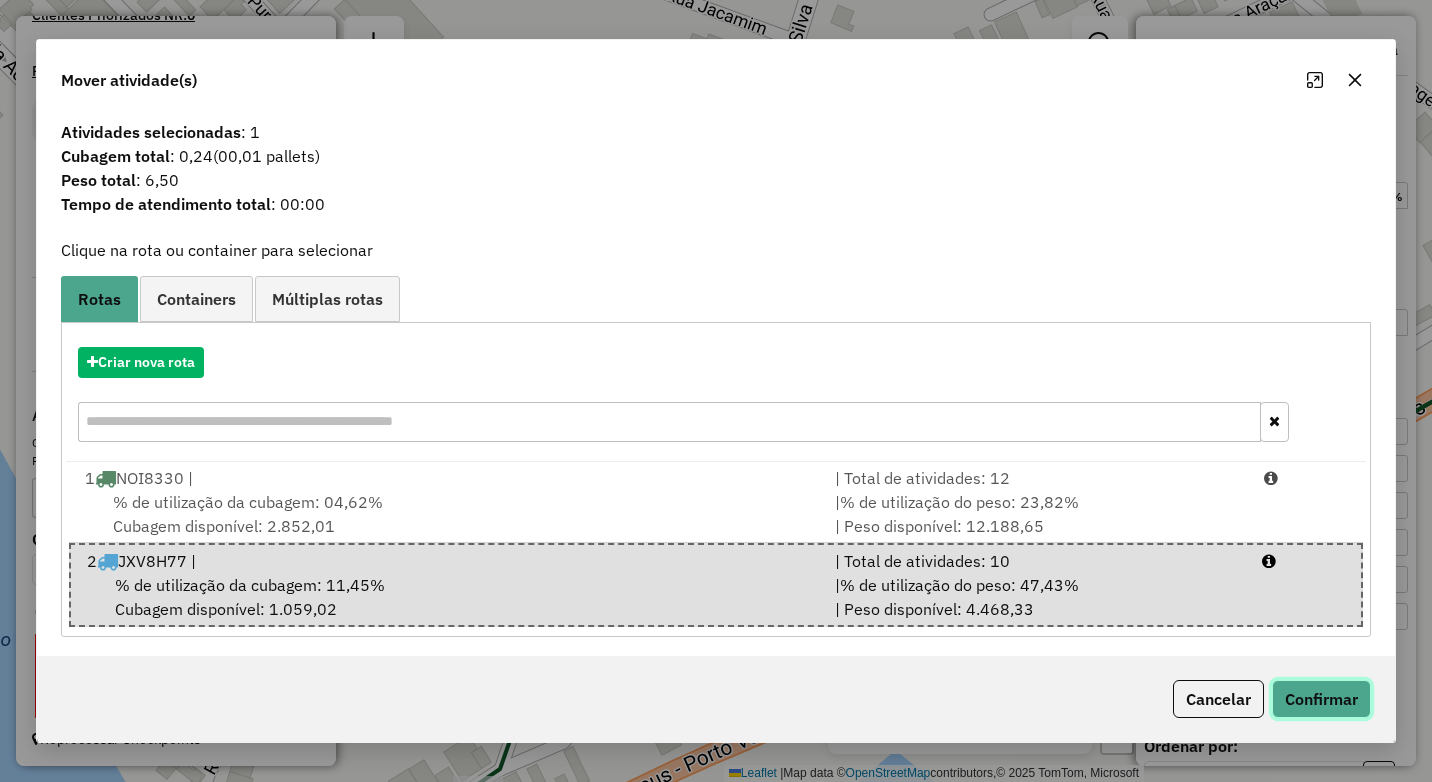 click on "Confirmar" 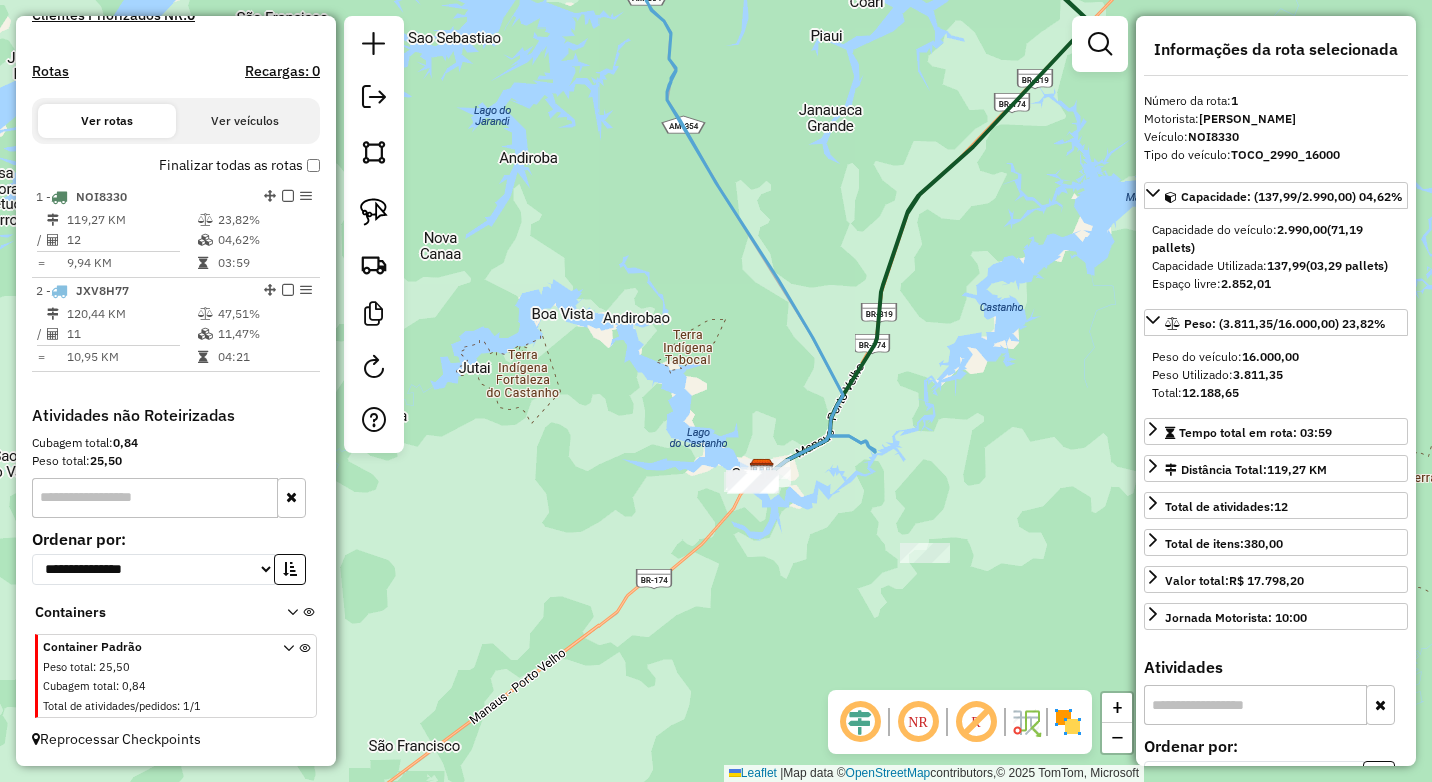 drag, startPoint x: 650, startPoint y: 337, endPoint x: 686, endPoint y: 675, distance: 339.91174 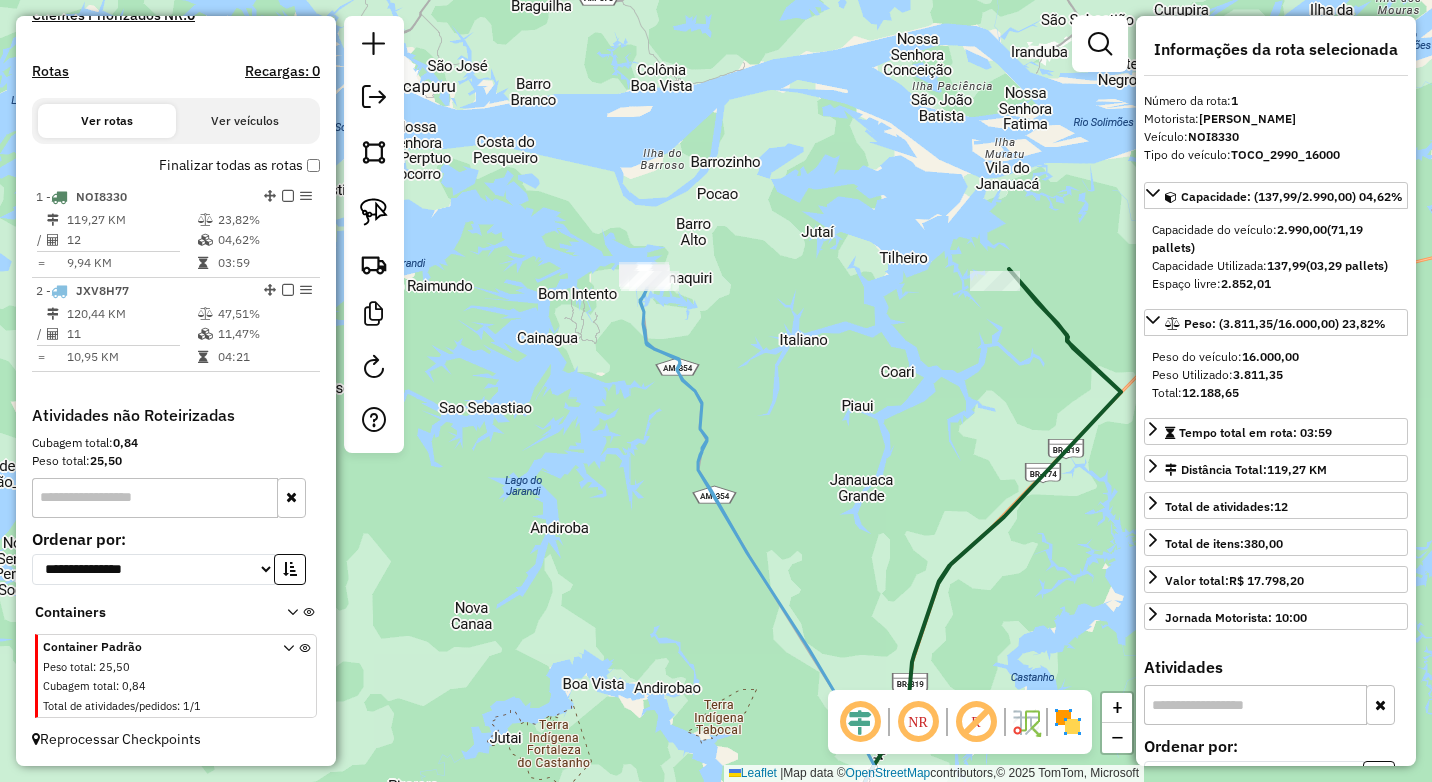 drag, startPoint x: 553, startPoint y: 489, endPoint x: 559, endPoint y: 602, distance: 113.15918 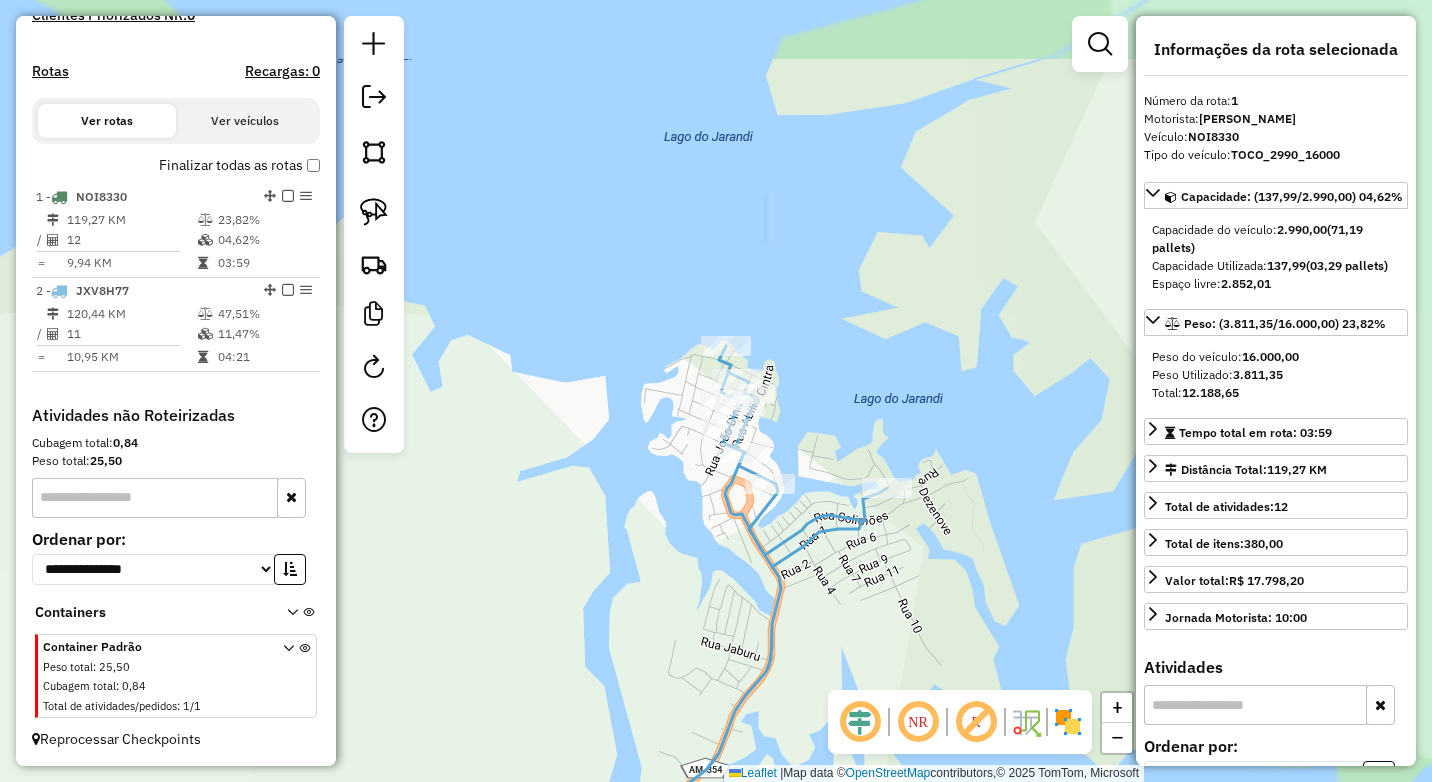 drag, startPoint x: 662, startPoint y: 440, endPoint x: 506, endPoint y: 666, distance: 274.61246 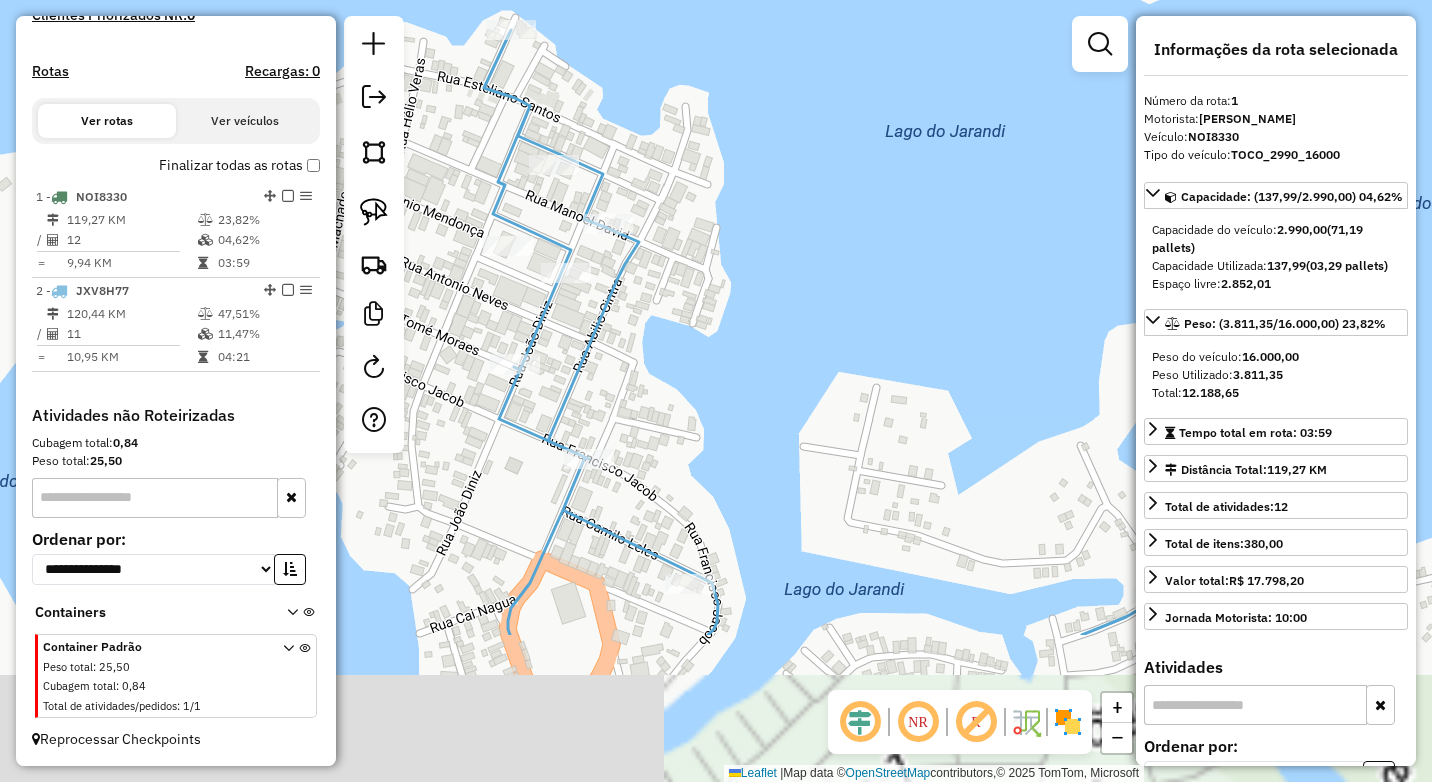 drag, startPoint x: 778, startPoint y: 461, endPoint x: 808, endPoint y: 292, distance: 171.64207 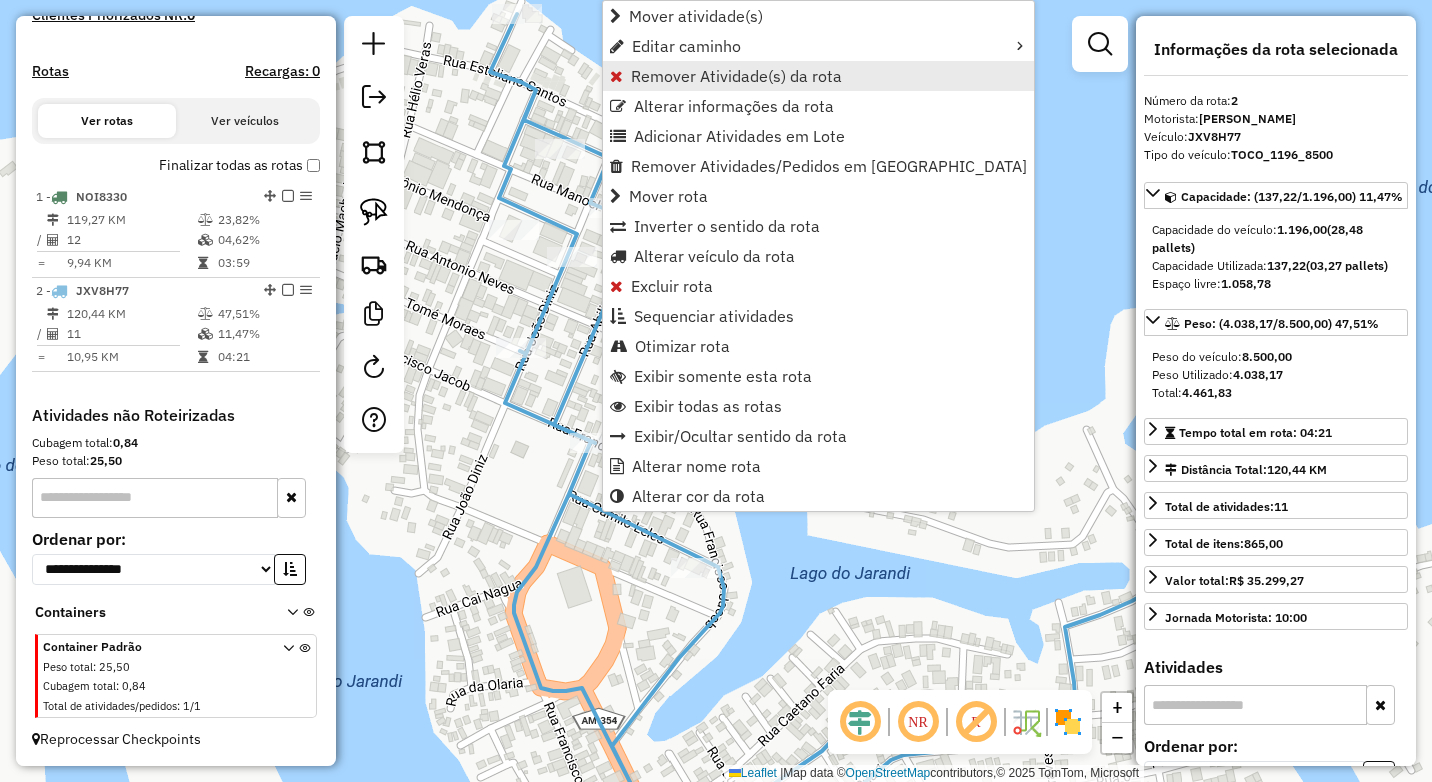 click on "Remover Atividade(s) da rota" at bounding box center (736, 76) 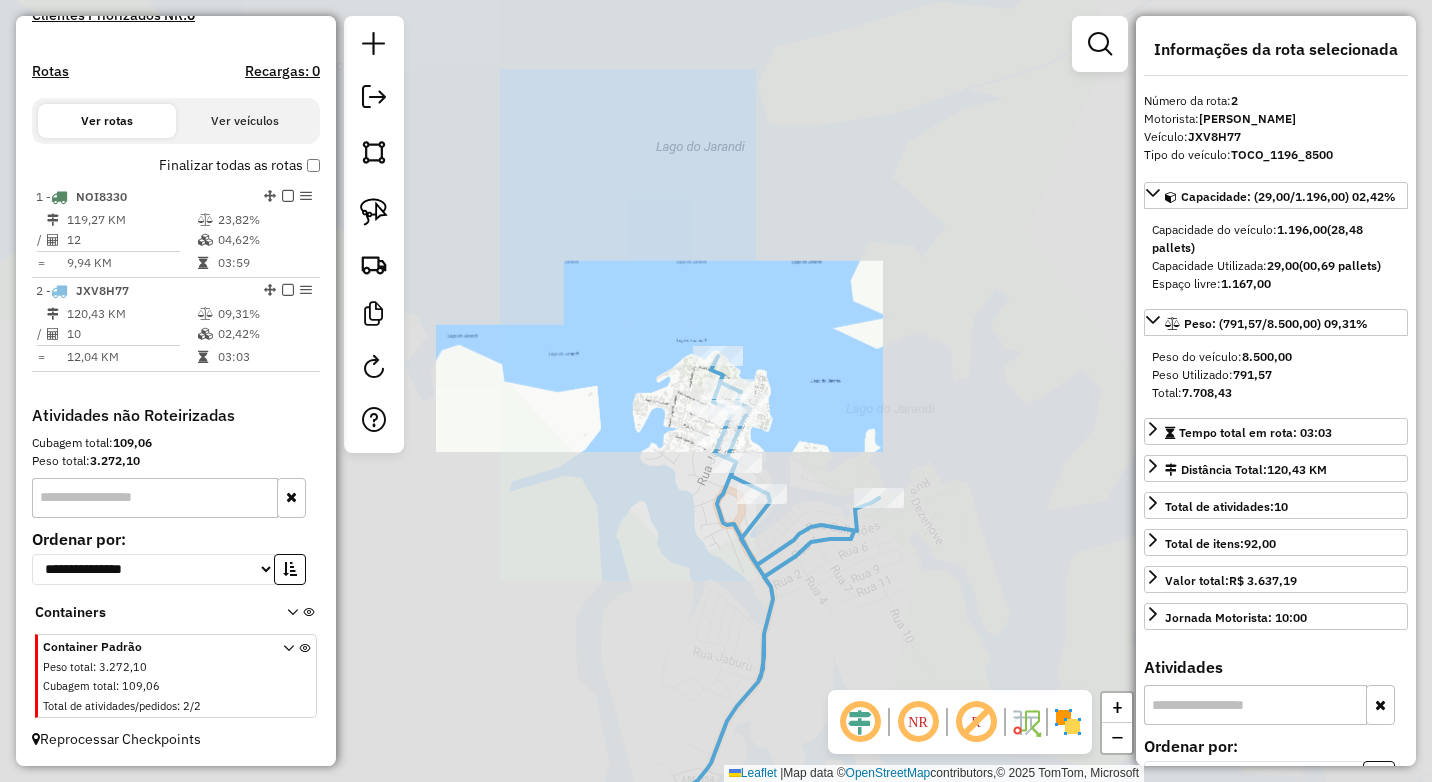 drag, startPoint x: 893, startPoint y: 515, endPoint x: 755, endPoint y: 441, distance: 156.58864 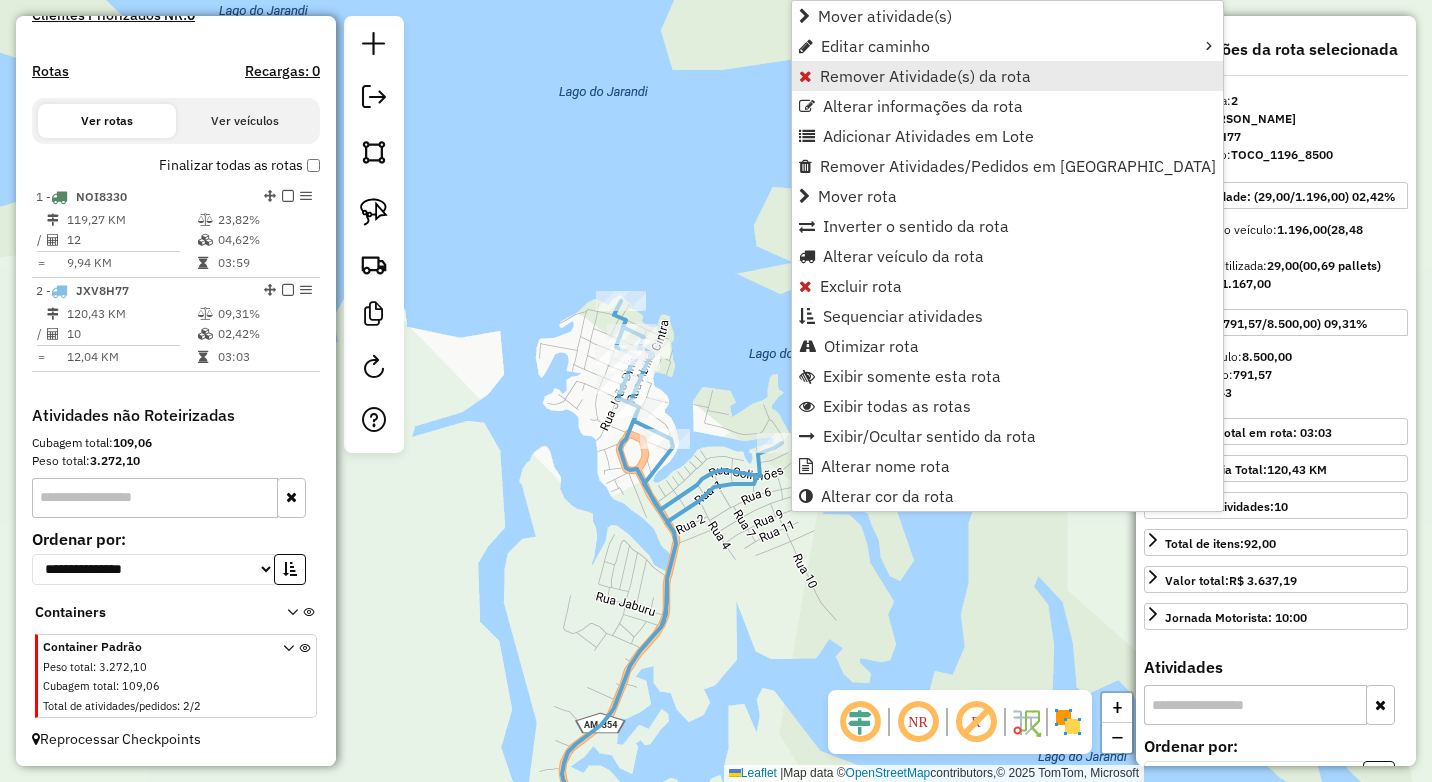 click on "Remover Atividade(s) da rota" at bounding box center [925, 76] 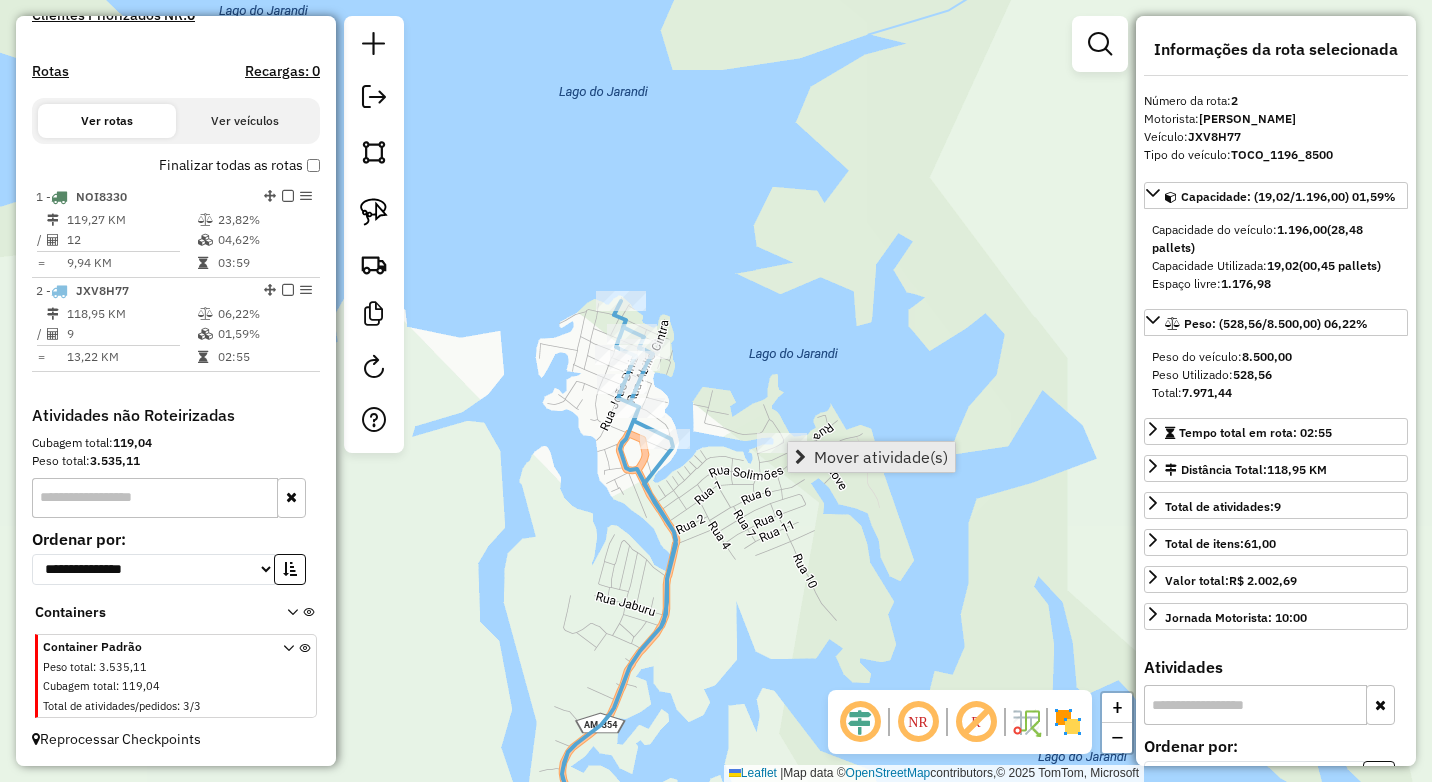 click on "Mover atividade(s)" at bounding box center (881, 457) 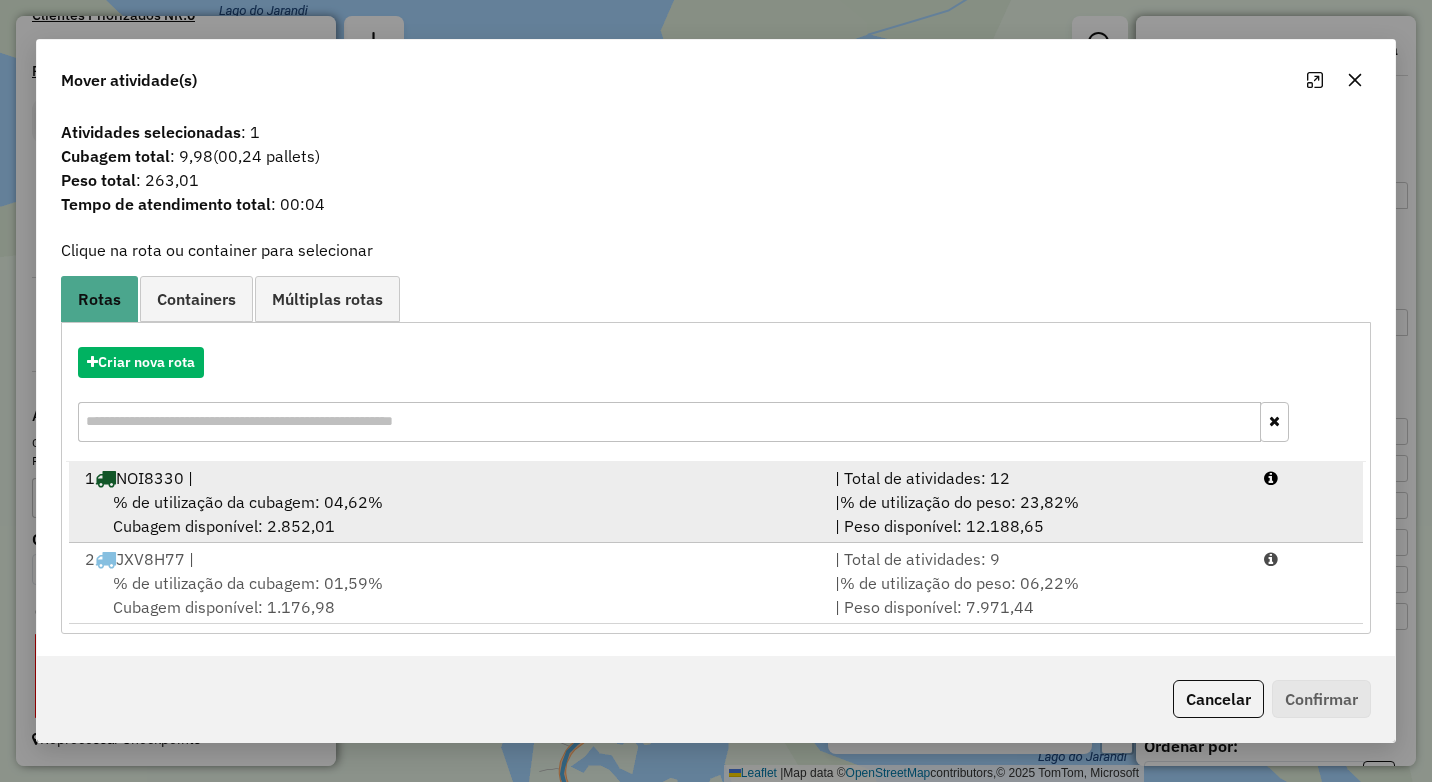 click on "% de utilização da cubagem: 04,62%  Cubagem disponível: 2.852,01" at bounding box center [448, 514] 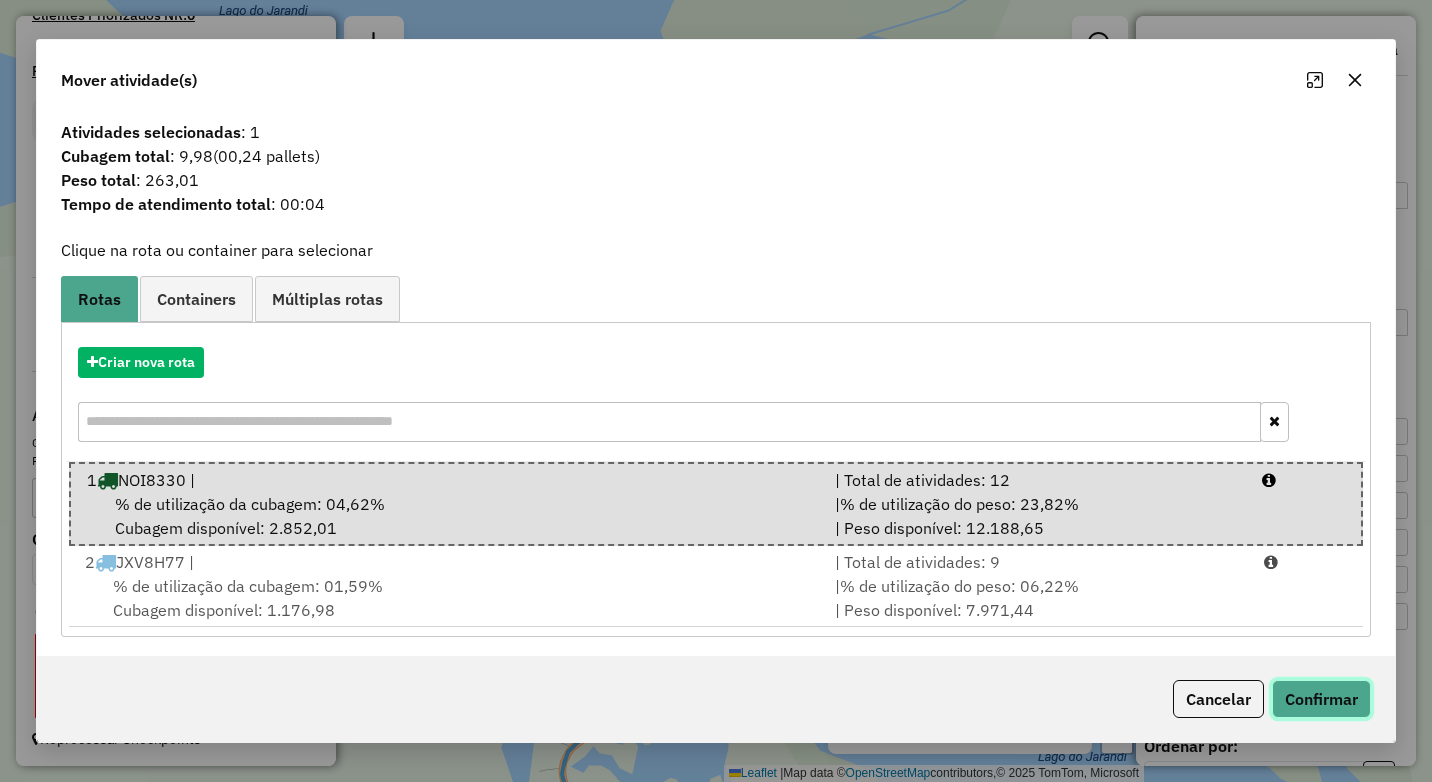 click on "Confirmar" 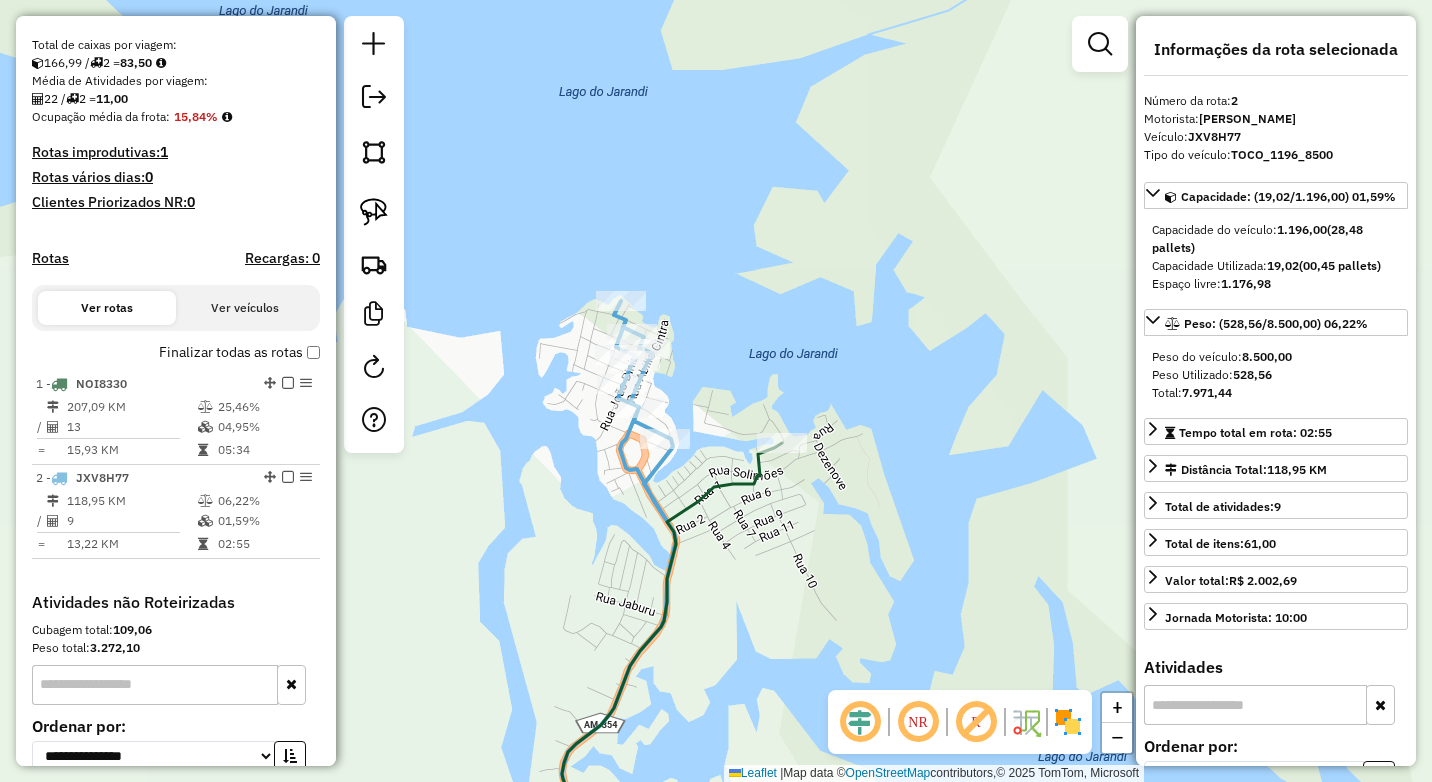 scroll, scrollTop: 406, scrollLeft: 0, axis: vertical 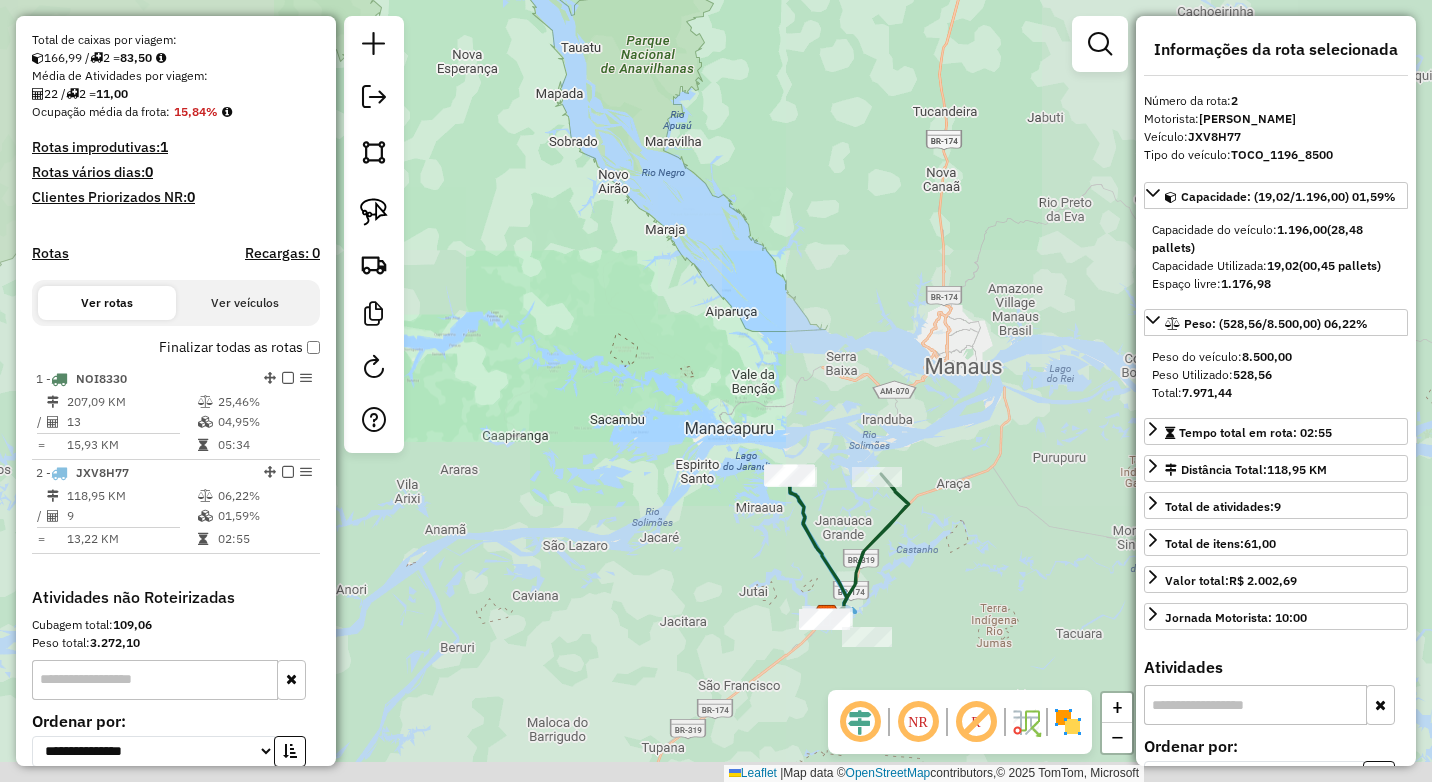 drag, startPoint x: 947, startPoint y: 547, endPoint x: 813, endPoint y: 467, distance: 156.06409 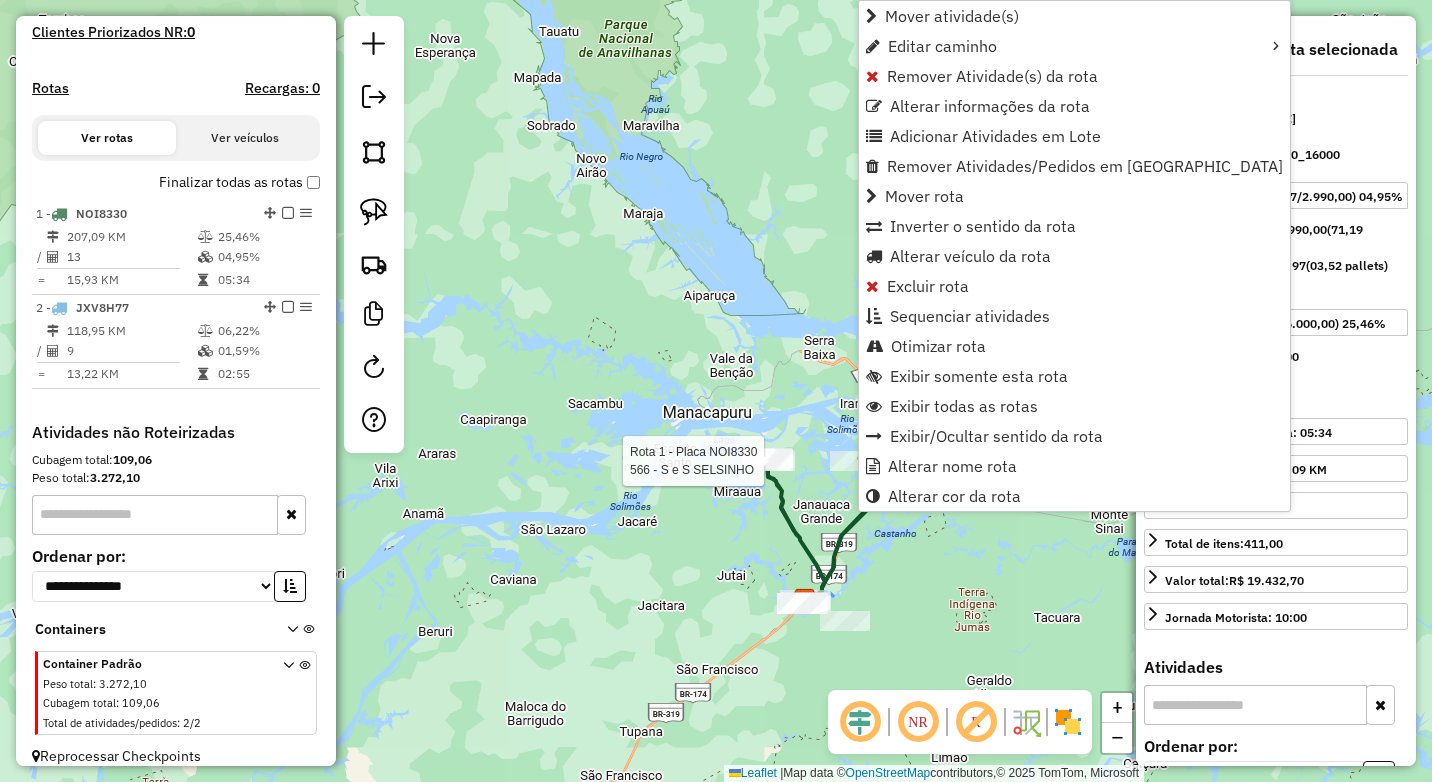 scroll, scrollTop: 606, scrollLeft: 0, axis: vertical 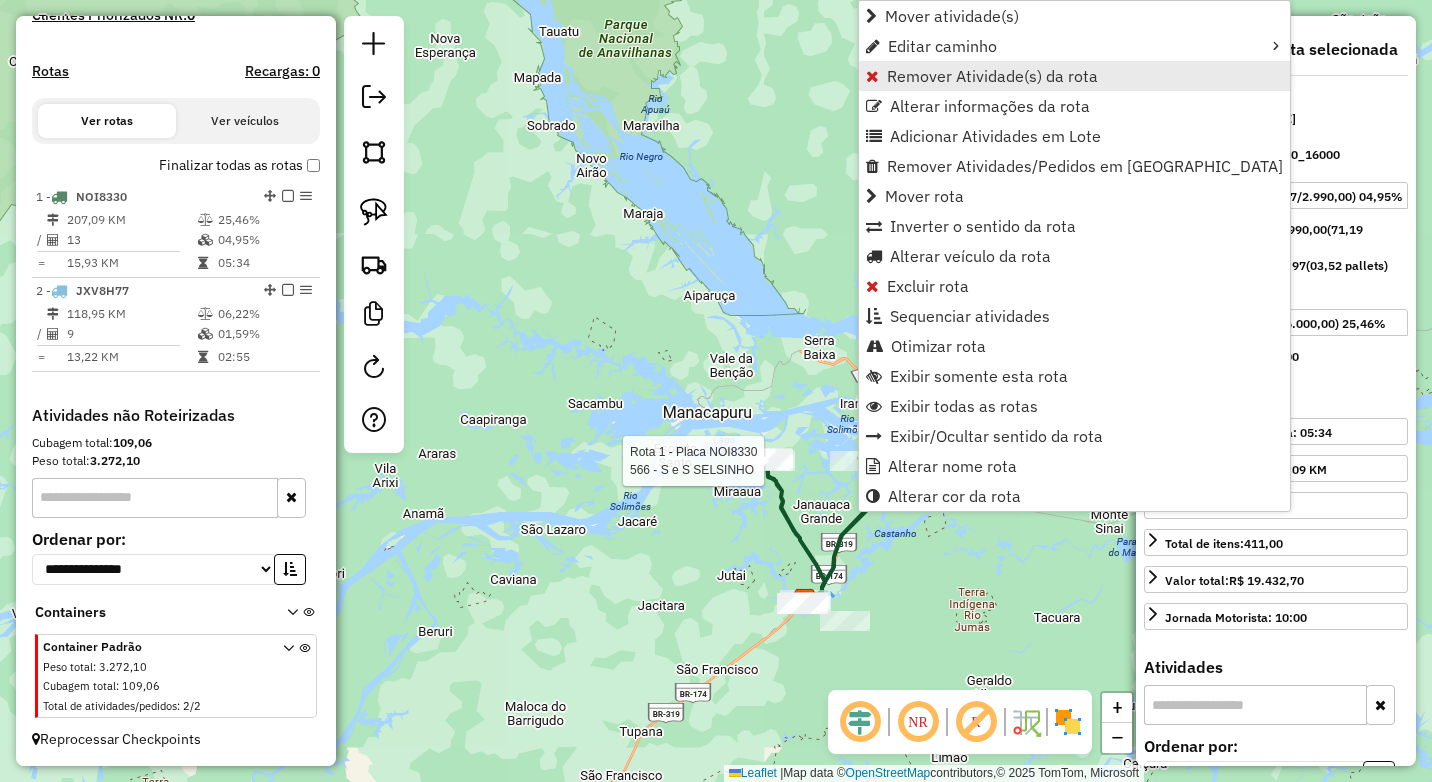 click on "Remover Atividade(s) da rota" at bounding box center (992, 76) 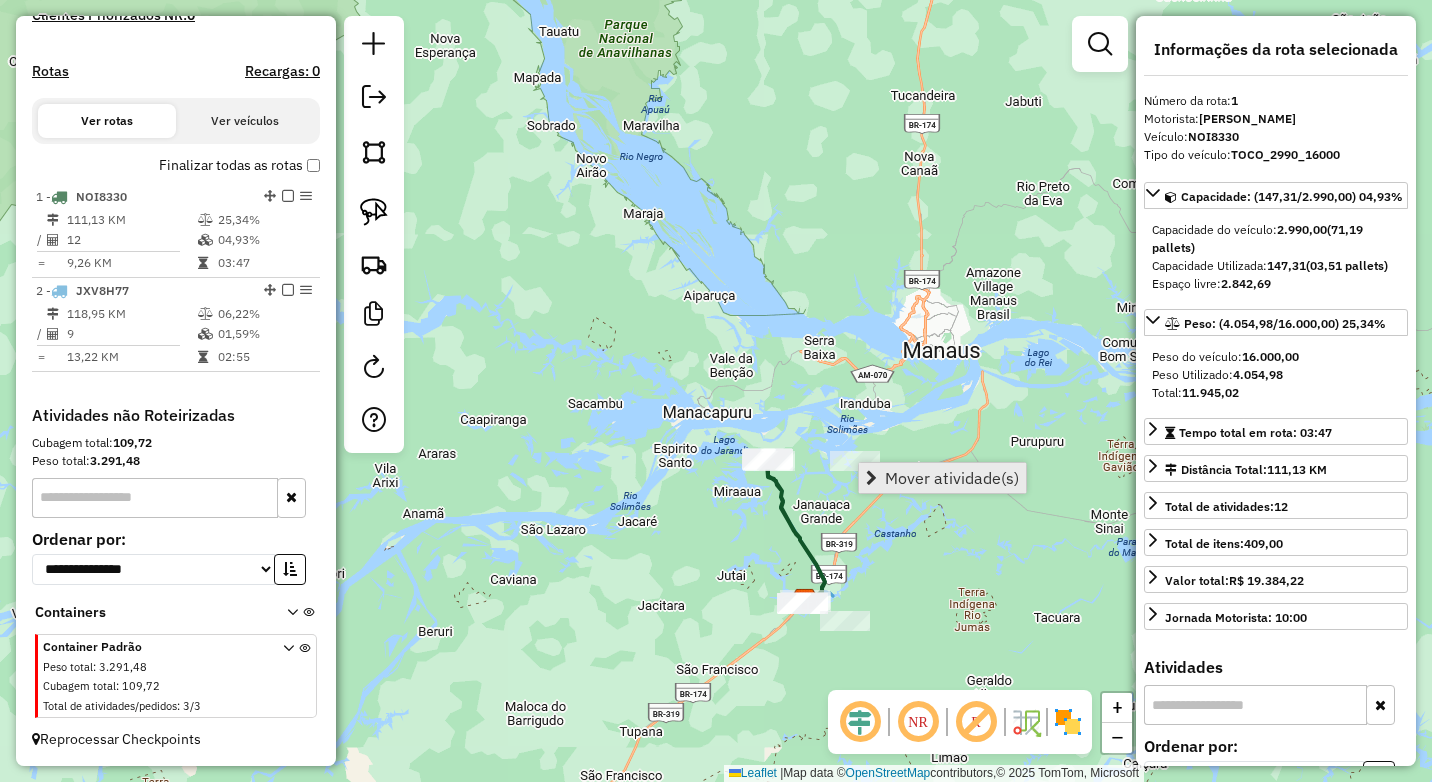 click on "Mover atividade(s)" at bounding box center [942, 478] 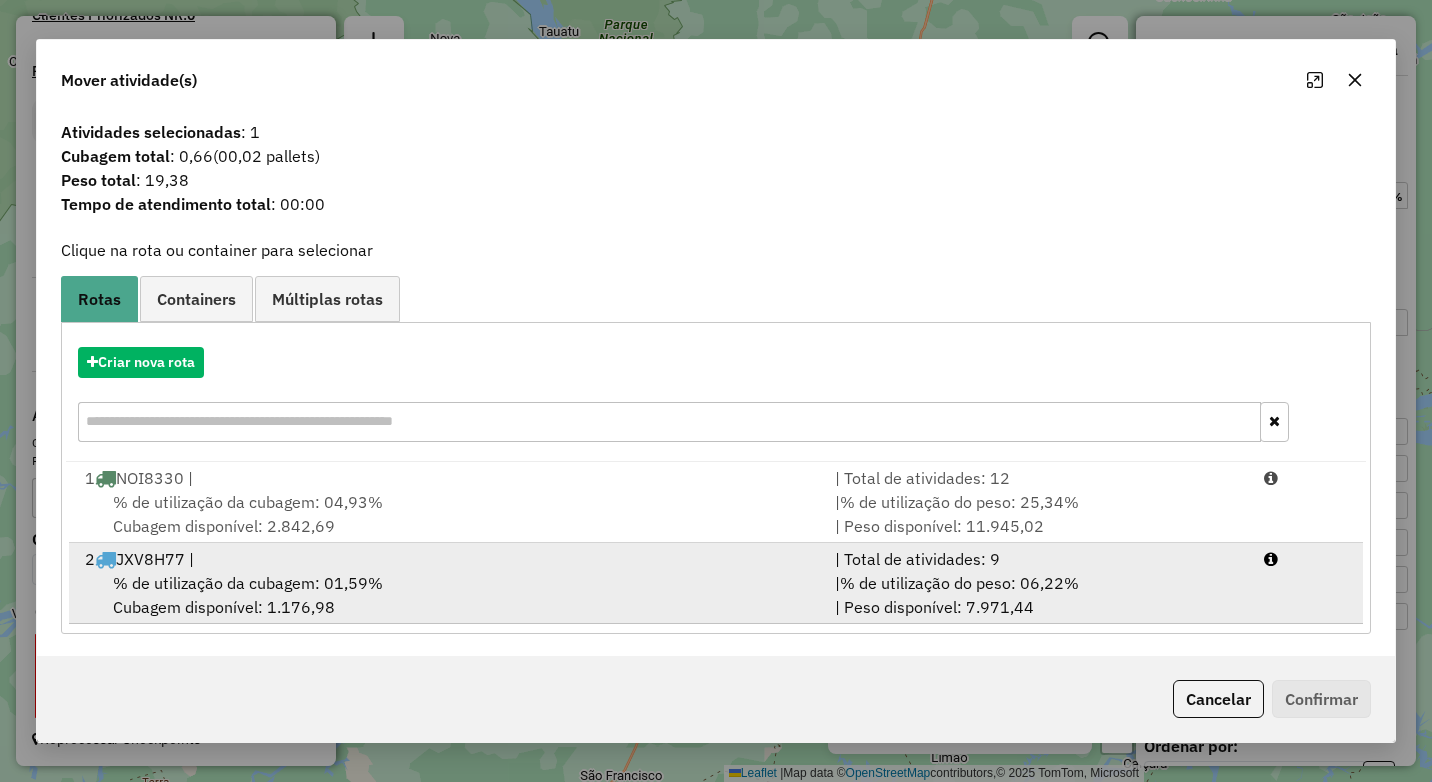 click on "% de utilização da cubagem: 01,59%" at bounding box center [248, 583] 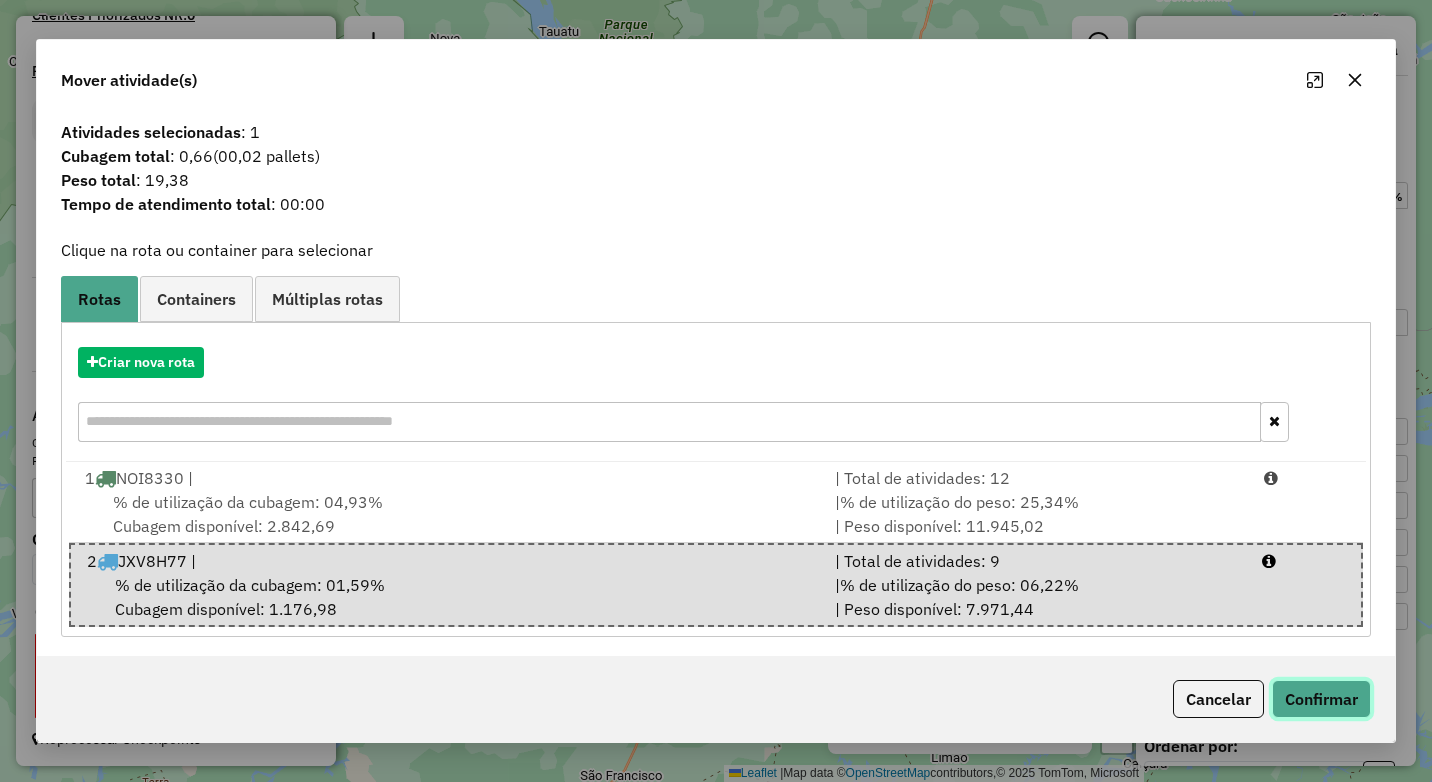 click on "Confirmar" 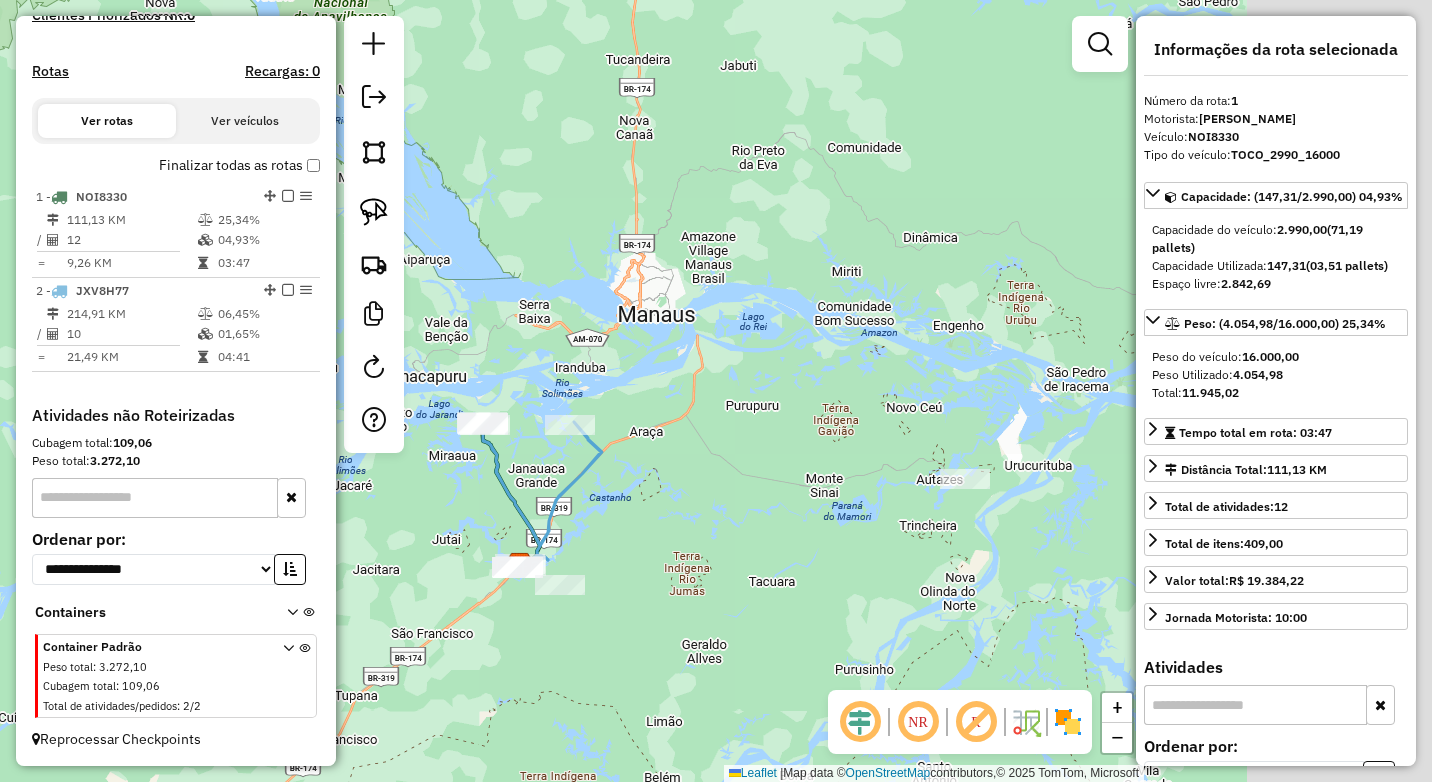 drag, startPoint x: 1048, startPoint y: 500, endPoint x: 729, endPoint y: 441, distance: 324.41025 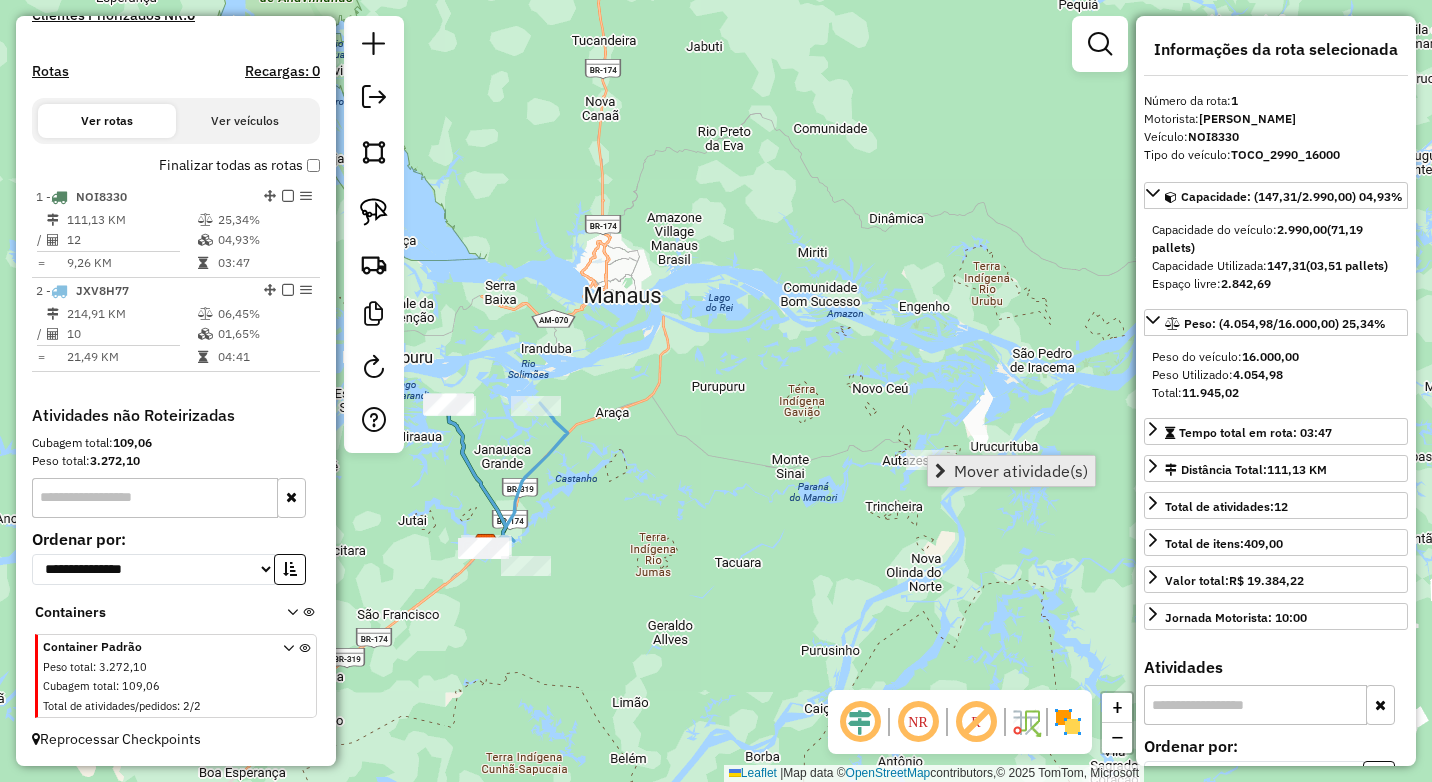 click on "Mover atividade(s)" at bounding box center (1021, 471) 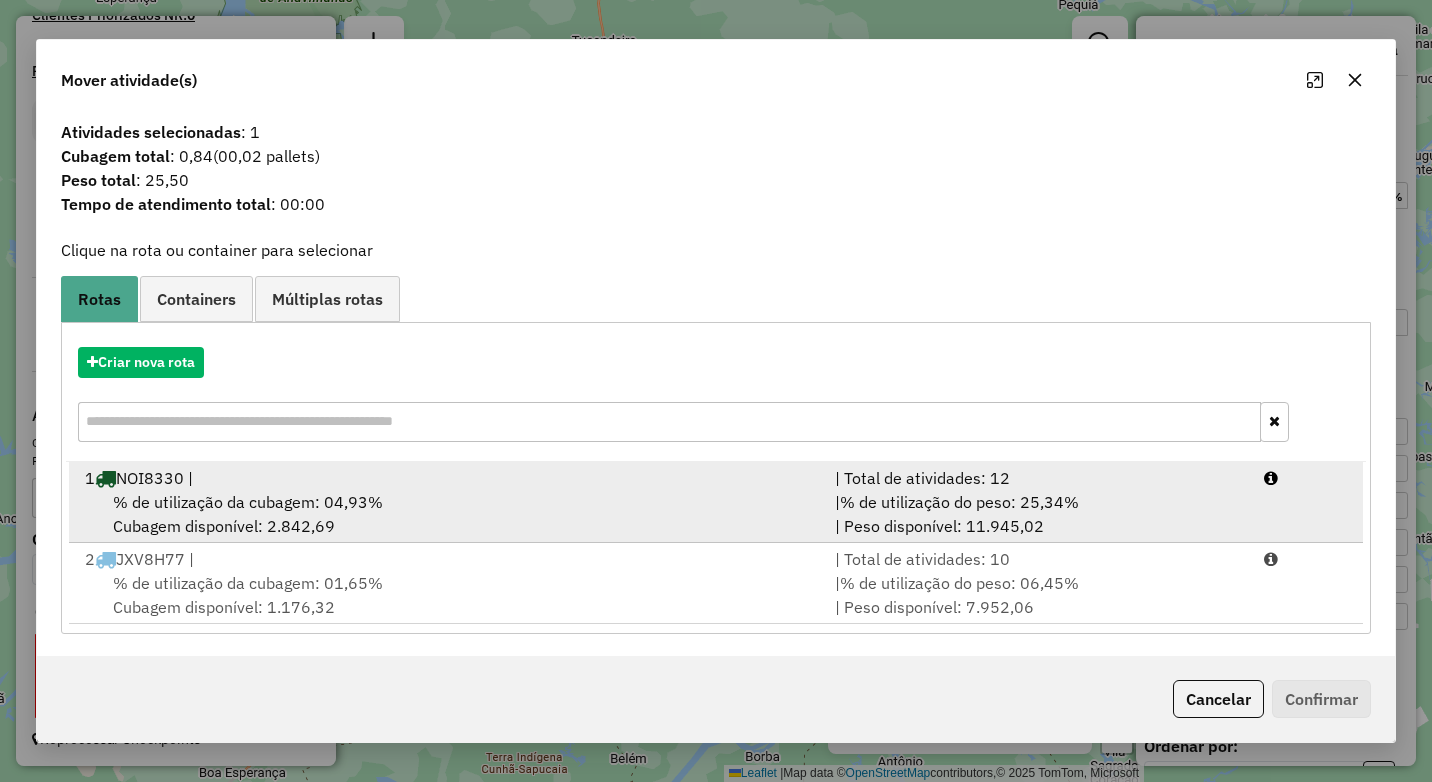 click on "% de utilização da cubagem: 04,93%" at bounding box center (248, 502) 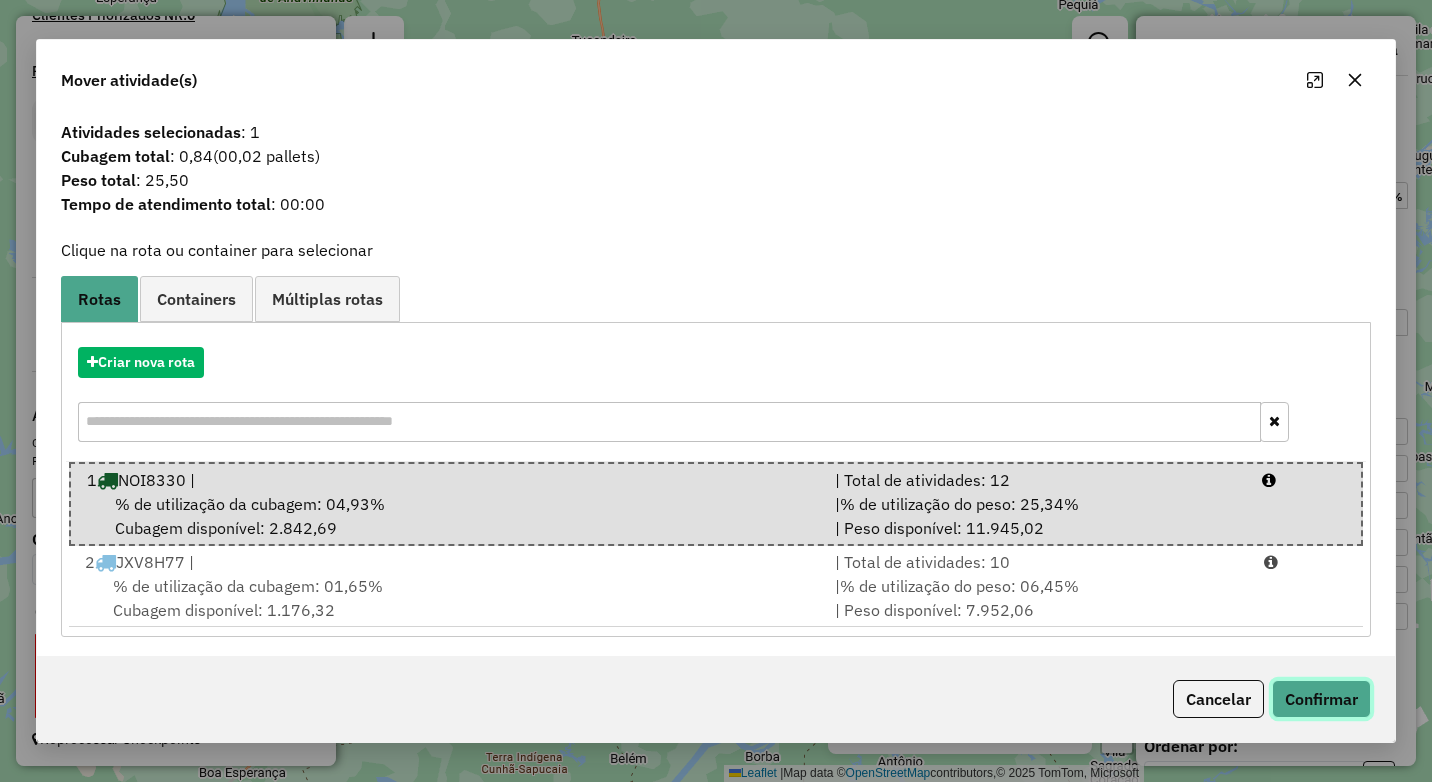 click on "Confirmar" 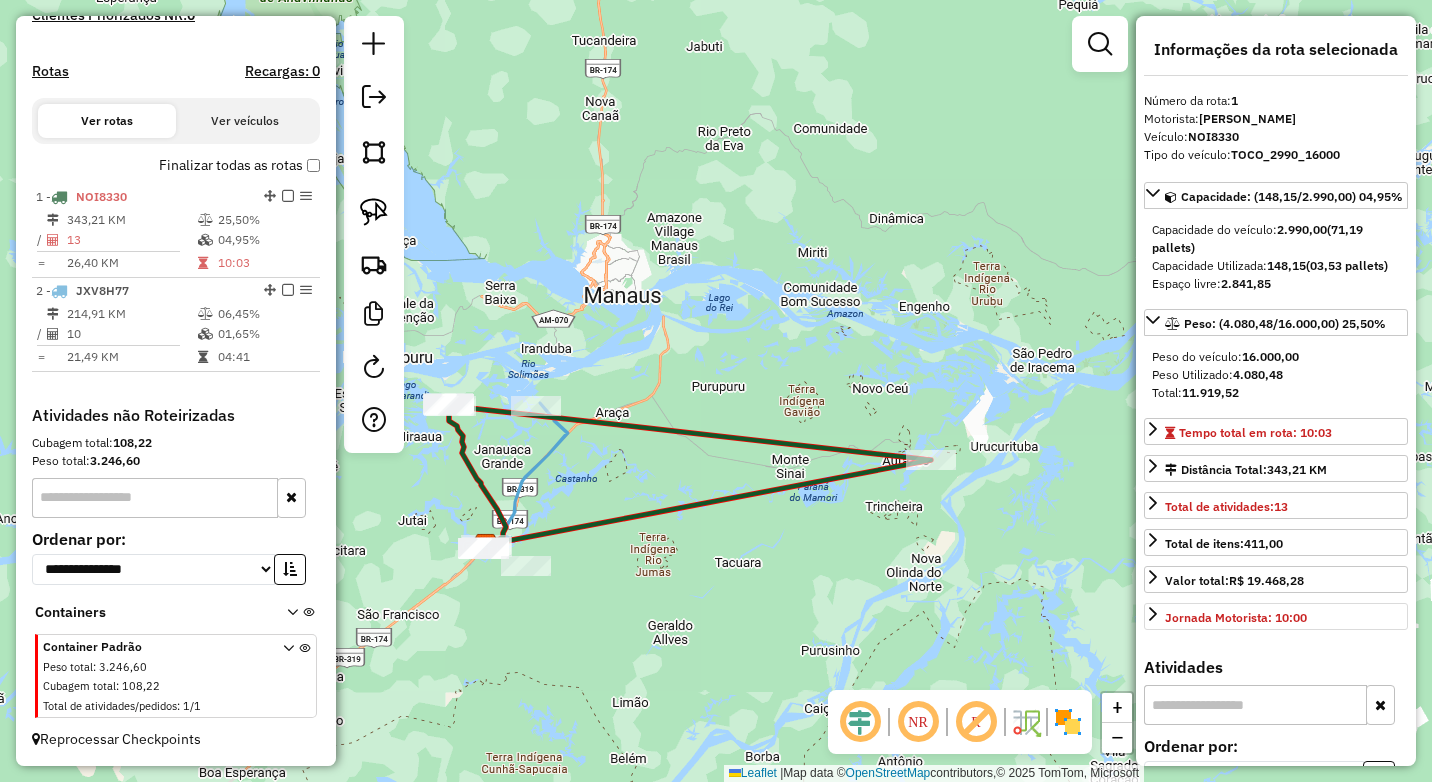 scroll, scrollTop: 100, scrollLeft: 0, axis: vertical 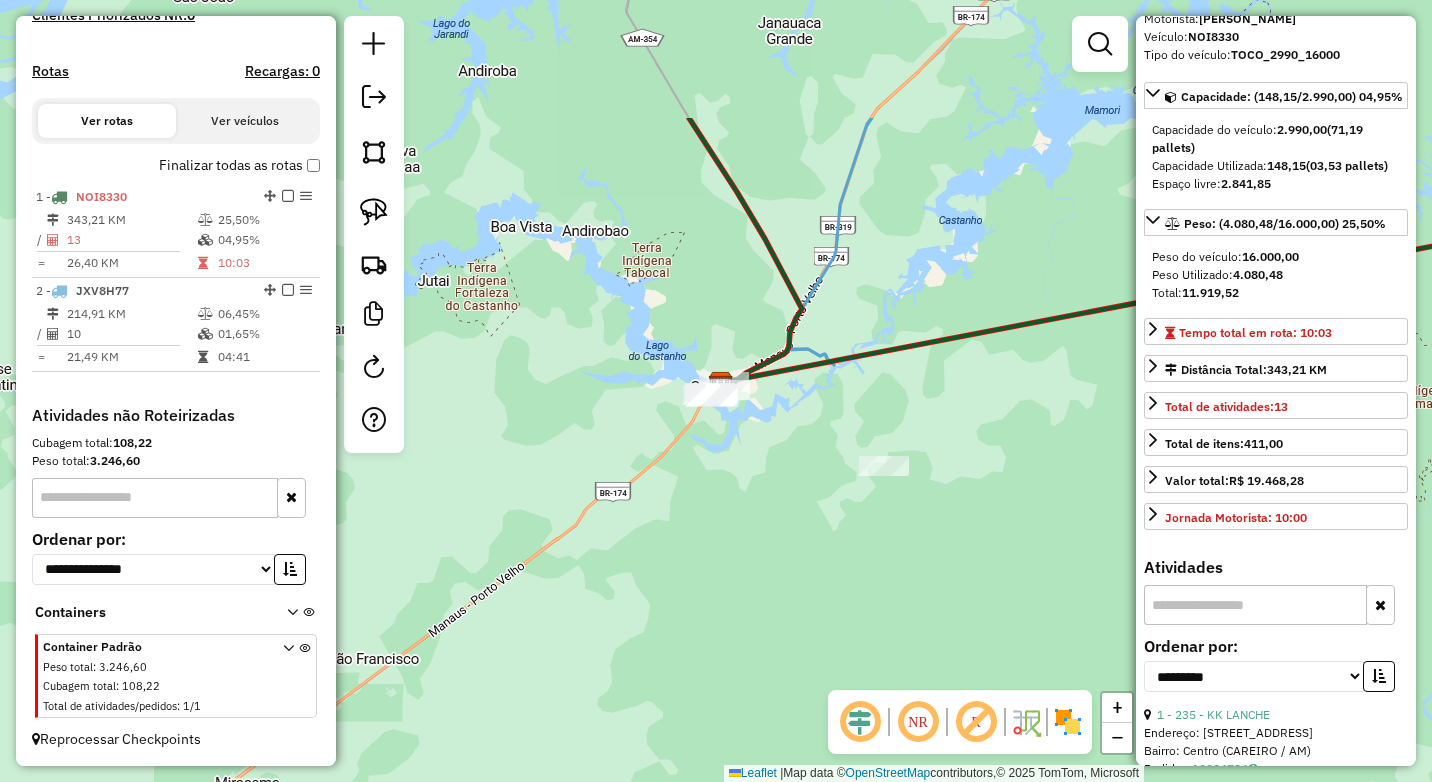 drag, startPoint x: 740, startPoint y: 351, endPoint x: 682, endPoint y: 566, distance: 222.68588 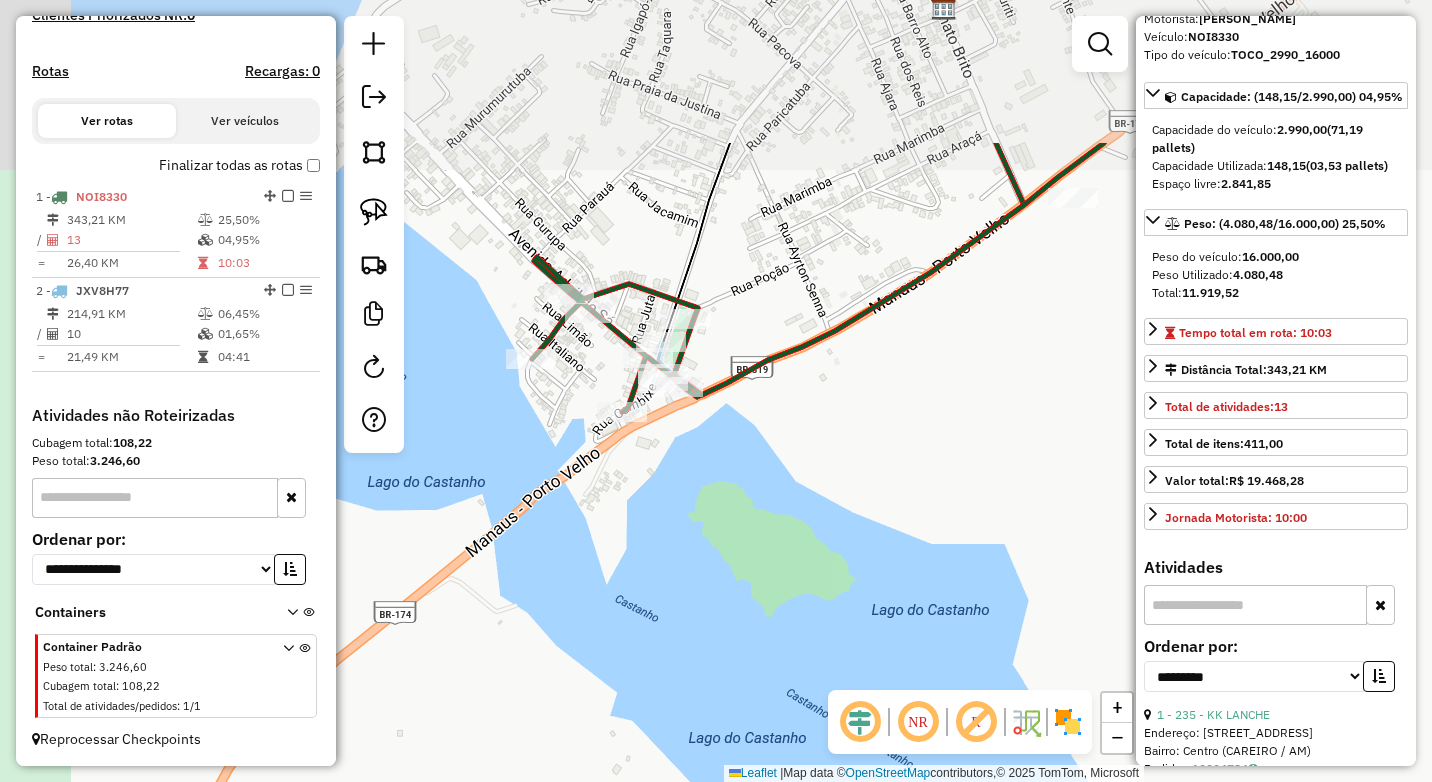 drag, startPoint x: 678, startPoint y: 401, endPoint x: 827, endPoint y: 571, distance: 226.0553 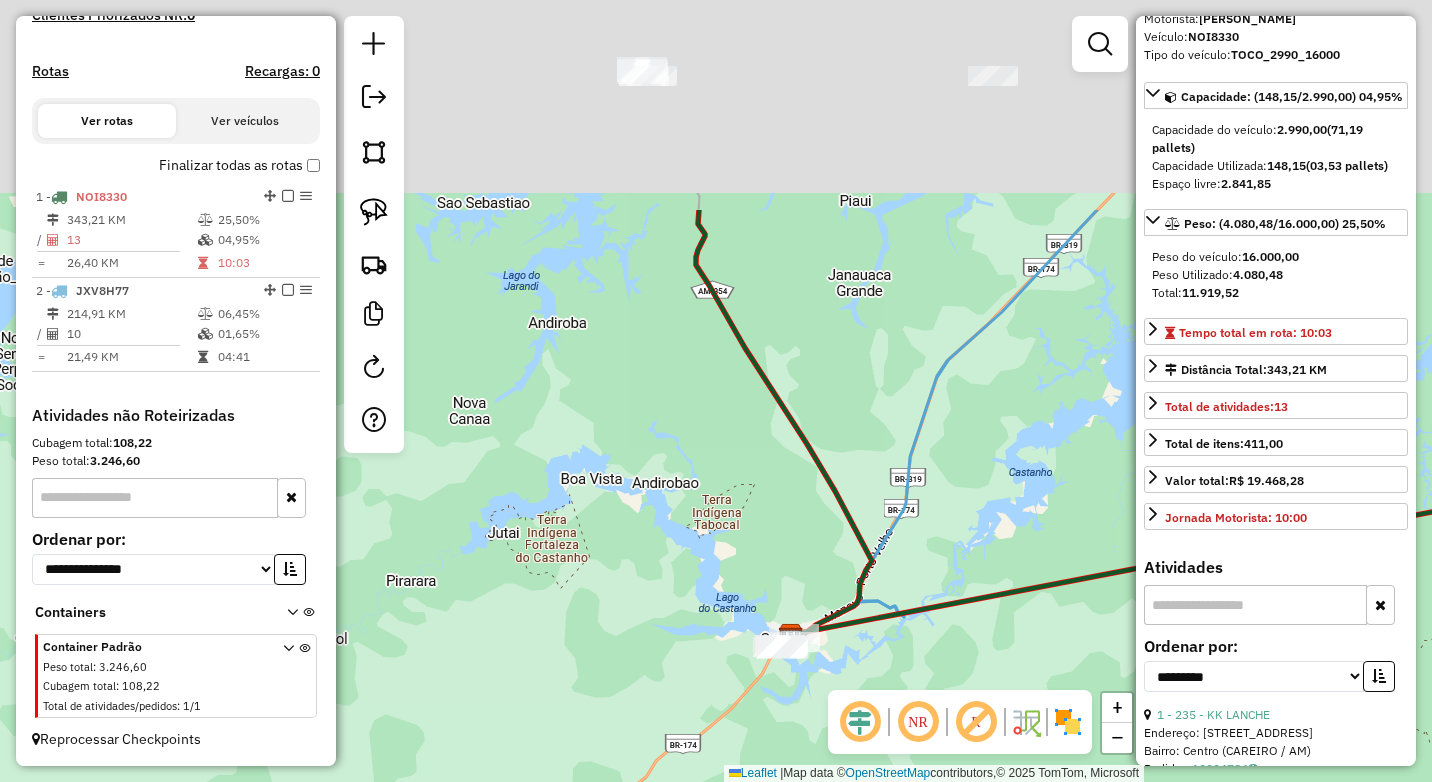 drag, startPoint x: 742, startPoint y: 470, endPoint x: 747, endPoint y: 573, distance: 103.121284 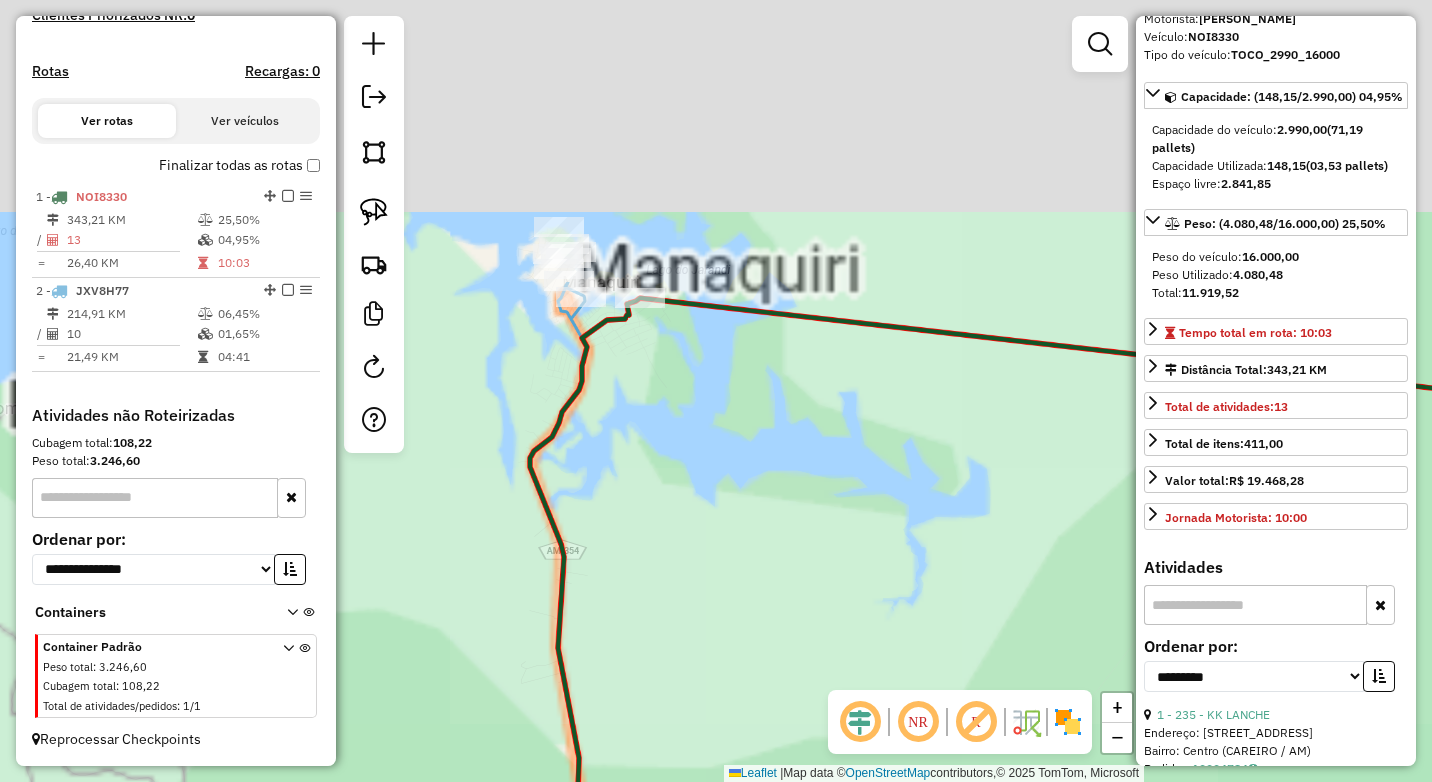 drag, startPoint x: 692, startPoint y: 221, endPoint x: 725, endPoint y: 379, distance: 161.40942 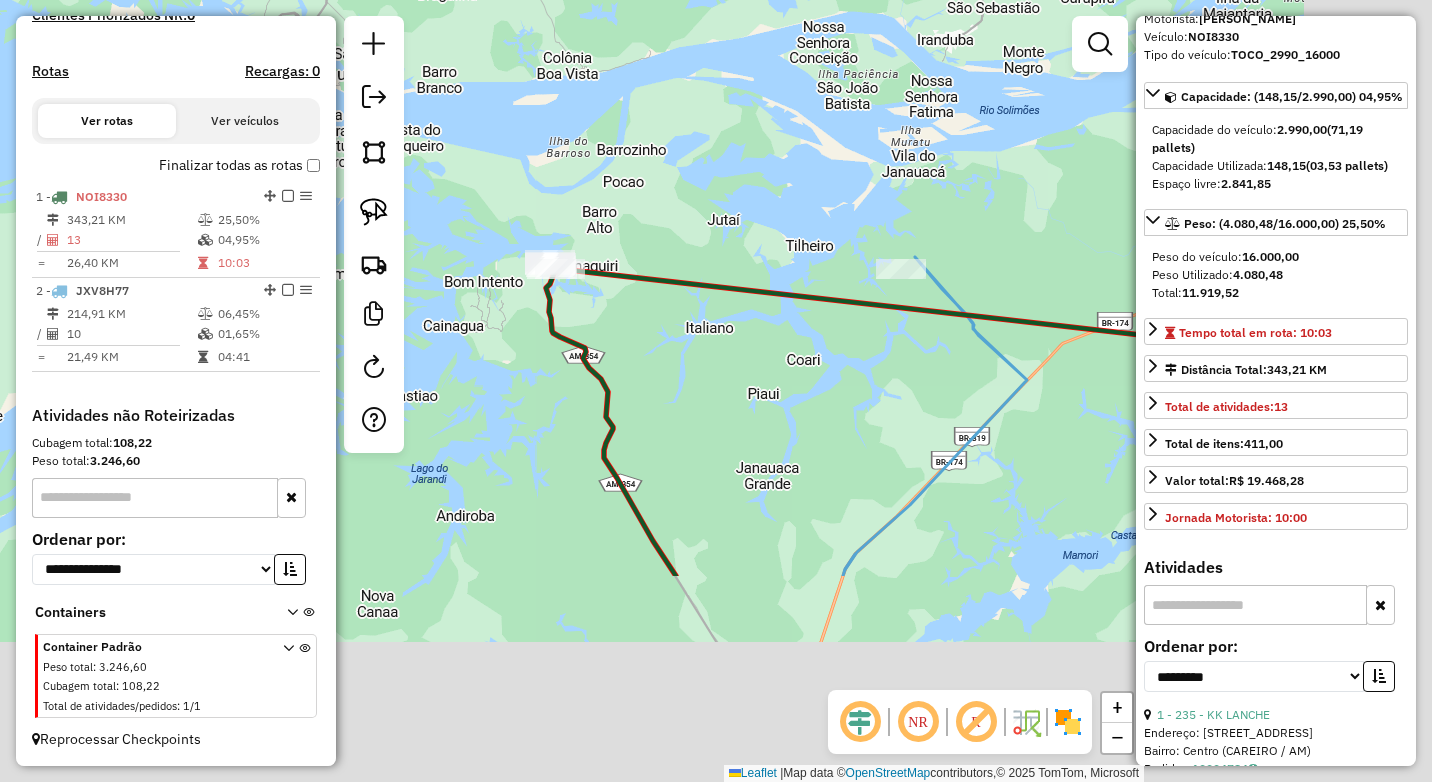 drag, startPoint x: 949, startPoint y: 590, endPoint x: 651, endPoint y: 277, distance: 432.17242 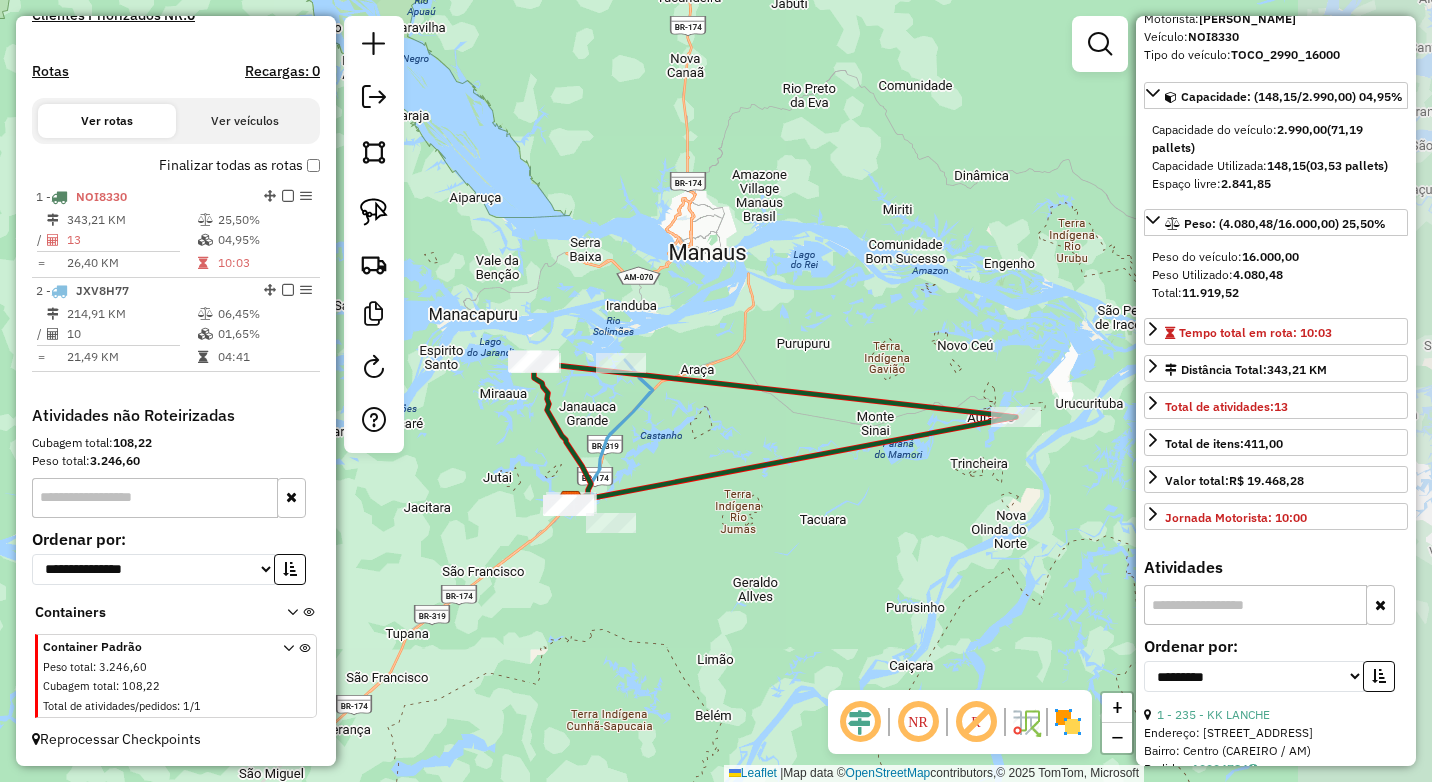 drag, startPoint x: 1040, startPoint y: 471, endPoint x: 707, endPoint y: 421, distance: 336.73282 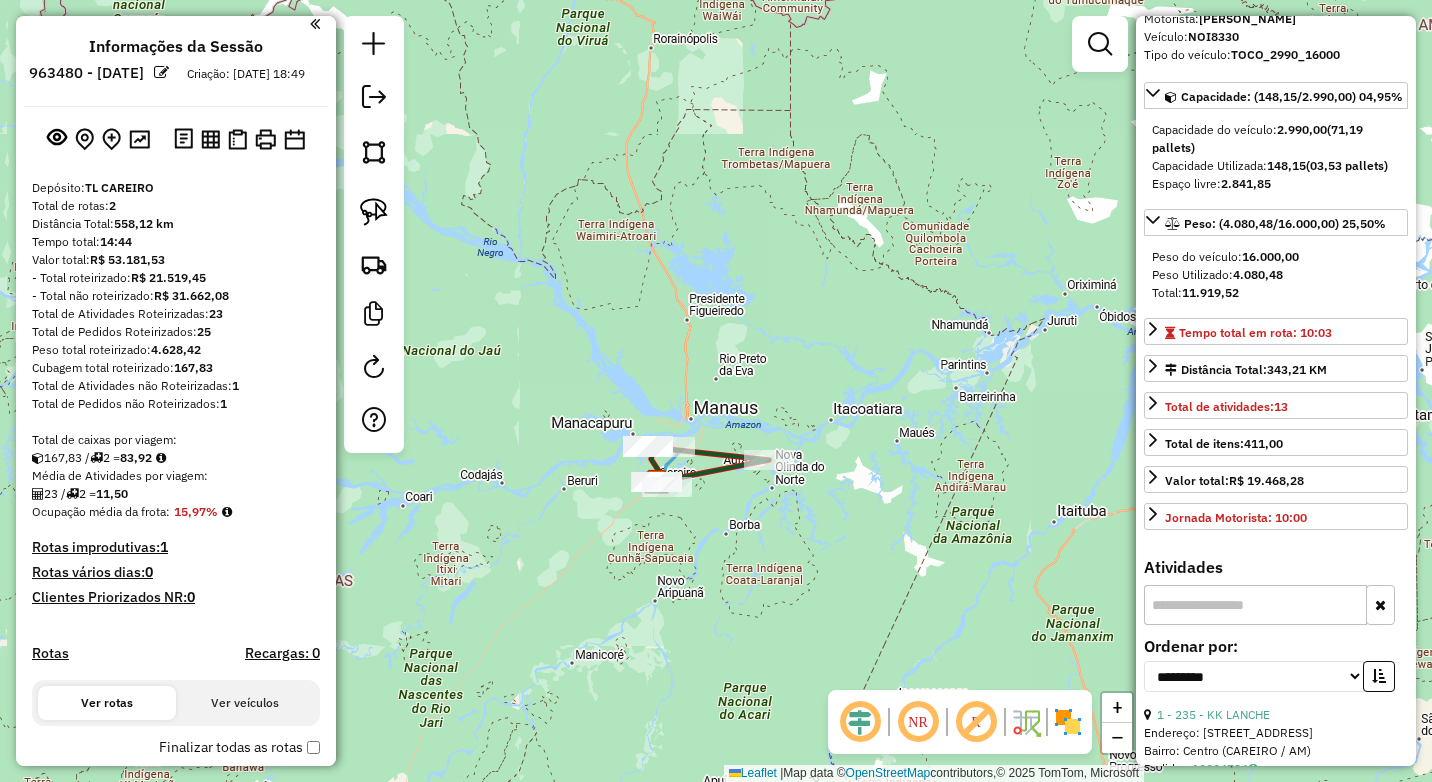 scroll, scrollTop: 0, scrollLeft: 0, axis: both 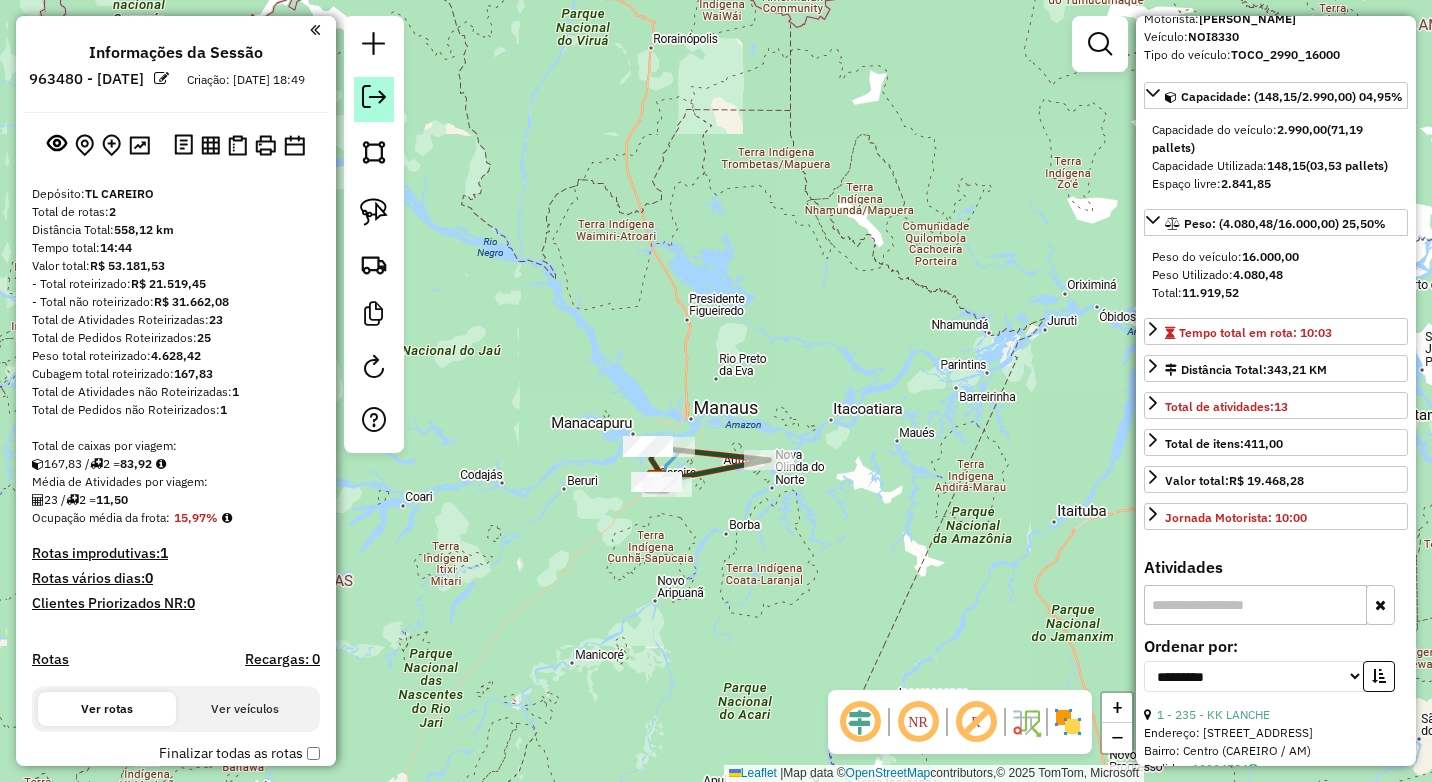 click 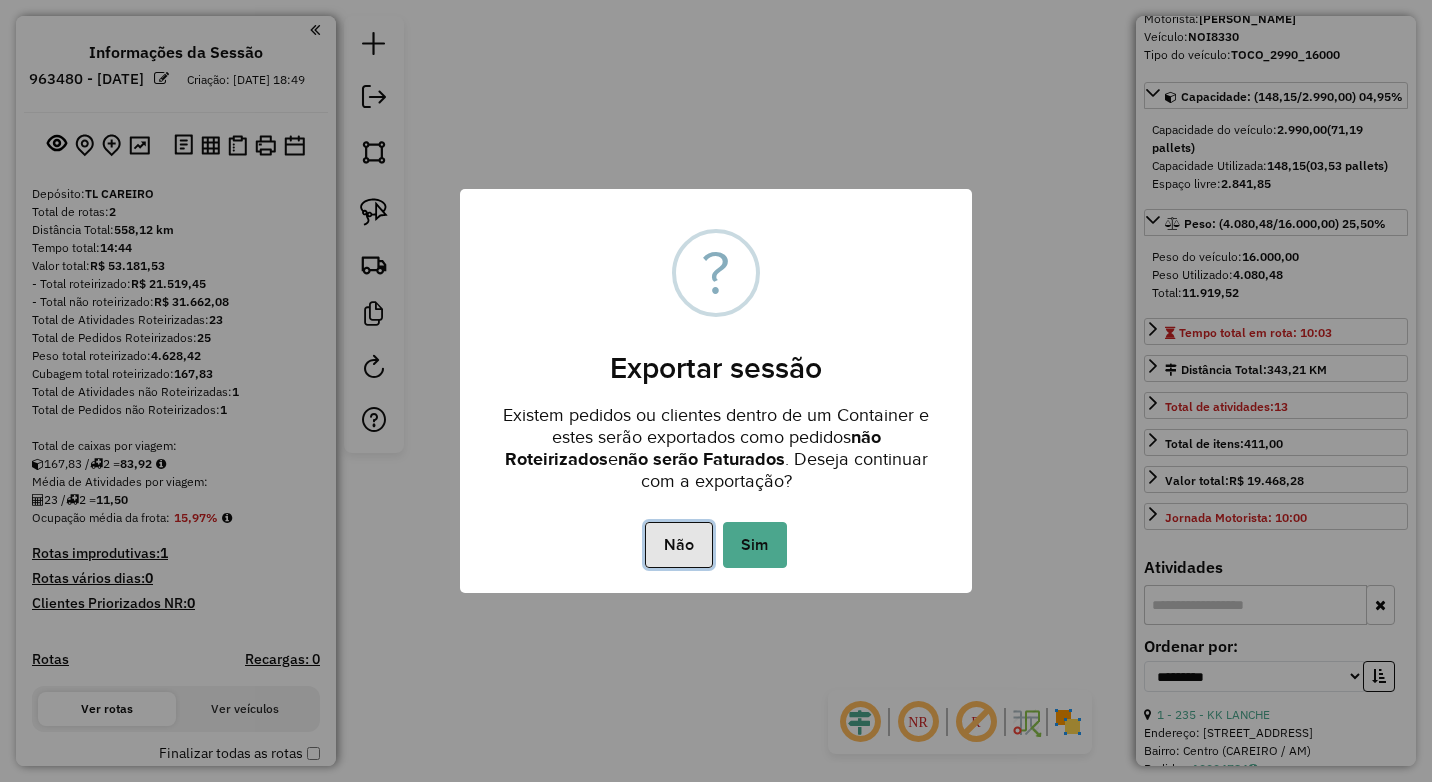 click on "Não" at bounding box center (678, 545) 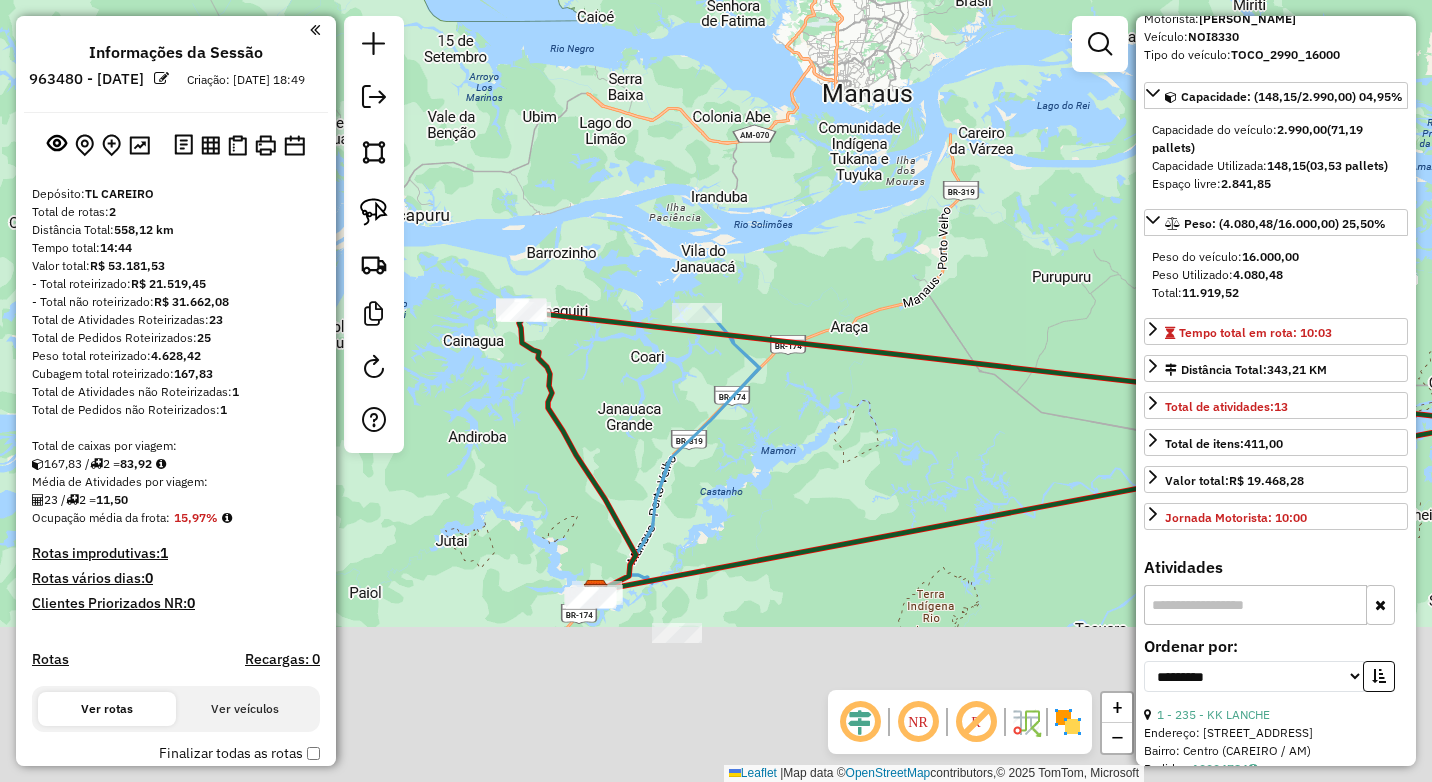 drag, startPoint x: 788, startPoint y: 401, endPoint x: 617, endPoint y: 111, distance: 336.66156 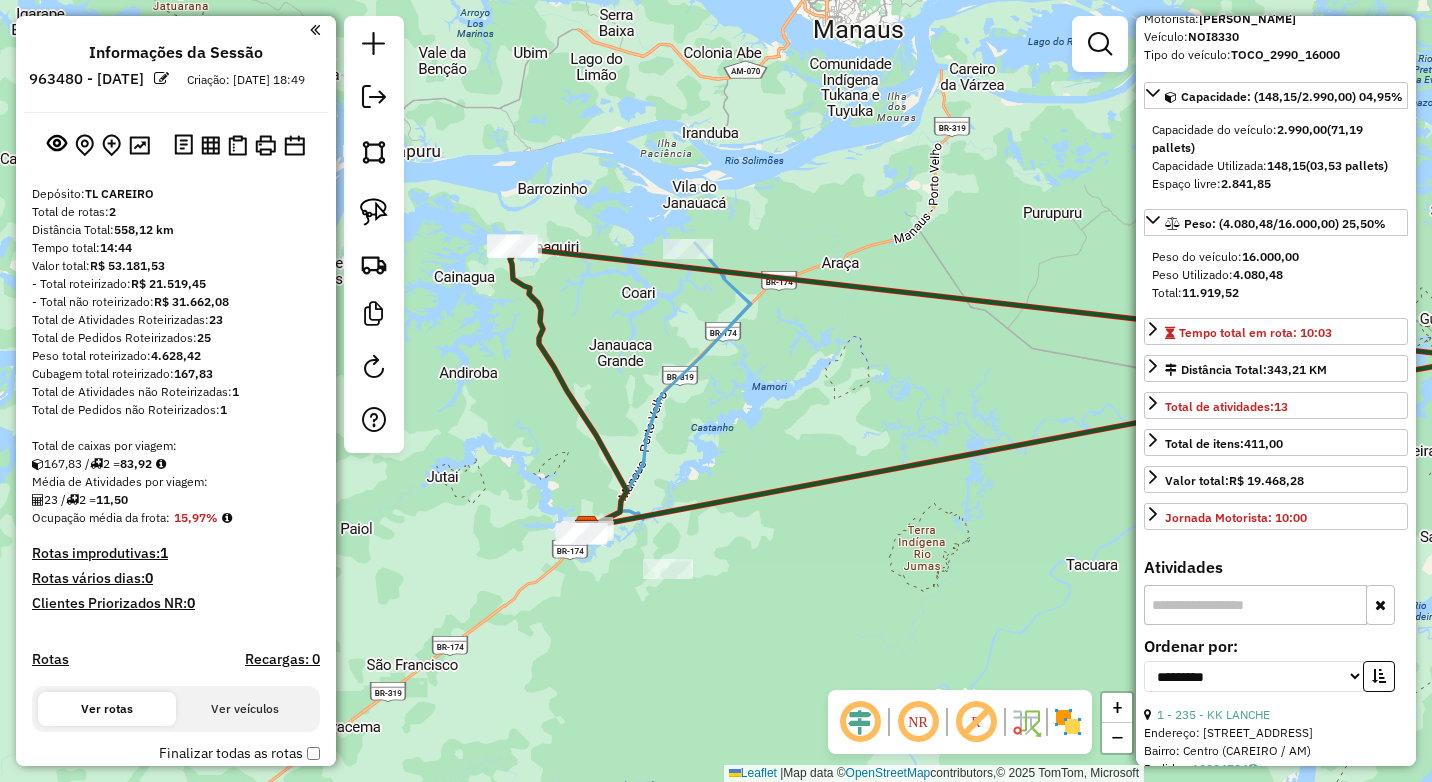 drag, startPoint x: 572, startPoint y: 310, endPoint x: 656, endPoint y: 388, distance: 114.62984 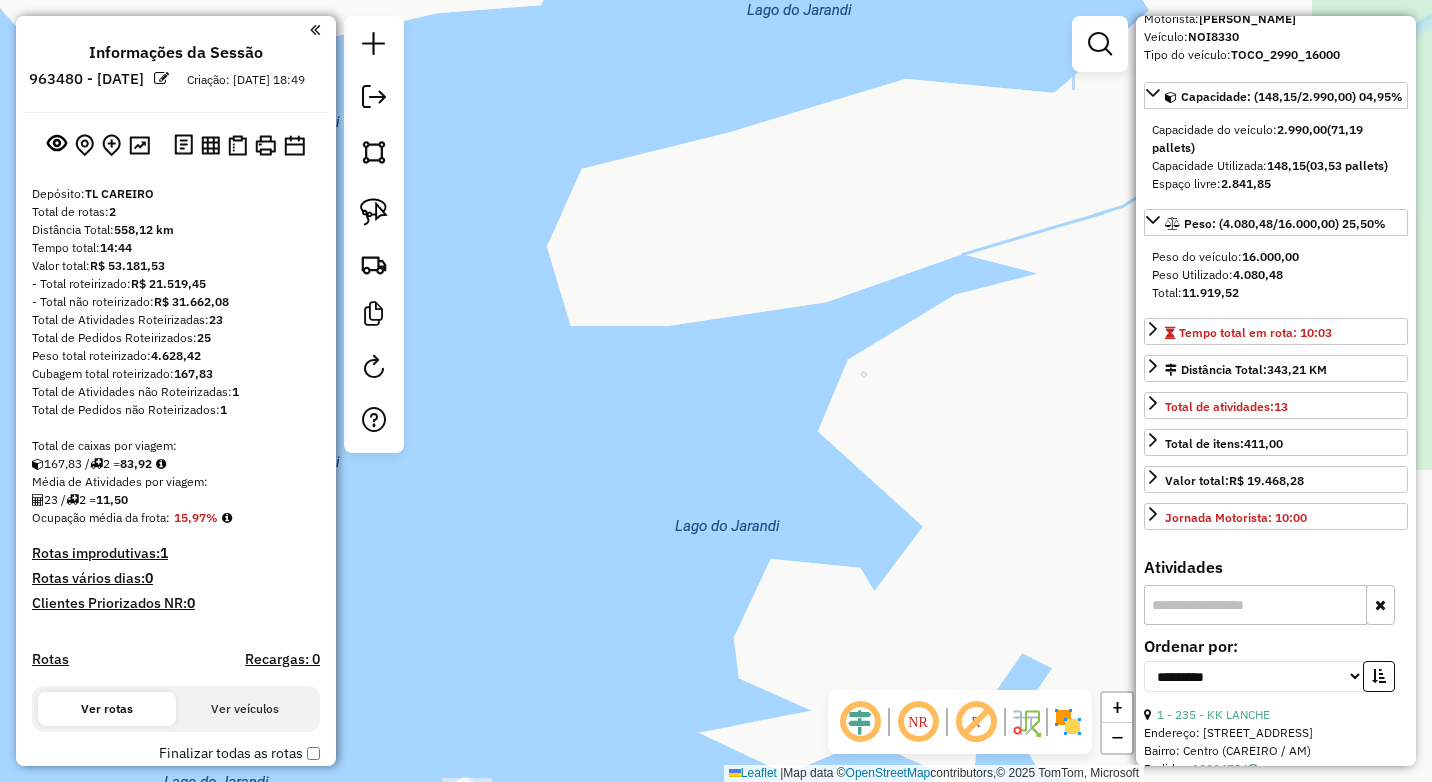 drag, startPoint x: 706, startPoint y: 356, endPoint x: 728, endPoint y: 168, distance: 189.28285 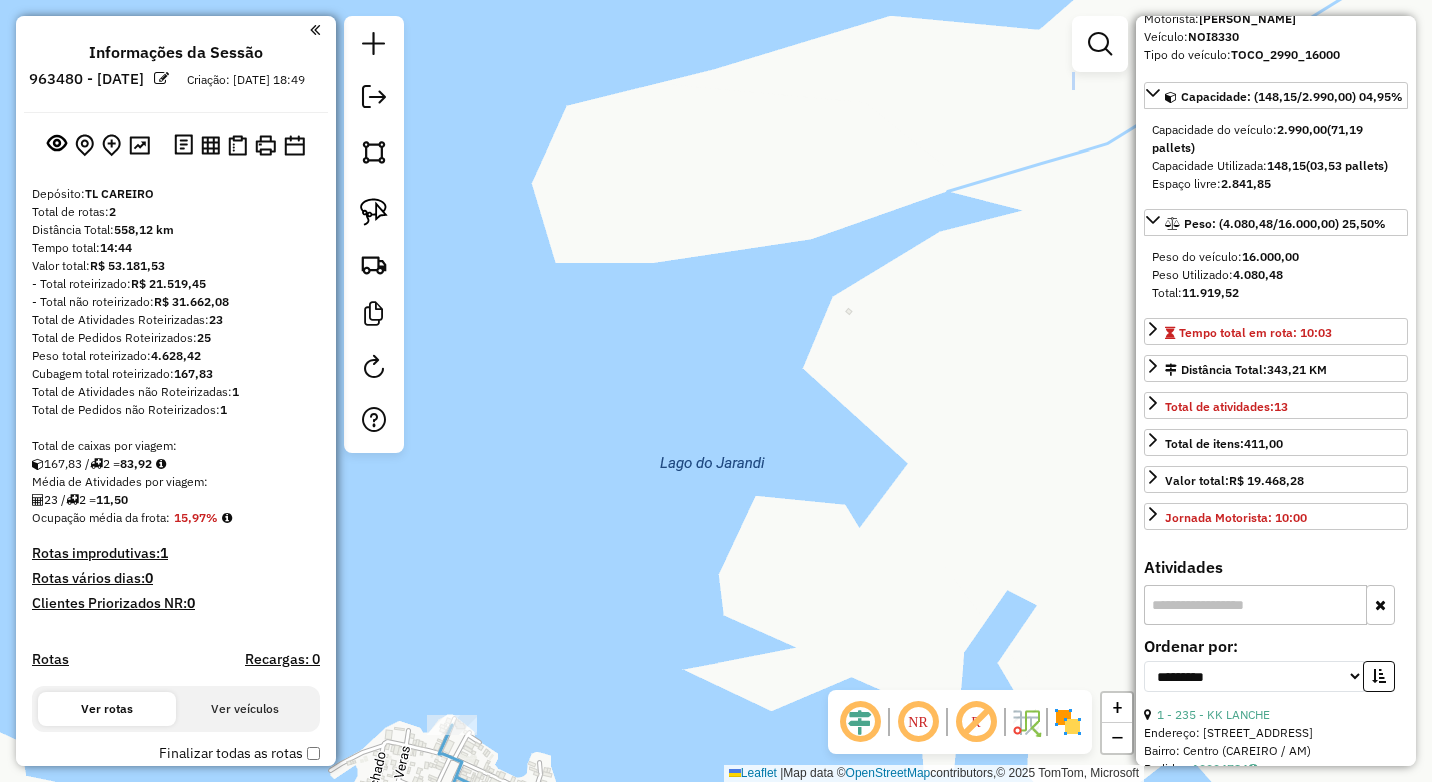 drag, startPoint x: 767, startPoint y: 548, endPoint x: 724, endPoint y: 28, distance: 521.77484 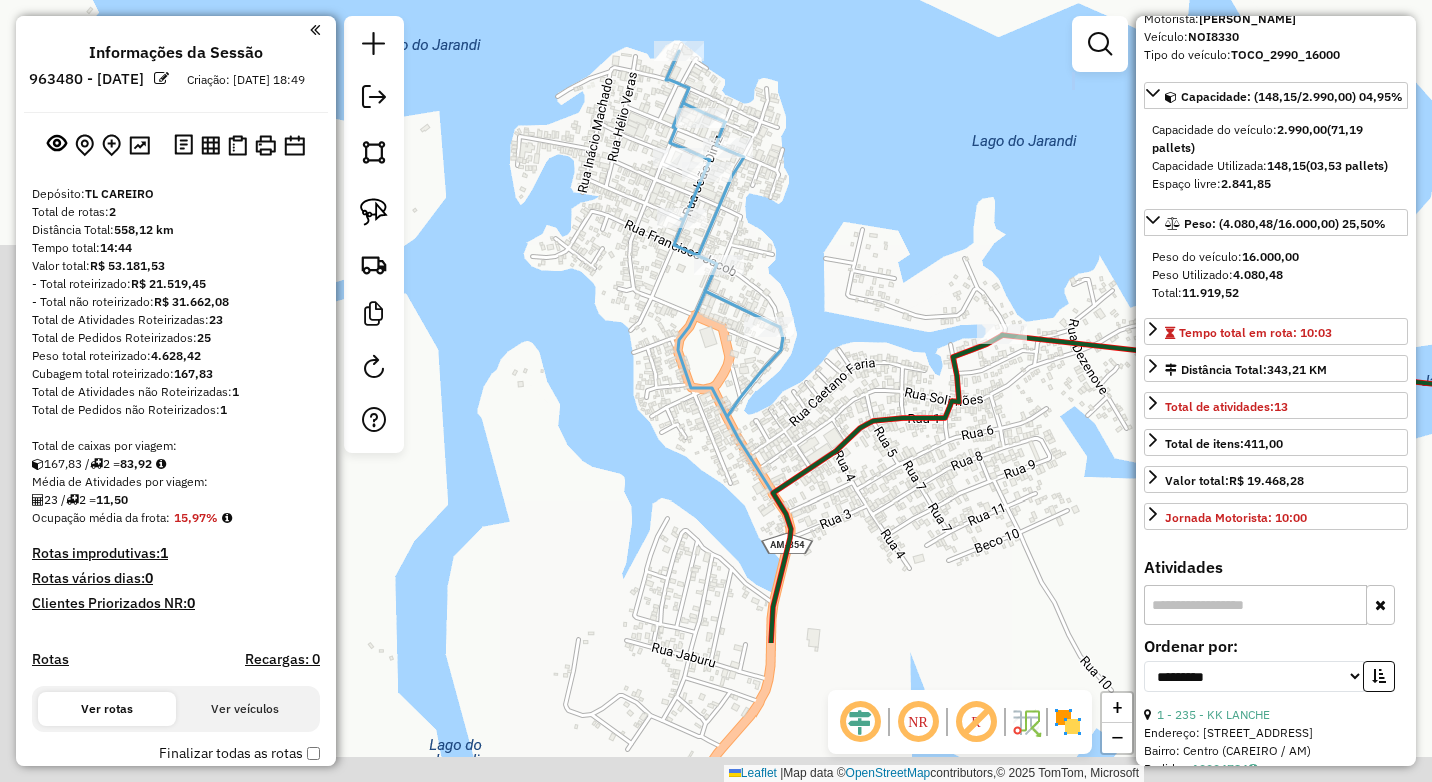 drag, startPoint x: 713, startPoint y: 284, endPoint x: 939, endPoint y: 133, distance: 271.80322 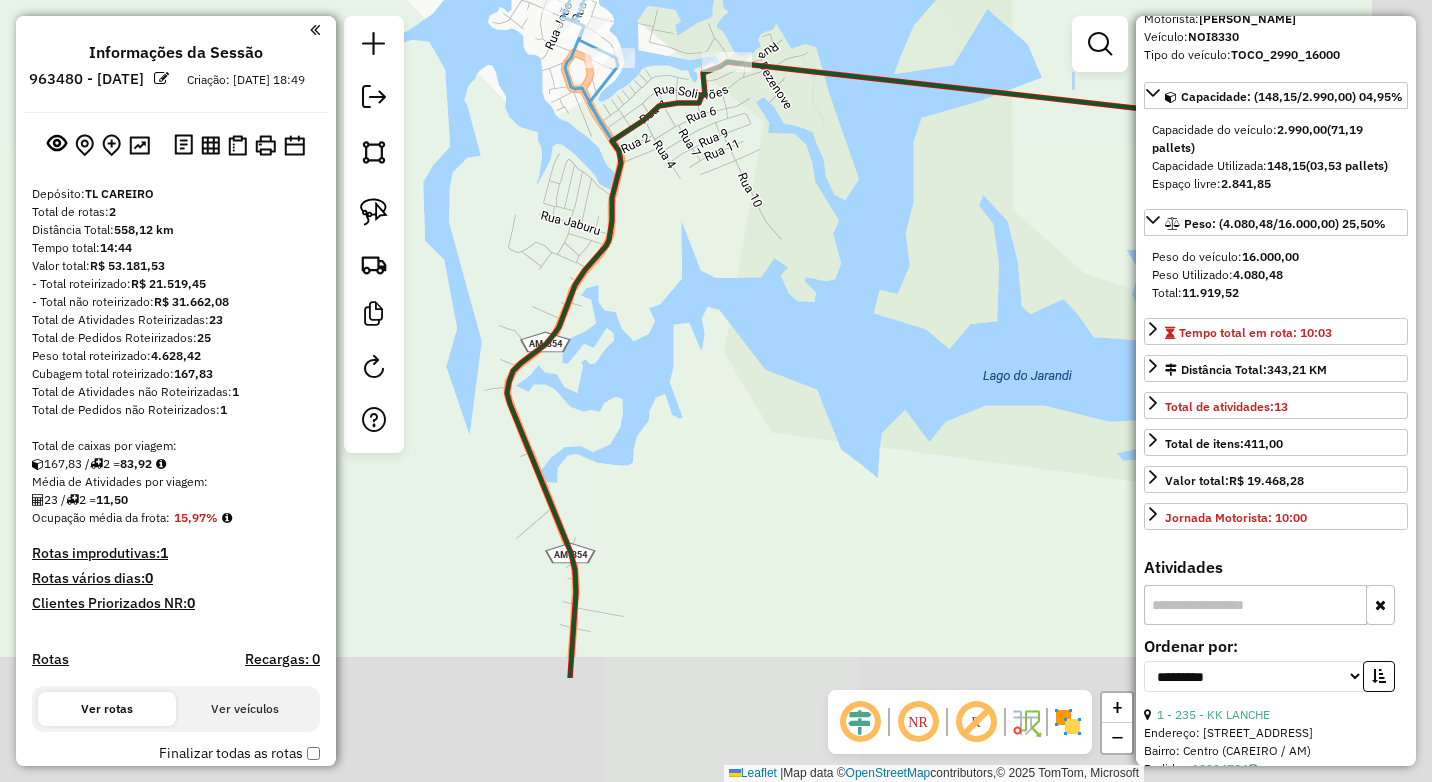 drag, startPoint x: 1007, startPoint y: 399, endPoint x: 736, endPoint y: 197, distance: 338.00146 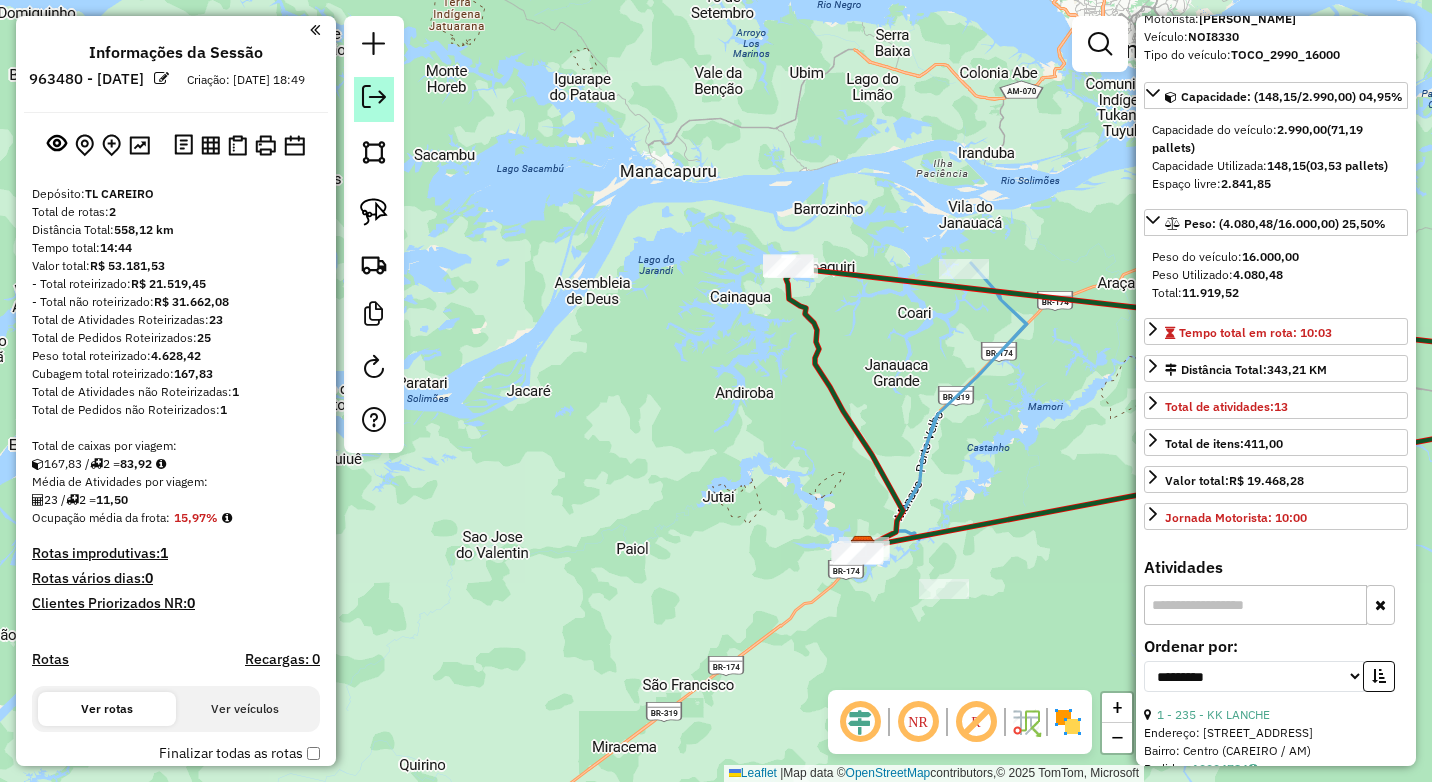 click 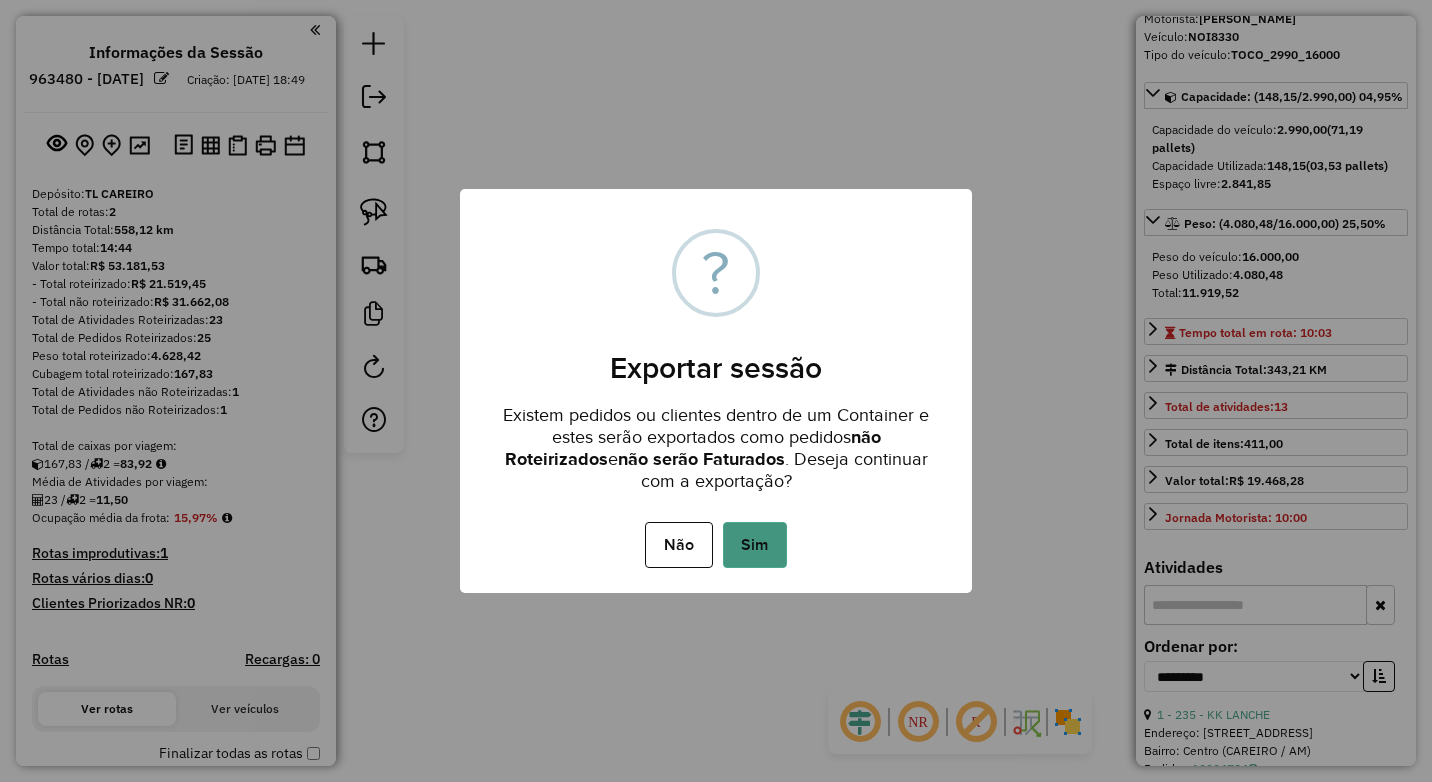 click on "Sim" at bounding box center (755, 545) 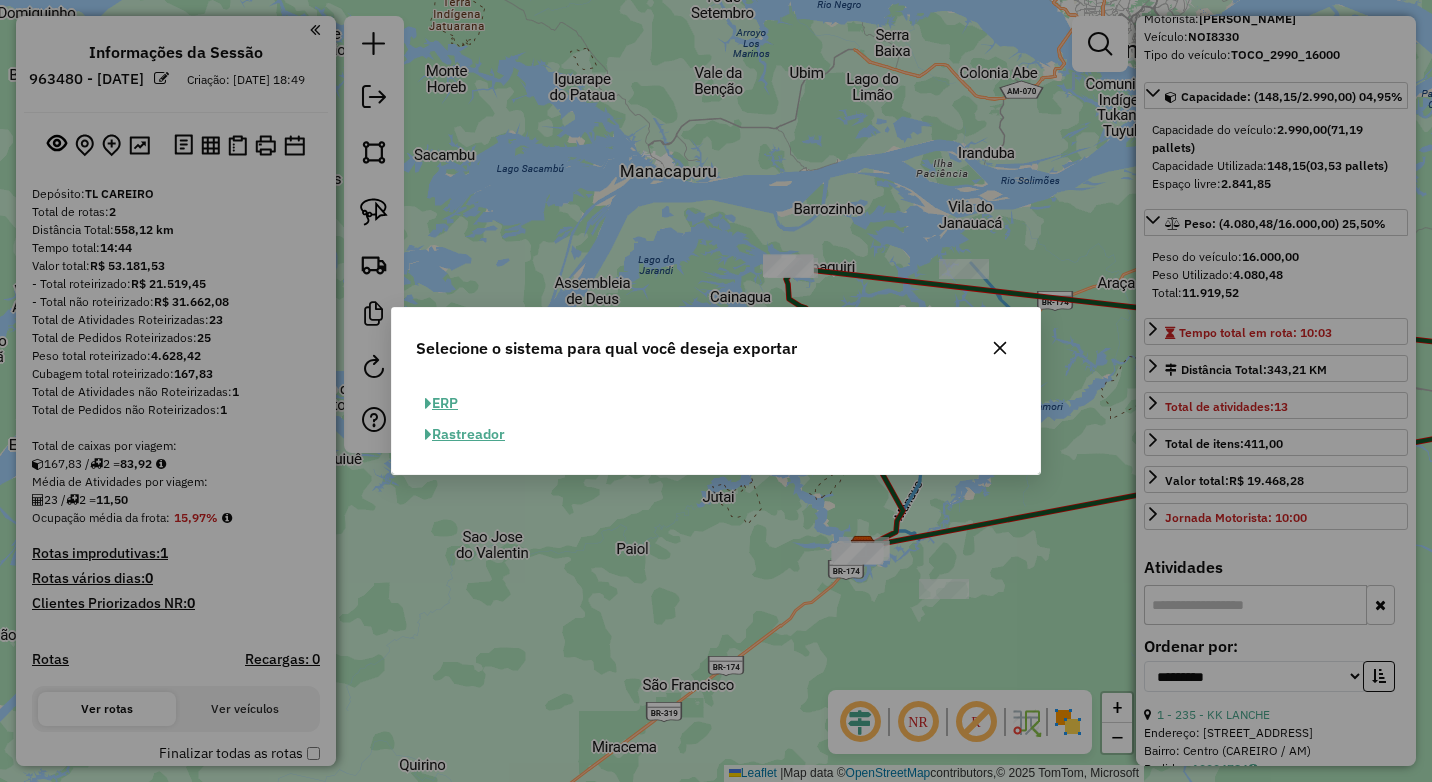 click on "ERP" 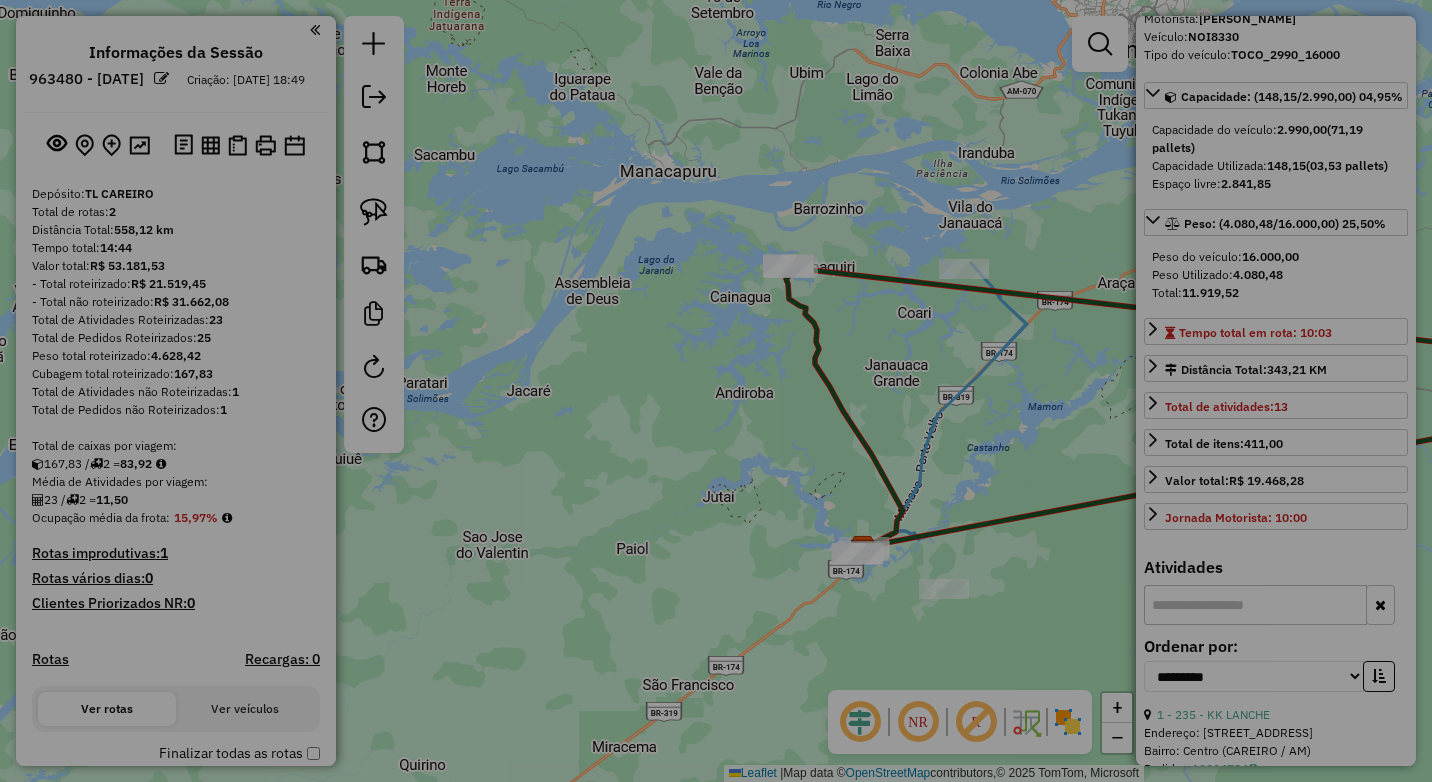 select on "**" 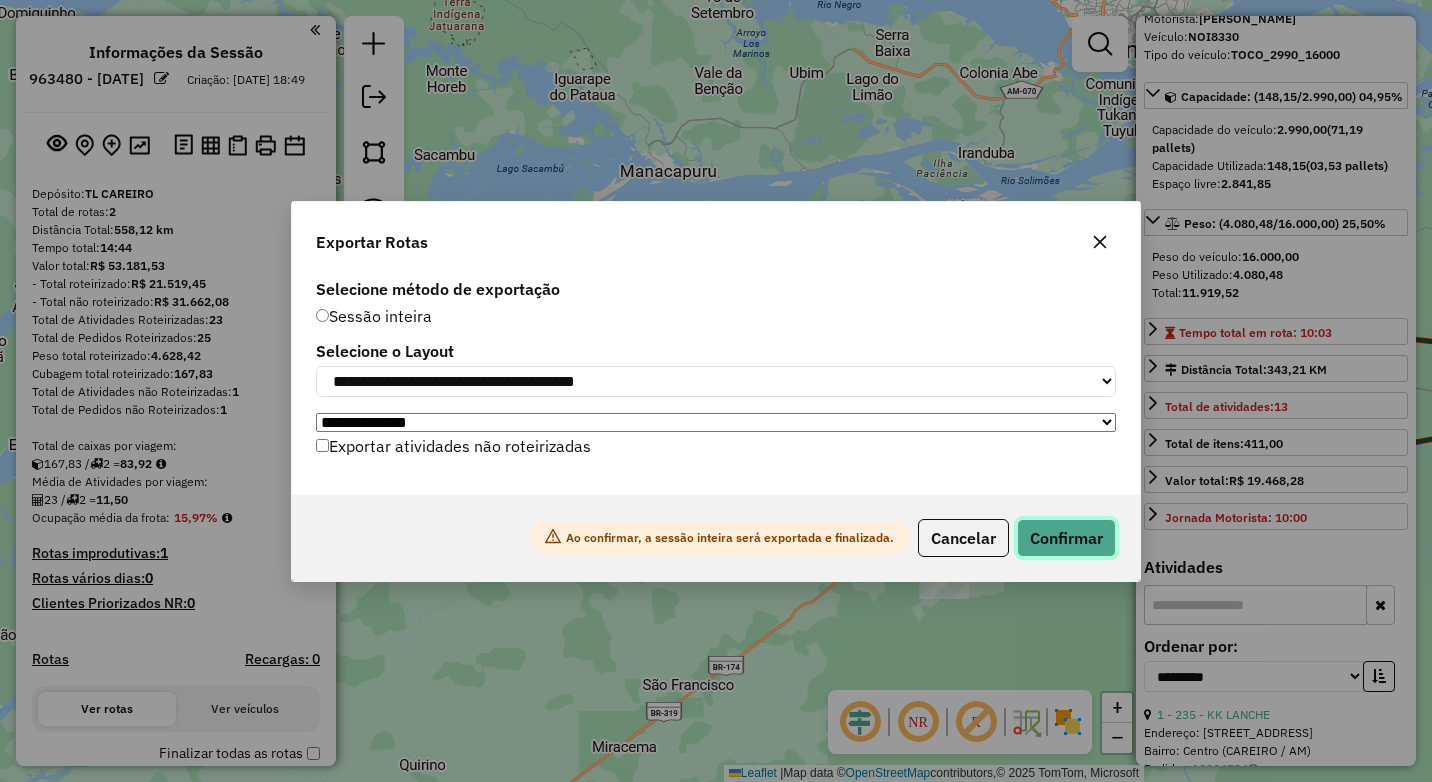 click on "Confirmar" 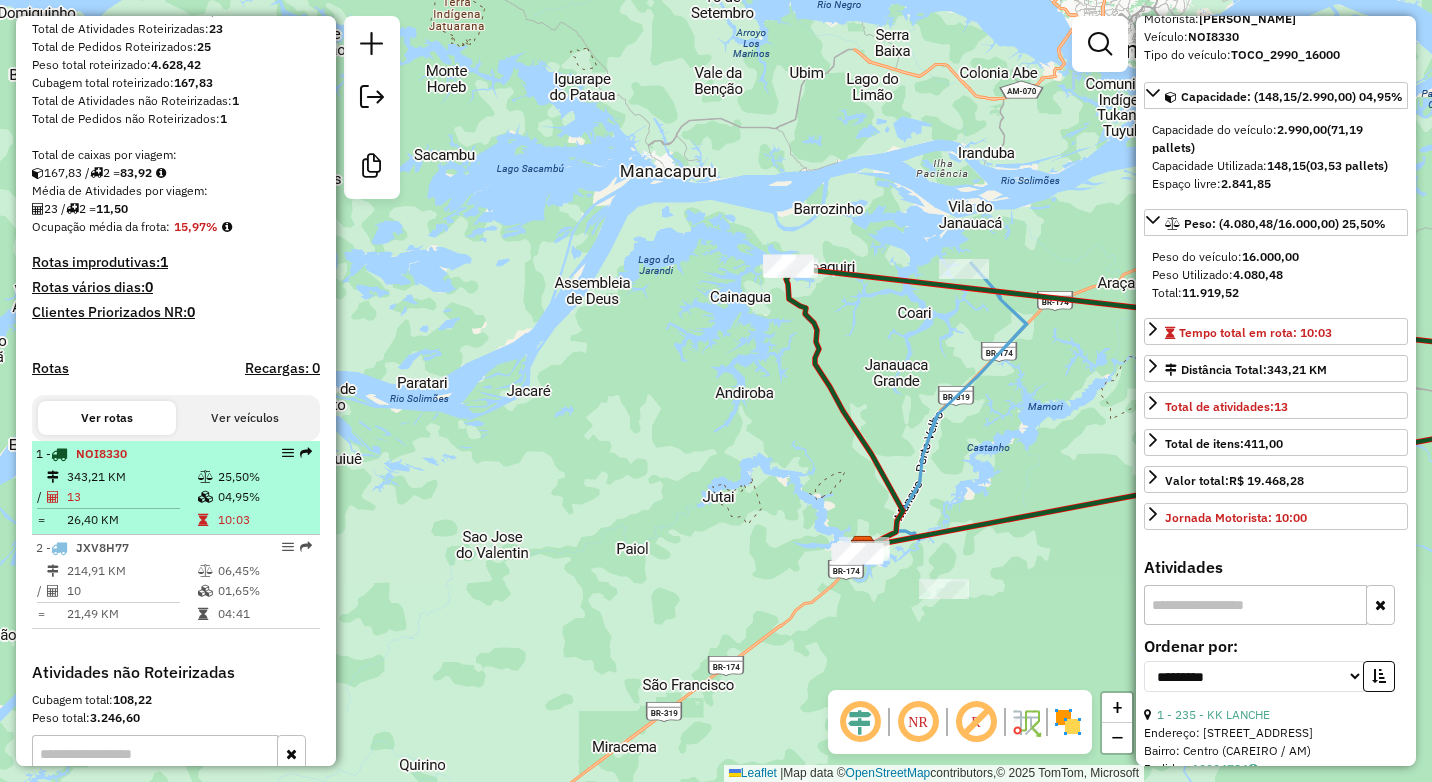 scroll, scrollTop: 275, scrollLeft: 0, axis: vertical 